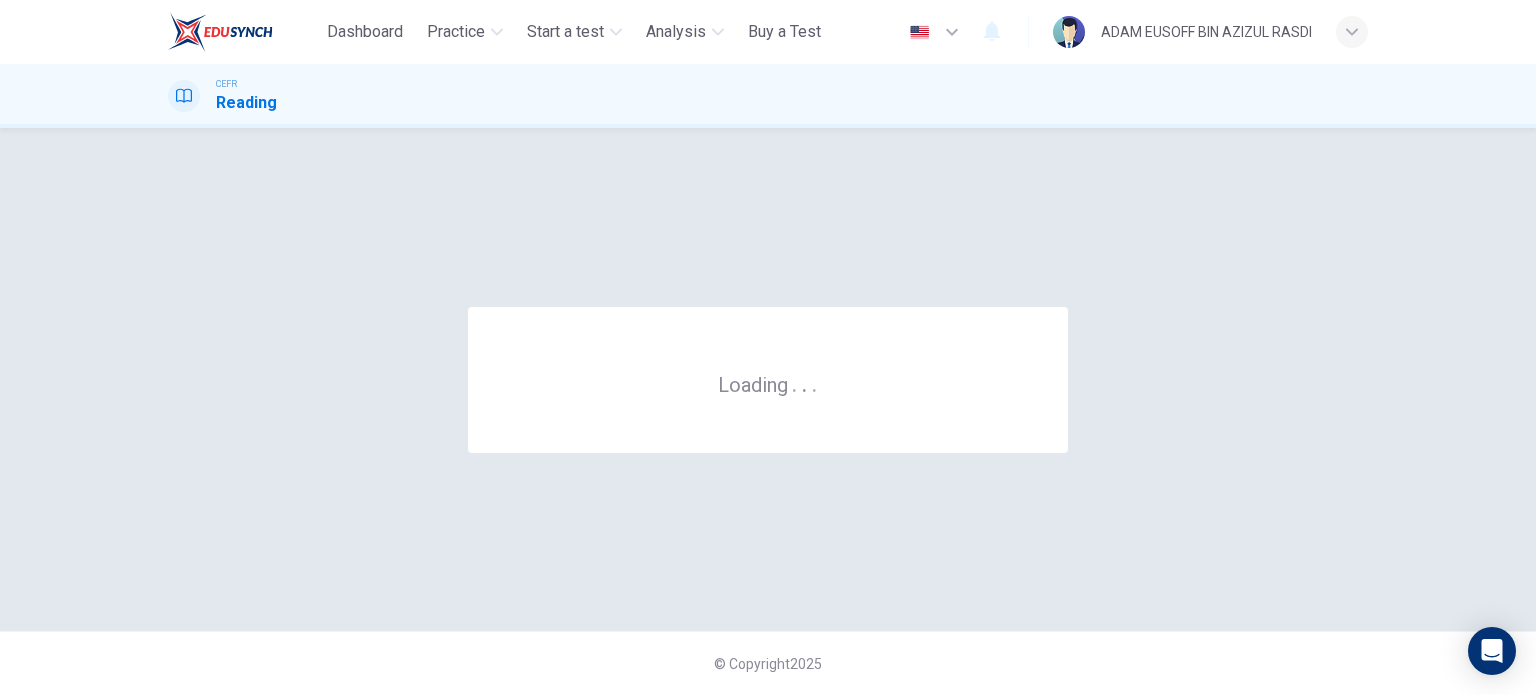 scroll, scrollTop: 0, scrollLeft: 0, axis: both 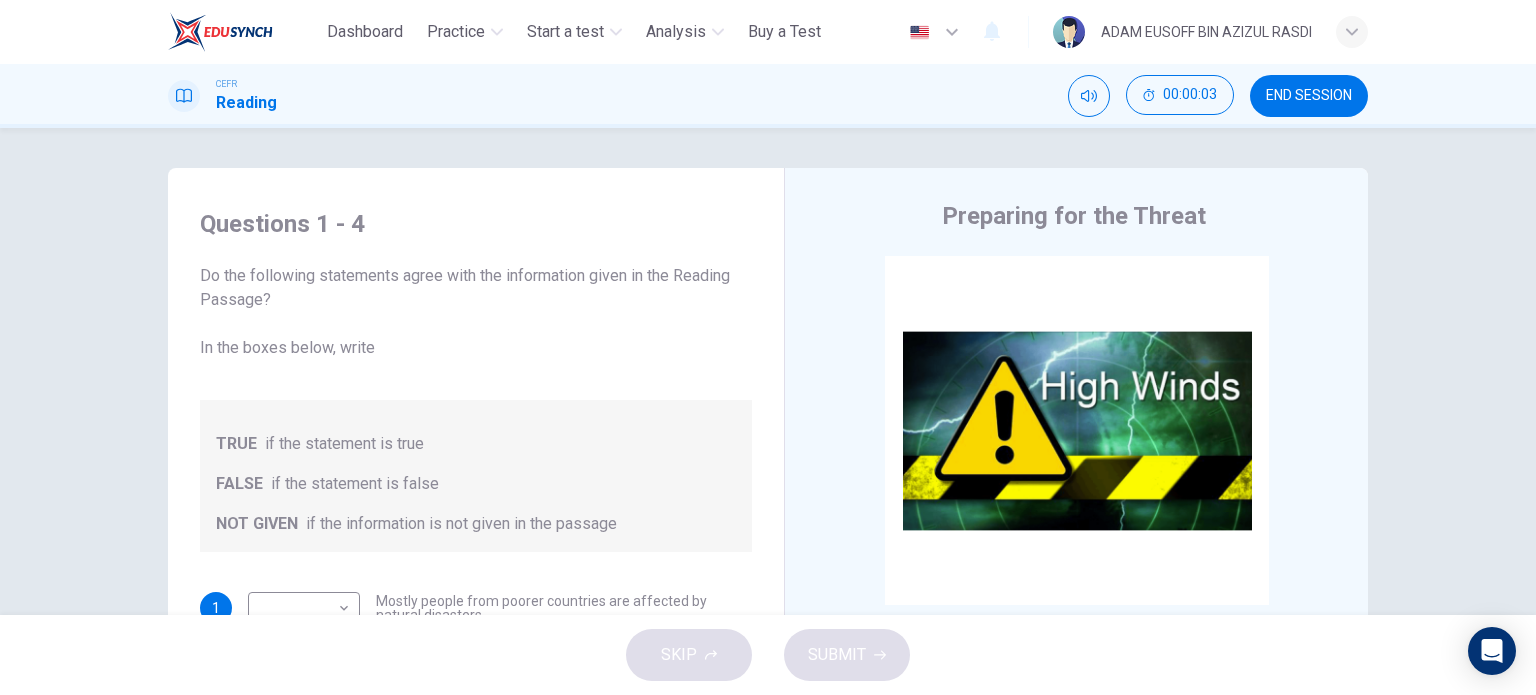 click on "END SESSION" at bounding box center [1309, 96] 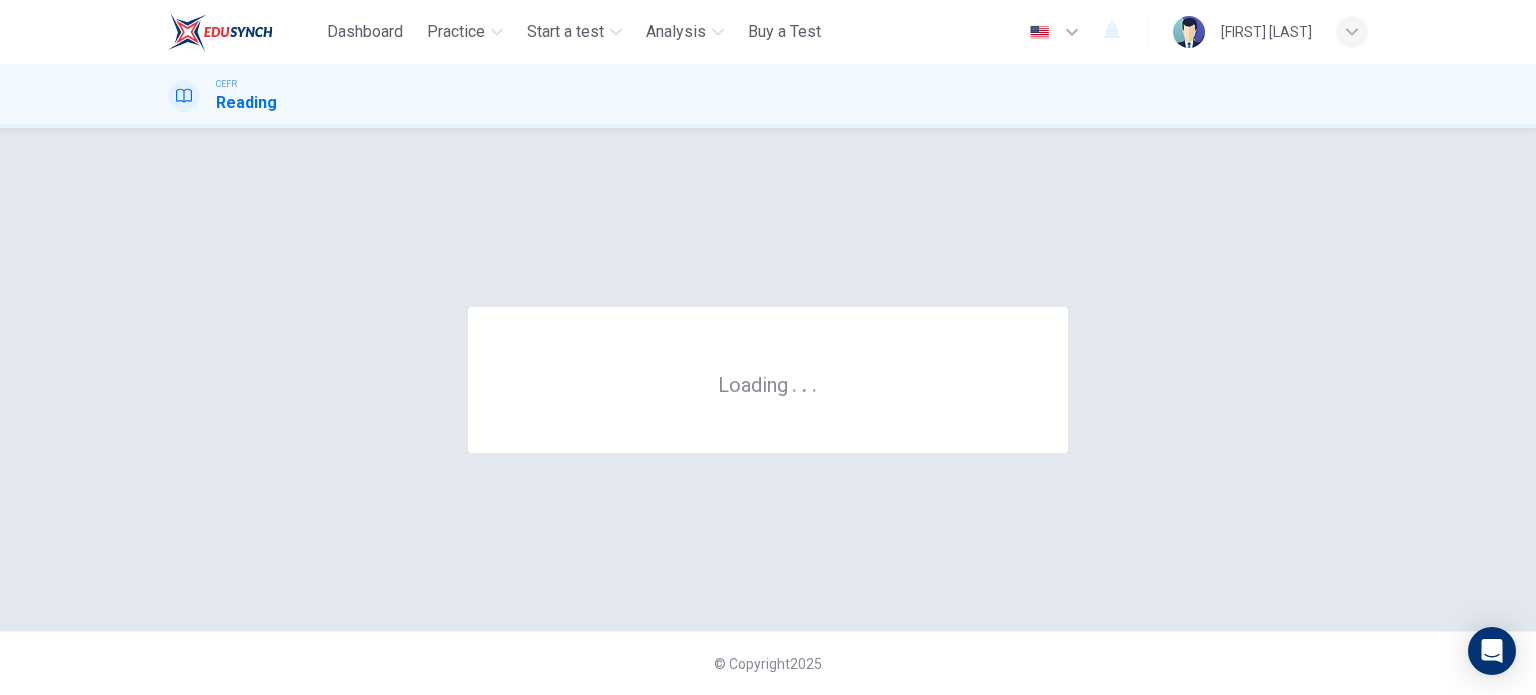 scroll, scrollTop: 0, scrollLeft: 0, axis: both 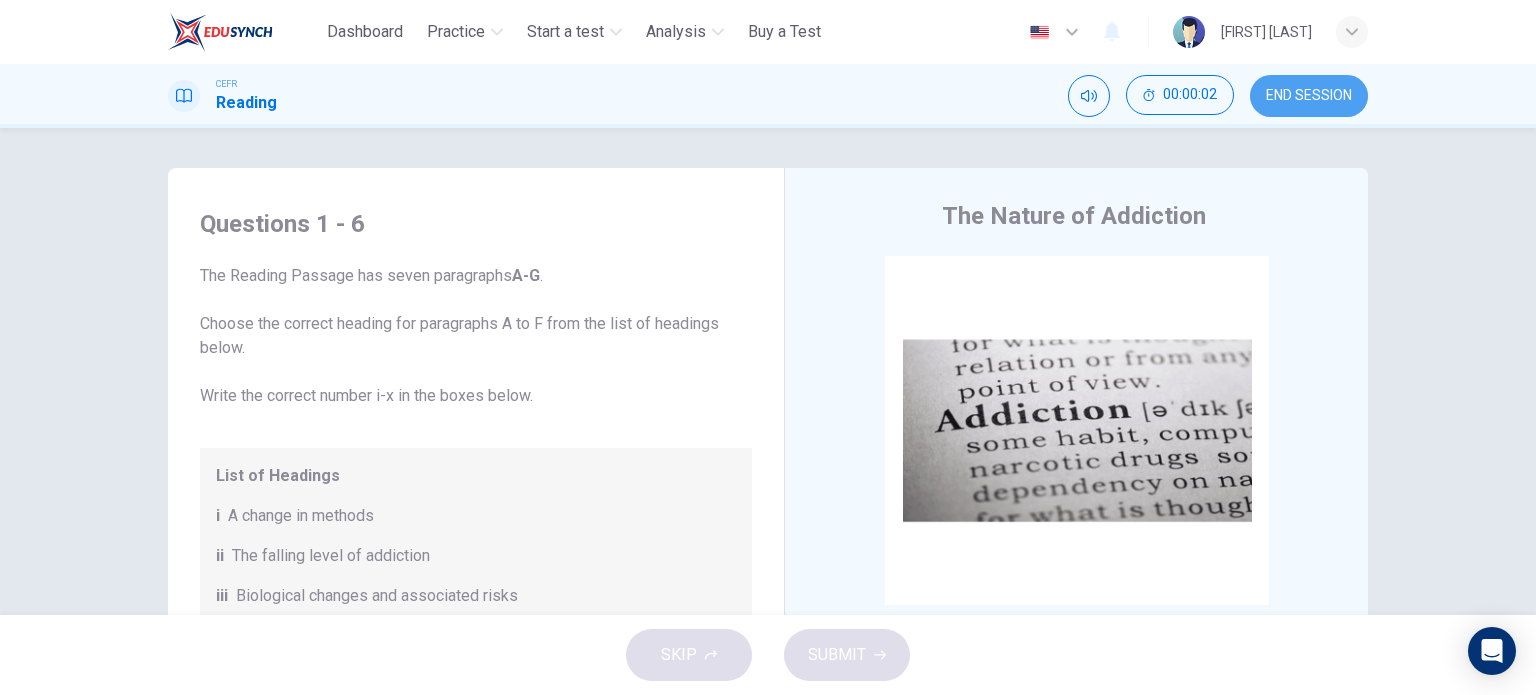 click on "END SESSION" at bounding box center (1309, 96) 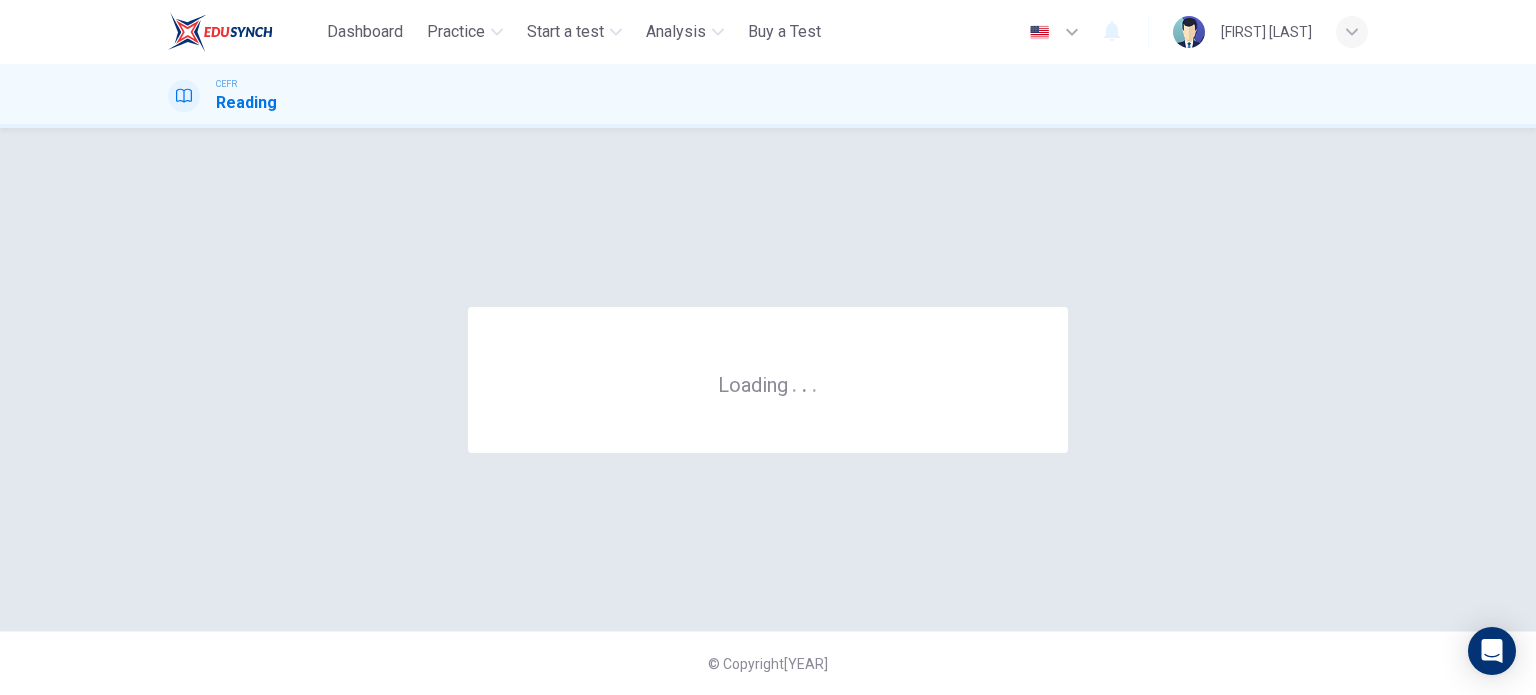 scroll, scrollTop: 0, scrollLeft: 0, axis: both 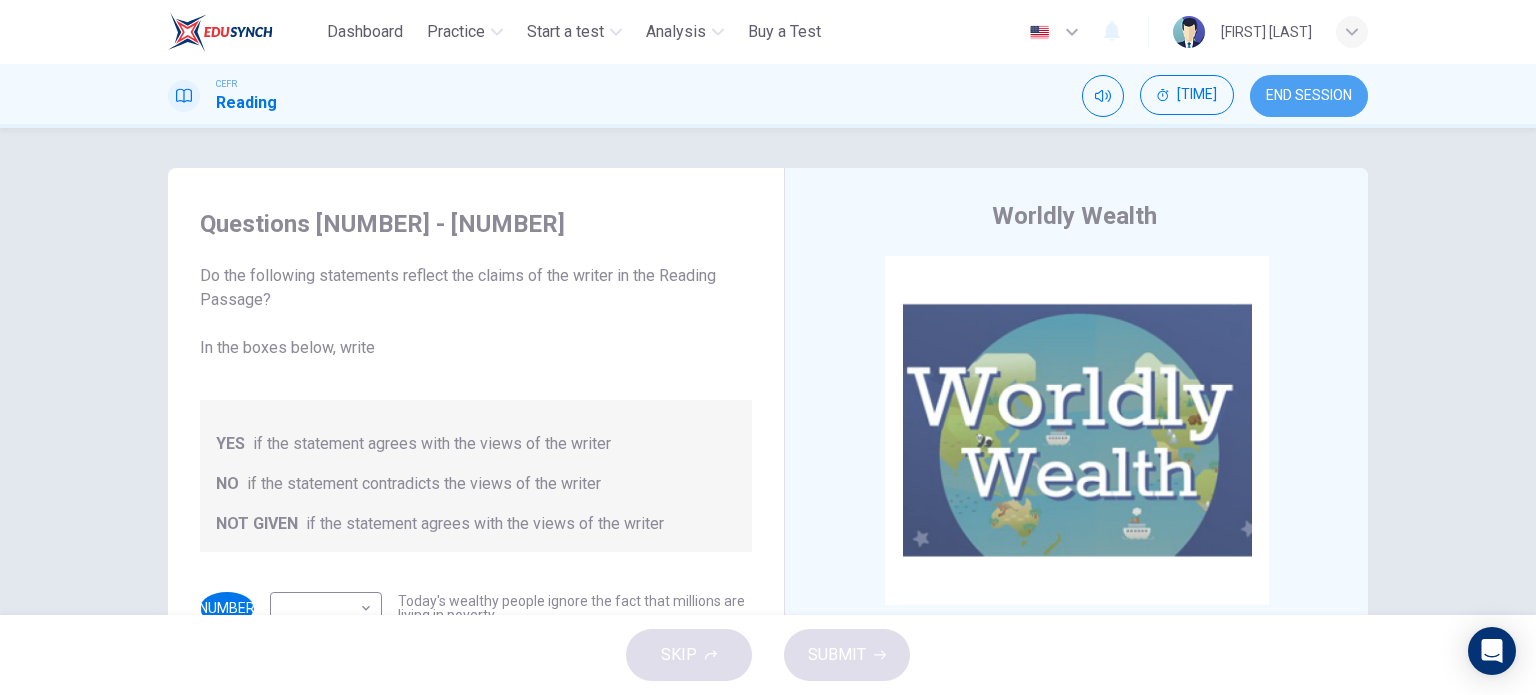 click on "END SESSION" at bounding box center [1309, 96] 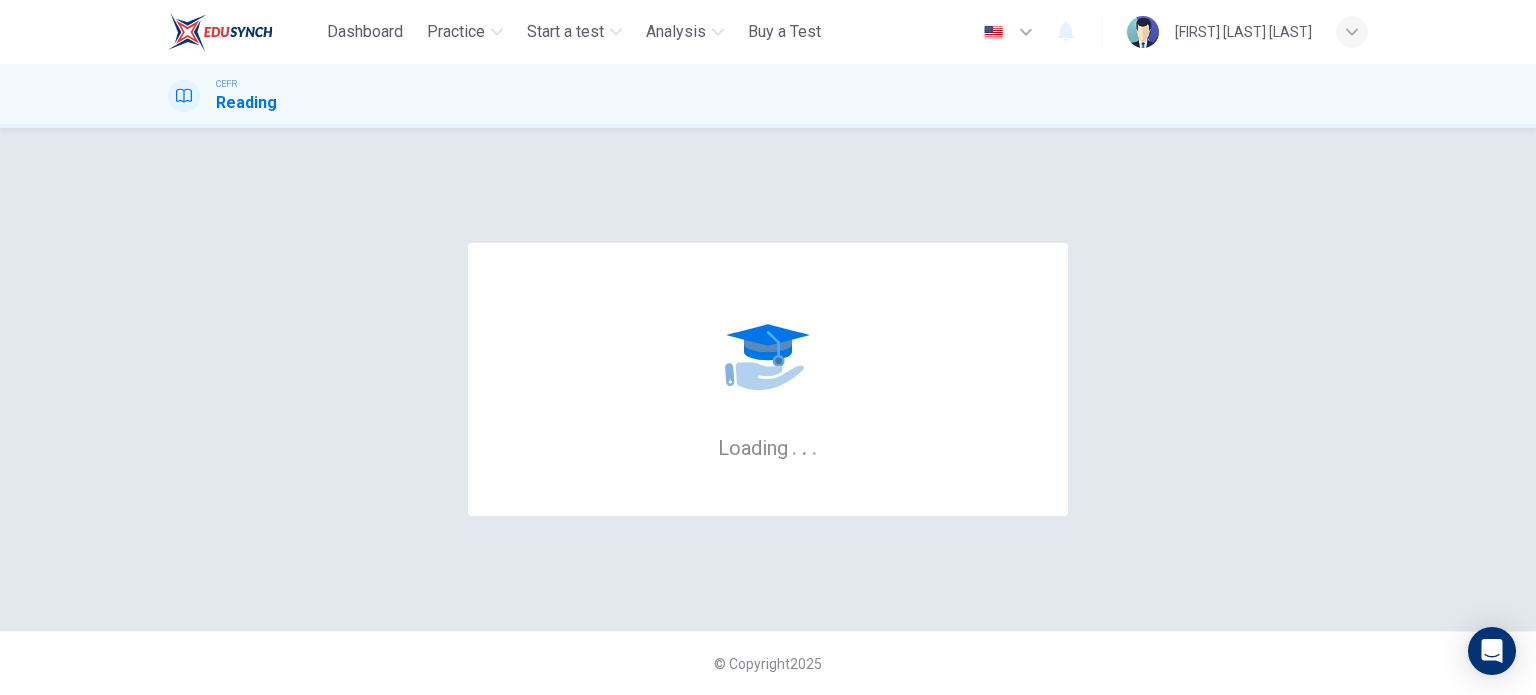 scroll, scrollTop: 0, scrollLeft: 0, axis: both 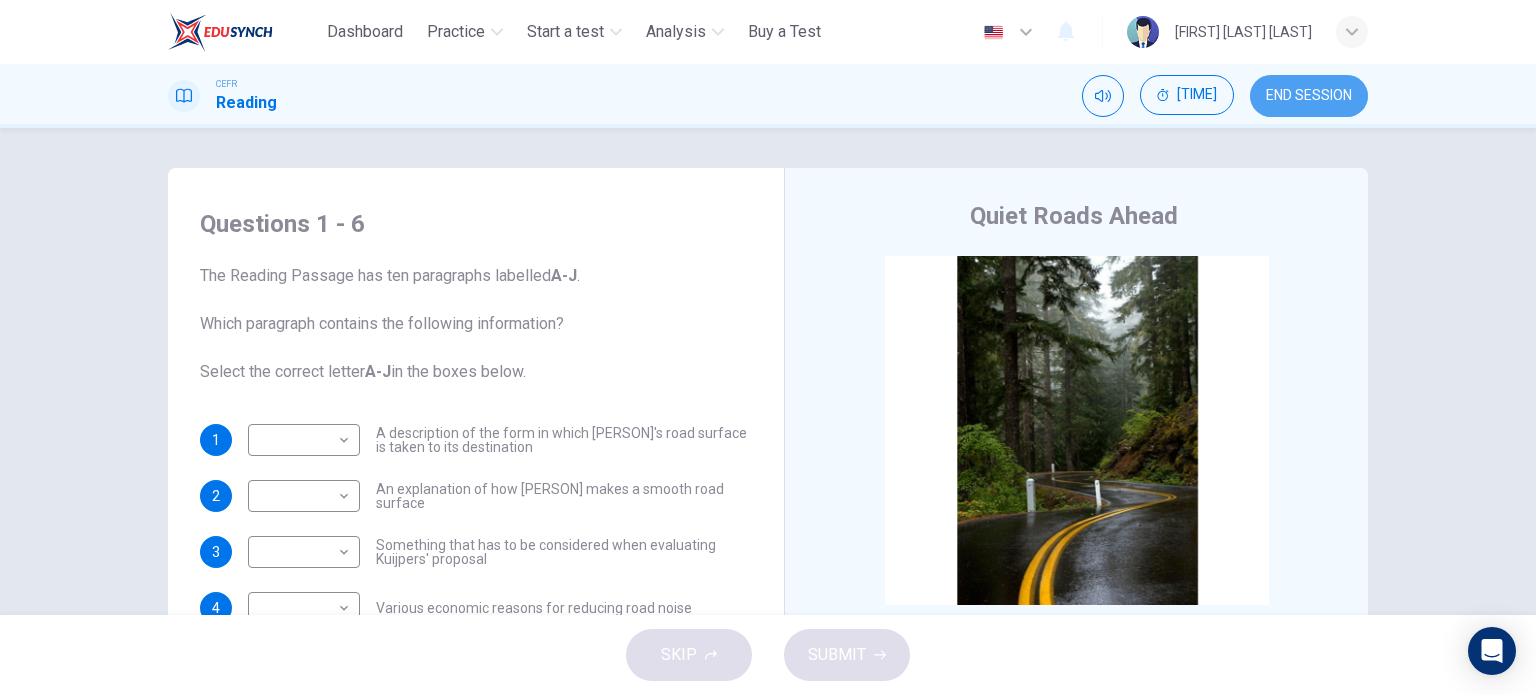 click on "END SESSION" at bounding box center [1309, 96] 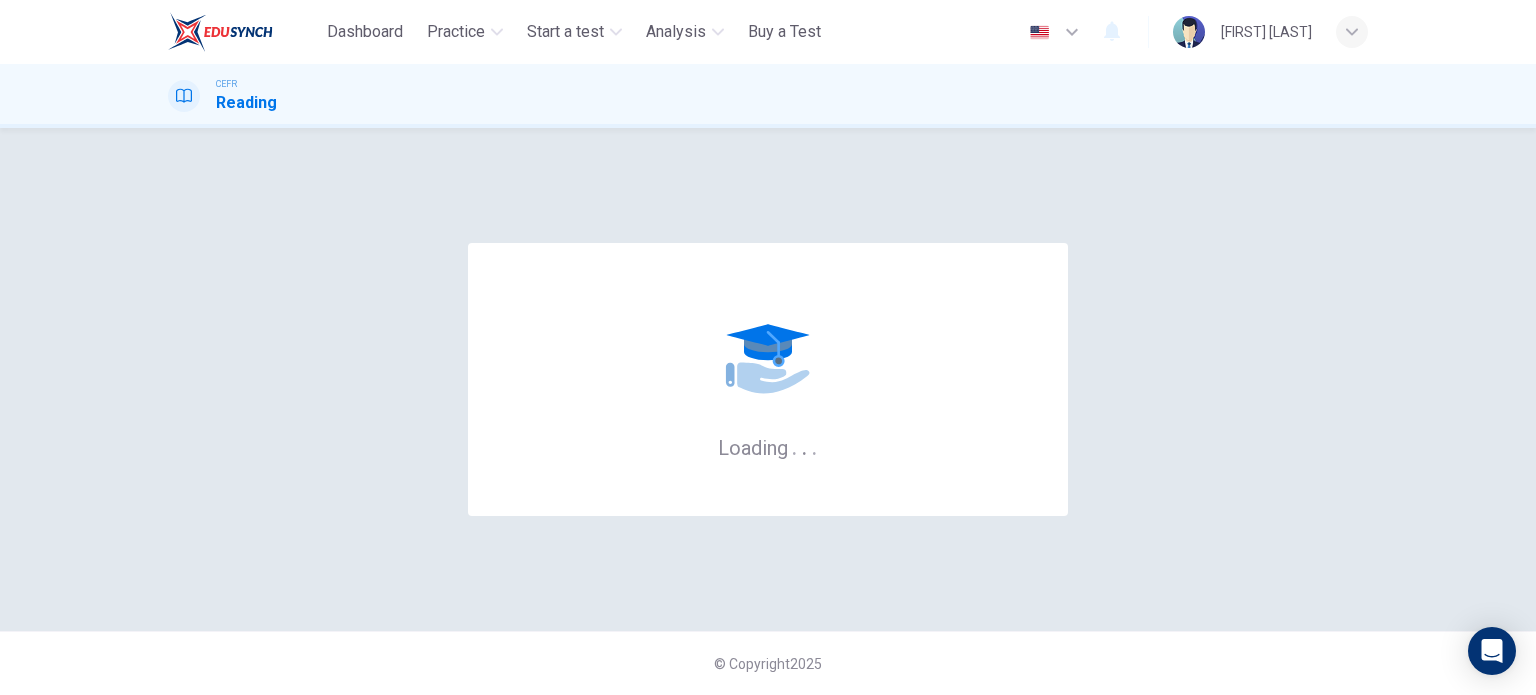 scroll, scrollTop: 0, scrollLeft: 0, axis: both 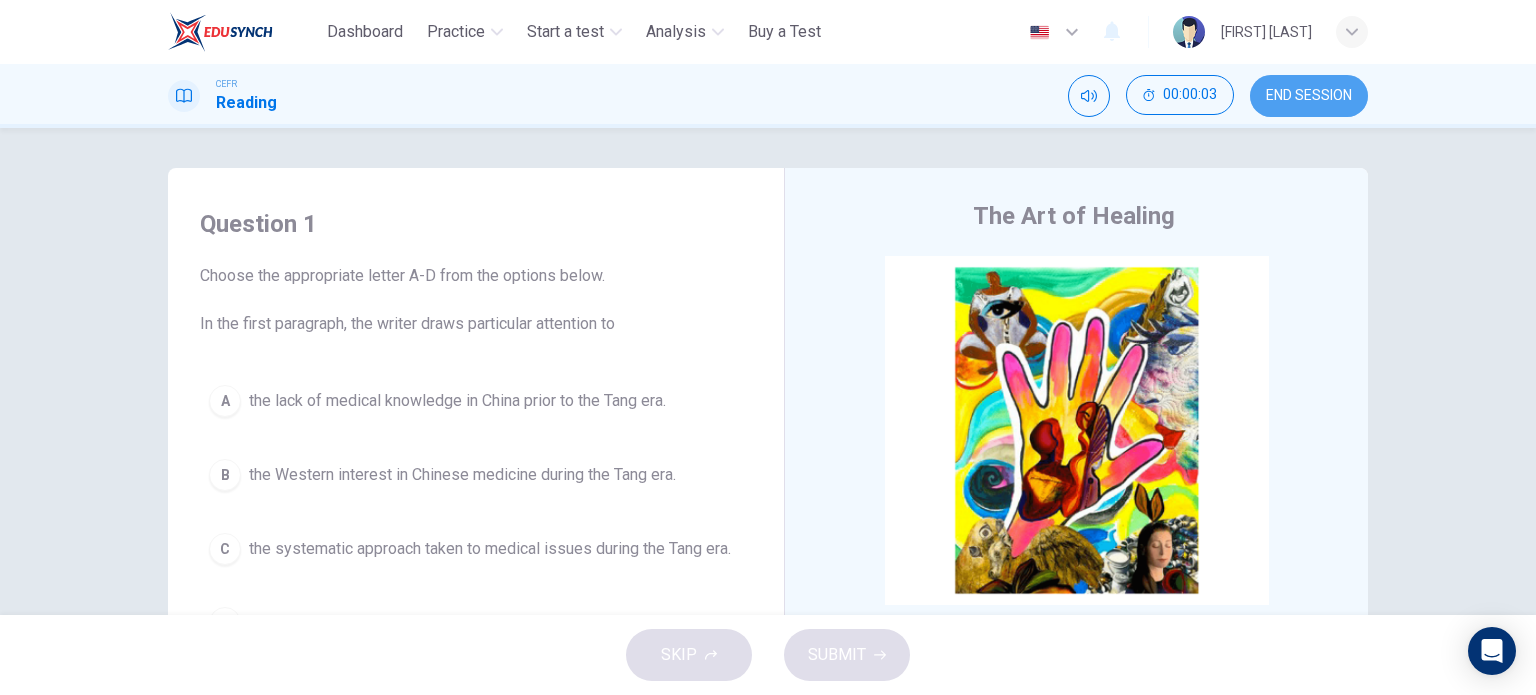 click on "END SESSION" at bounding box center [1309, 96] 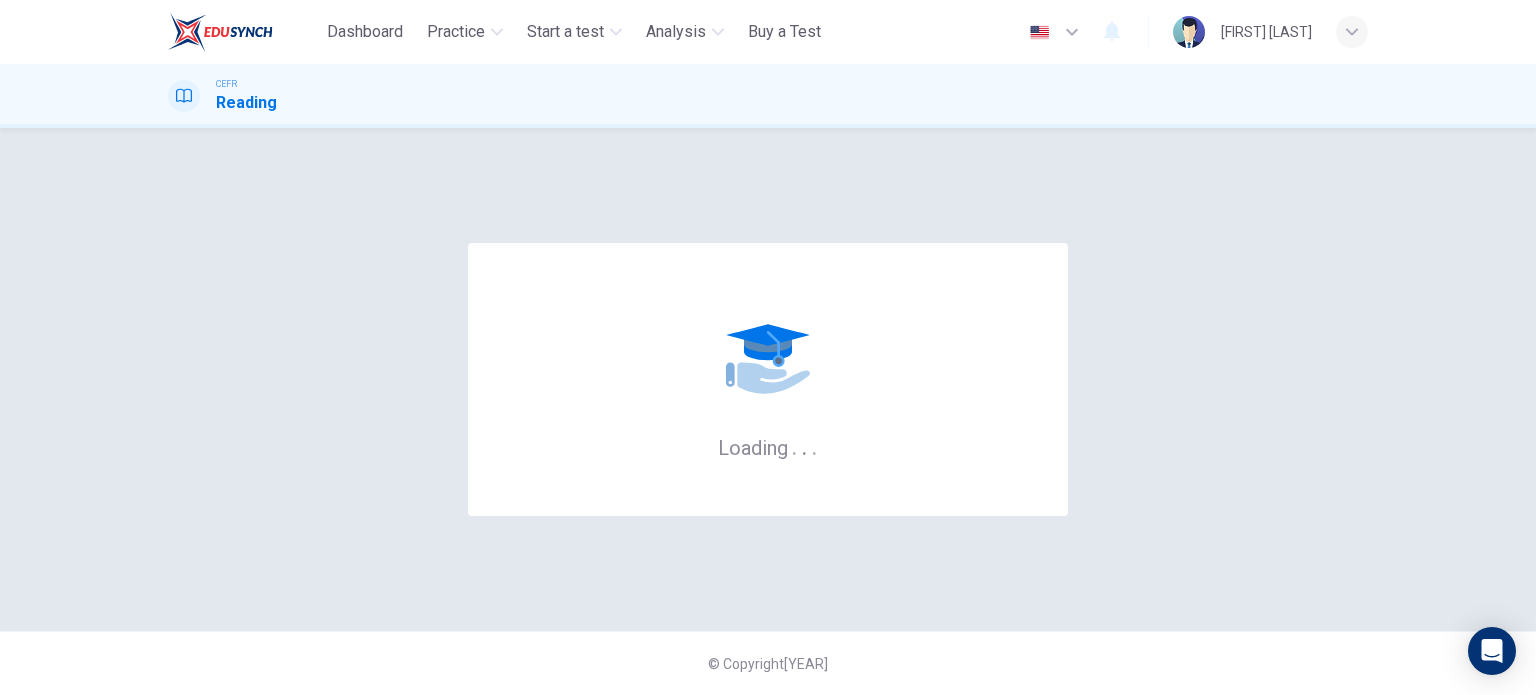 scroll, scrollTop: 0, scrollLeft: 0, axis: both 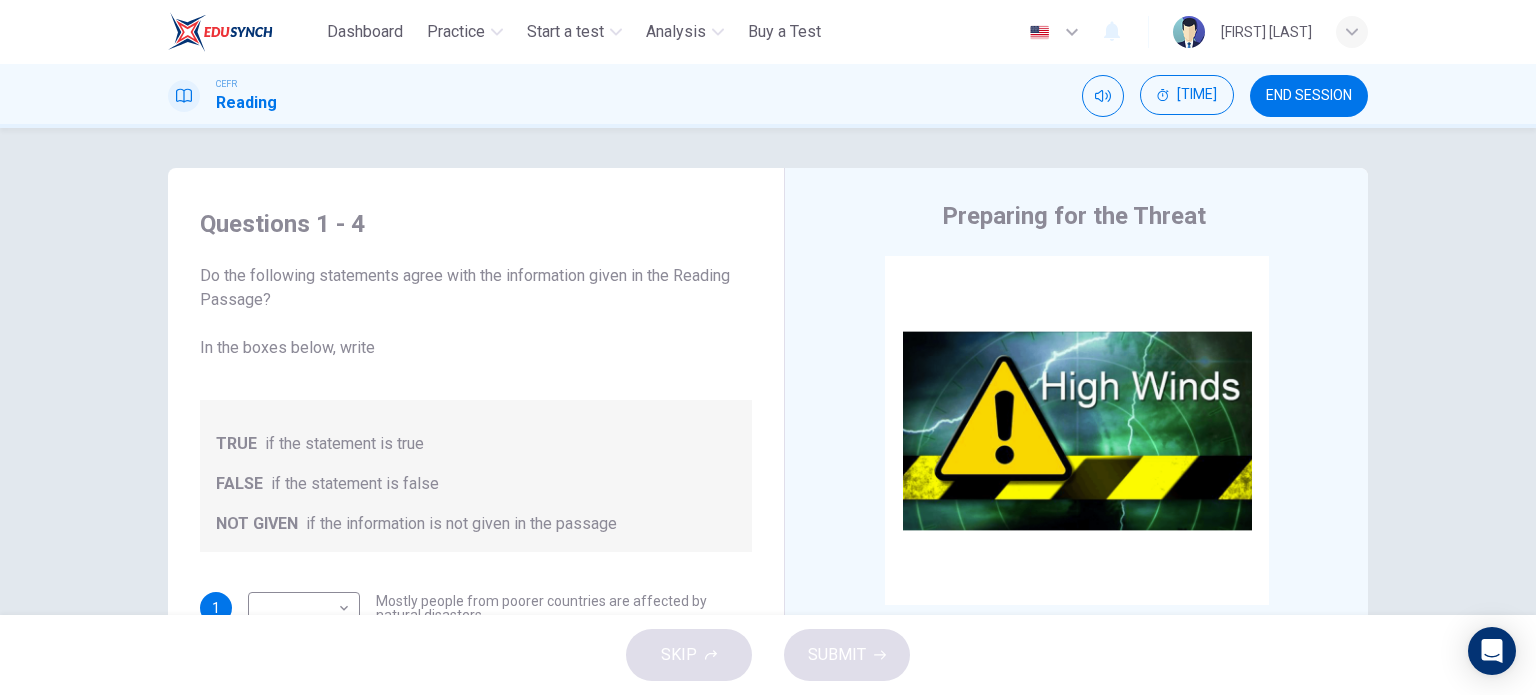 click on "END SESSION" at bounding box center [1309, 96] 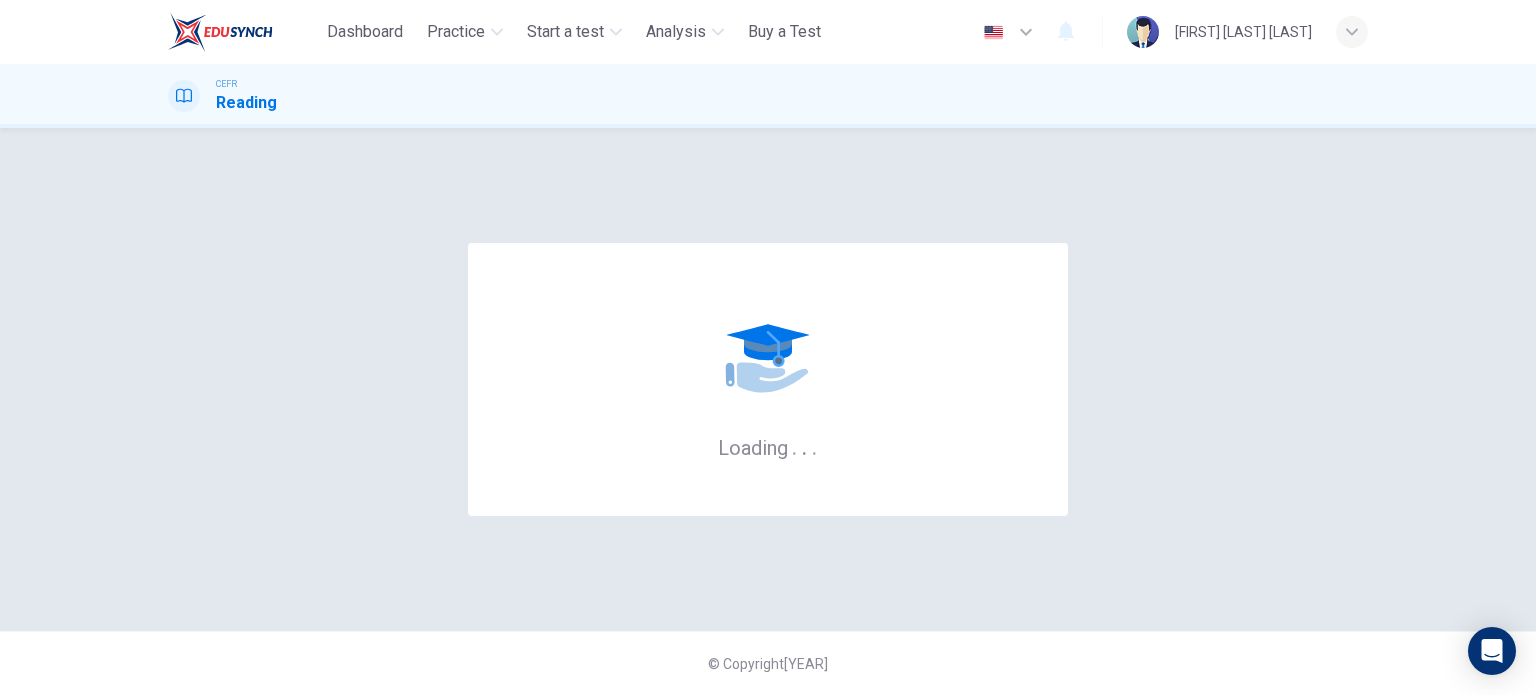 scroll, scrollTop: 0, scrollLeft: 0, axis: both 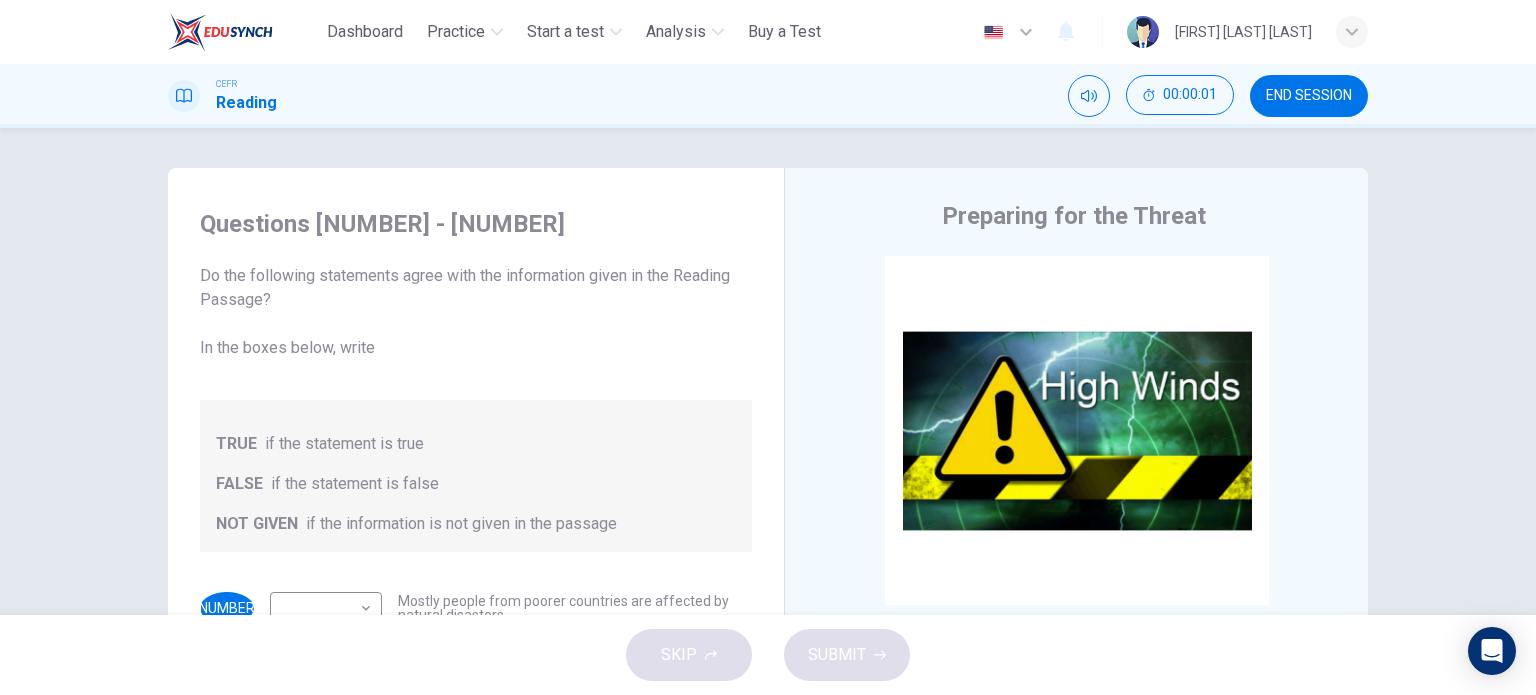 click on "END SESSION" at bounding box center [1309, 96] 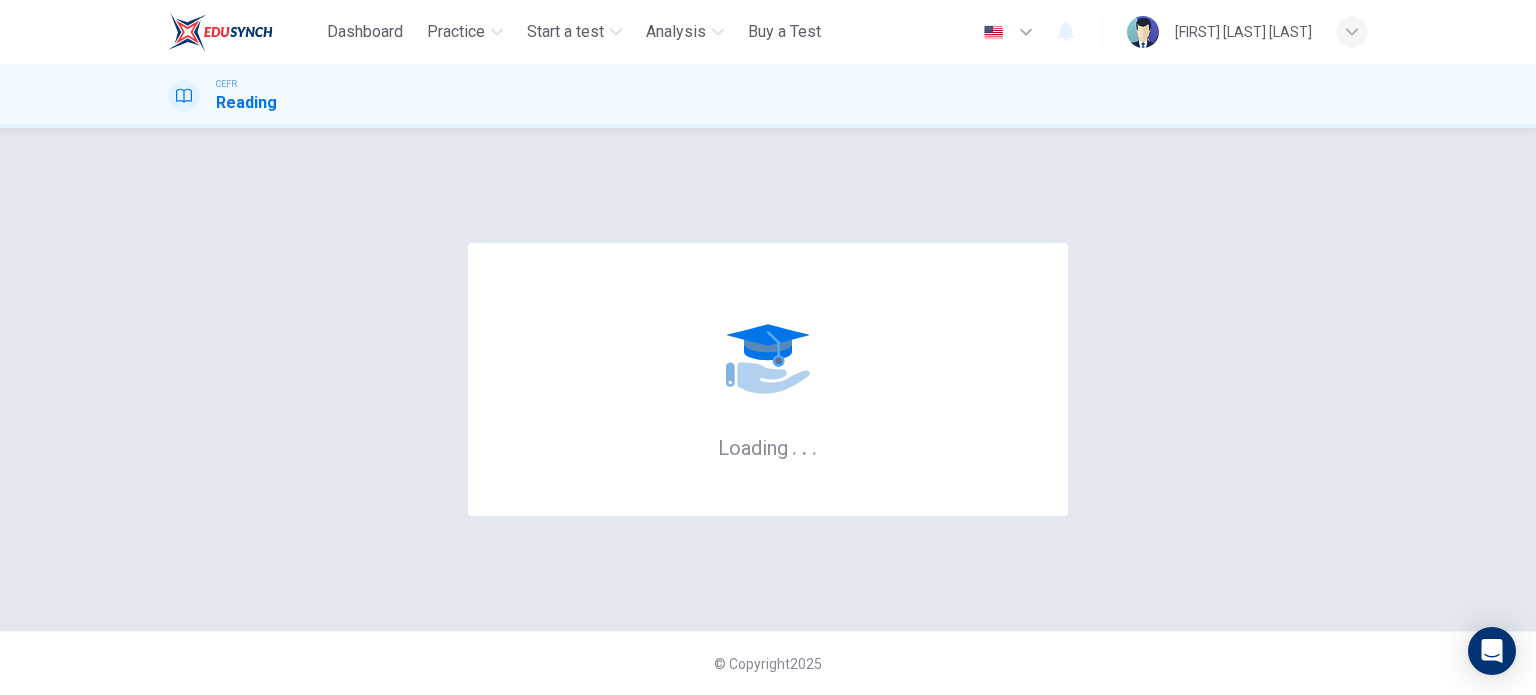 scroll, scrollTop: 0, scrollLeft: 0, axis: both 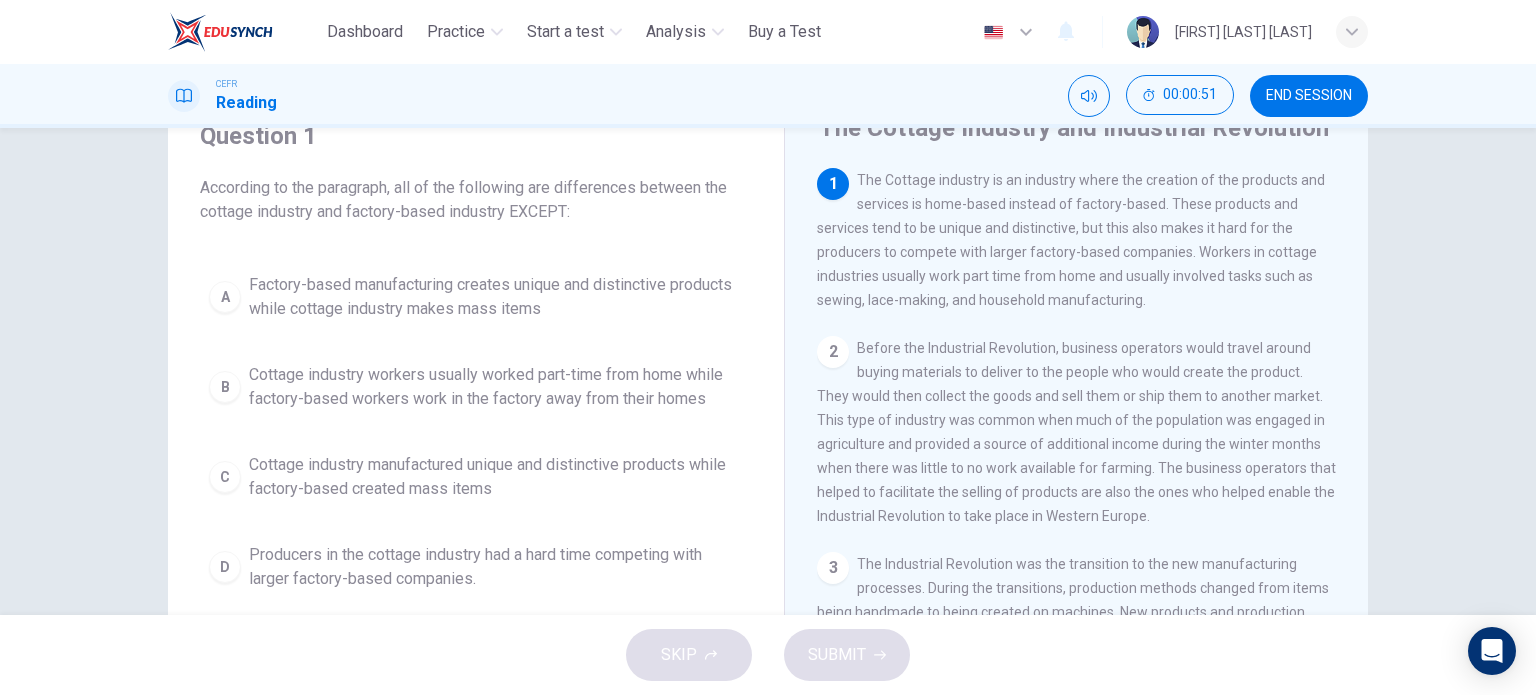 click on "Factory-based manufacturing creates unique and distinctive products while cottage industry makes mass items" at bounding box center (496, 297) 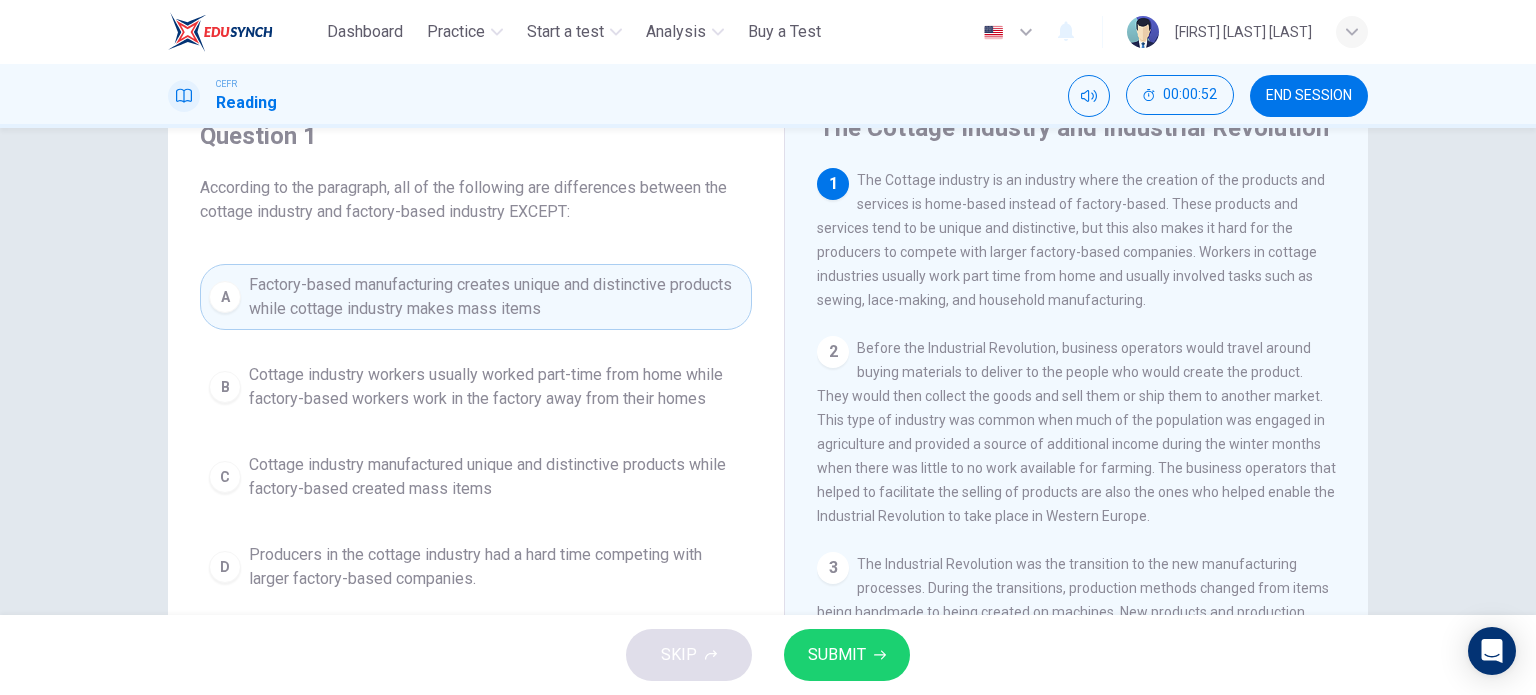 click on "SUBMIT" at bounding box center [847, 655] 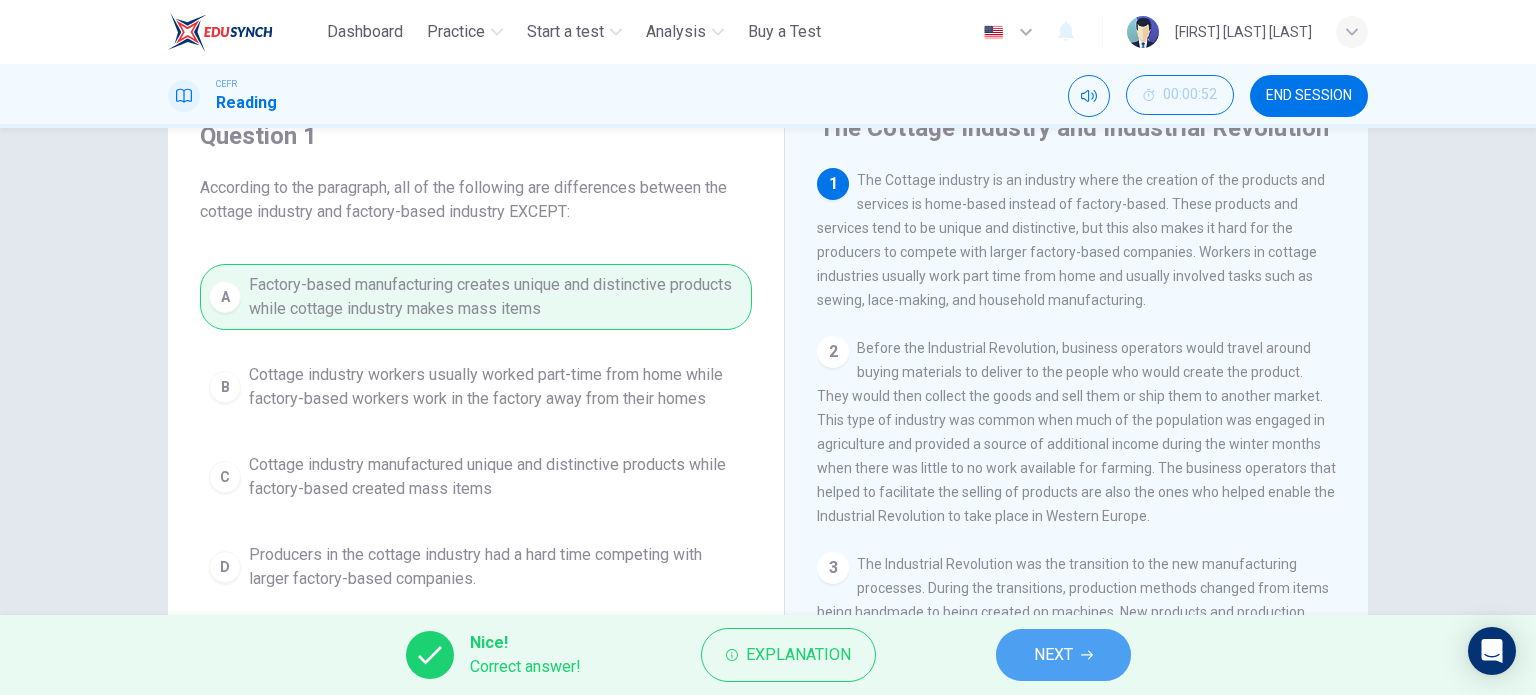 click on "NEXT" at bounding box center (1053, 655) 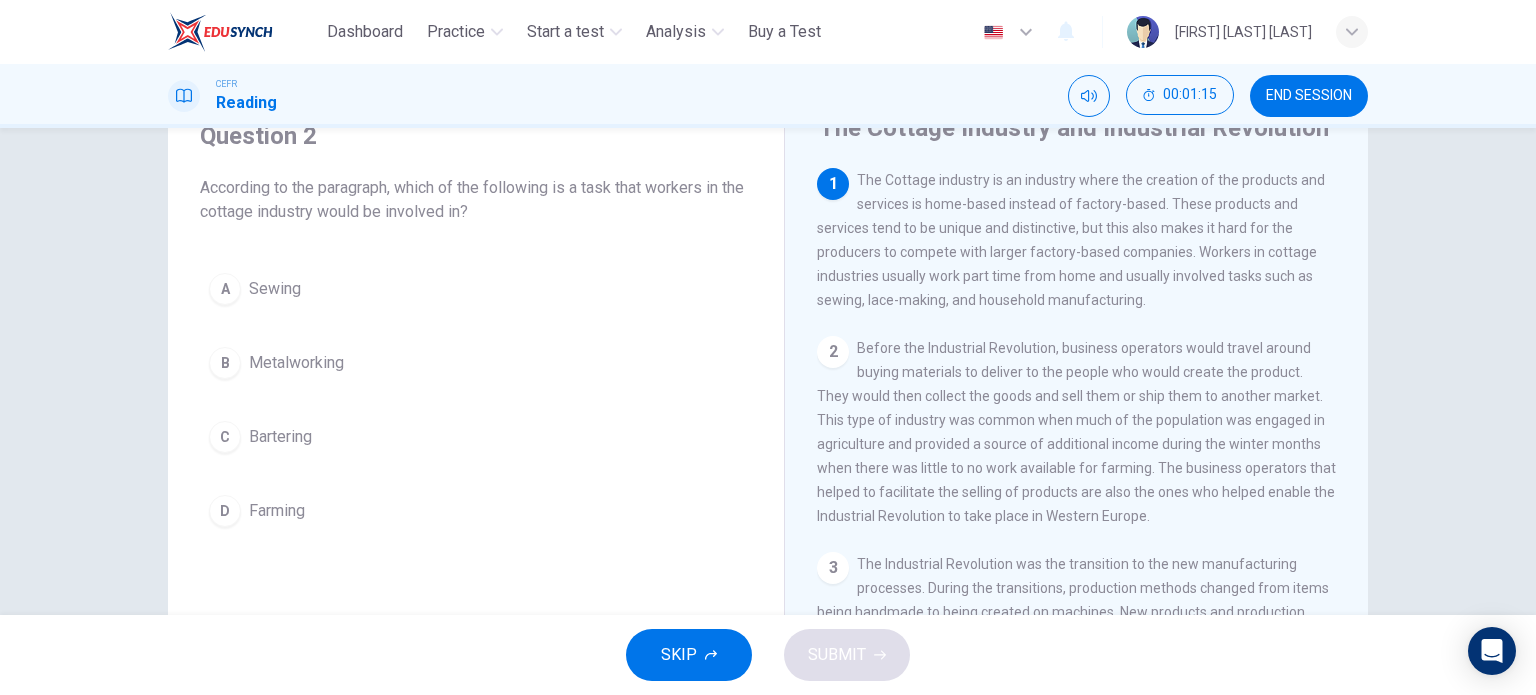 click on "A Sewing" at bounding box center (476, 313) 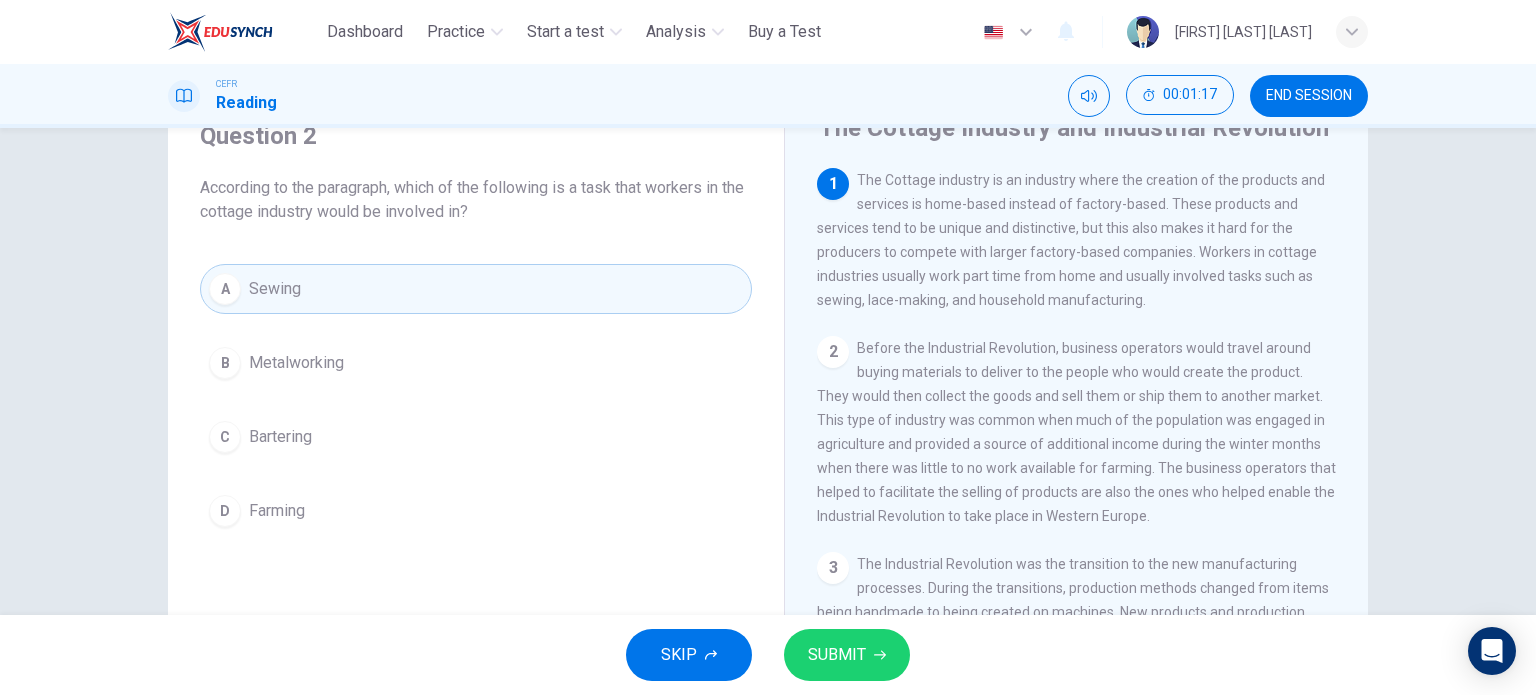 click on "SUBMIT" at bounding box center [837, 655] 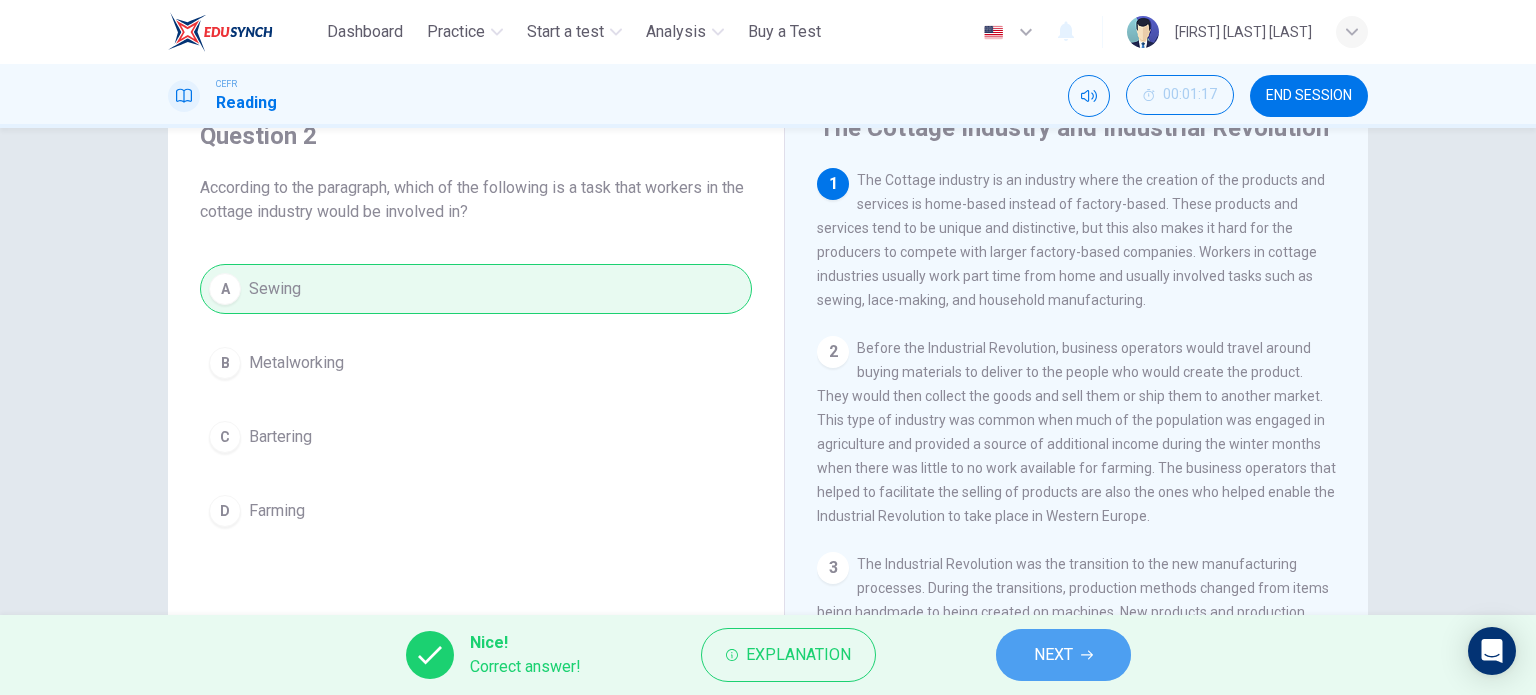 click on "NEXT" at bounding box center [1053, 655] 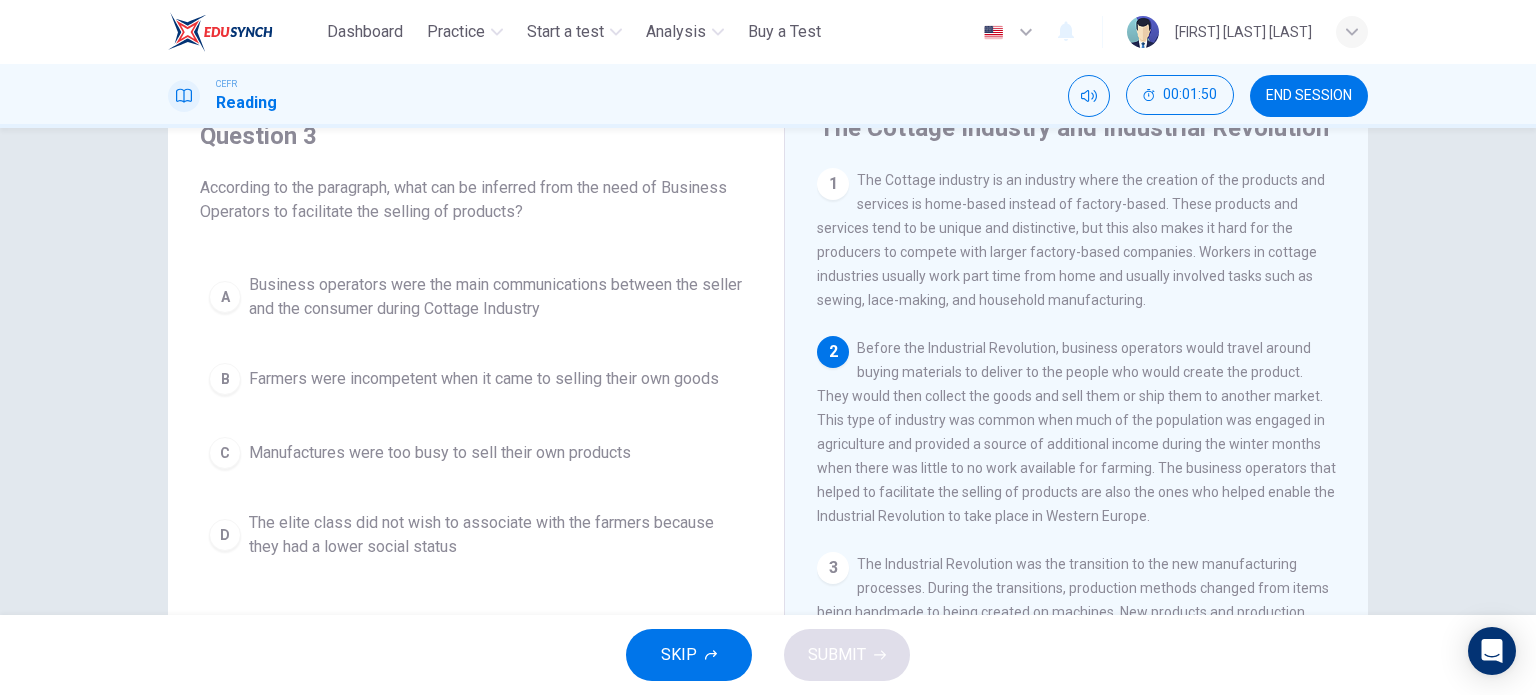 click on "Business operators were the main communications between the seller and the consumer during Cottage Industry" at bounding box center [496, 297] 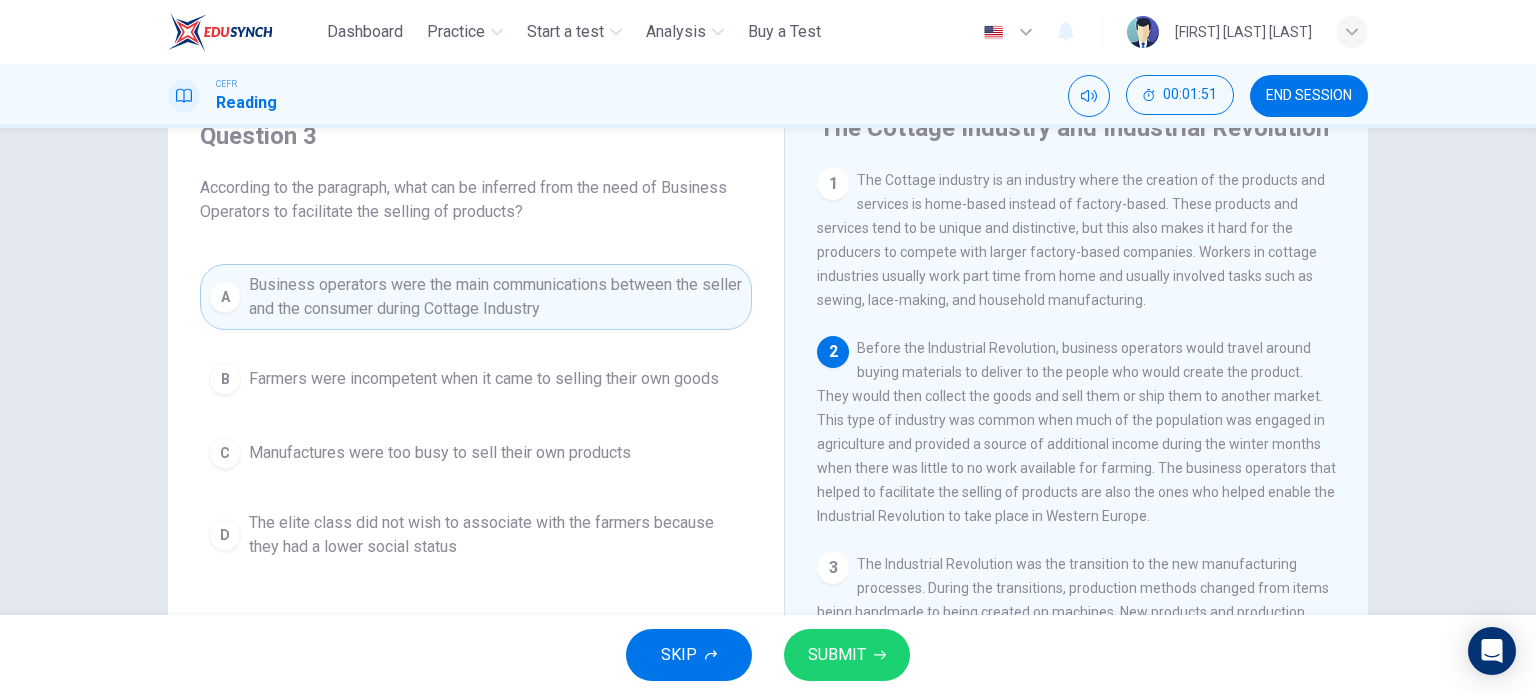 click on "SUBMIT" at bounding box center [847, 655] 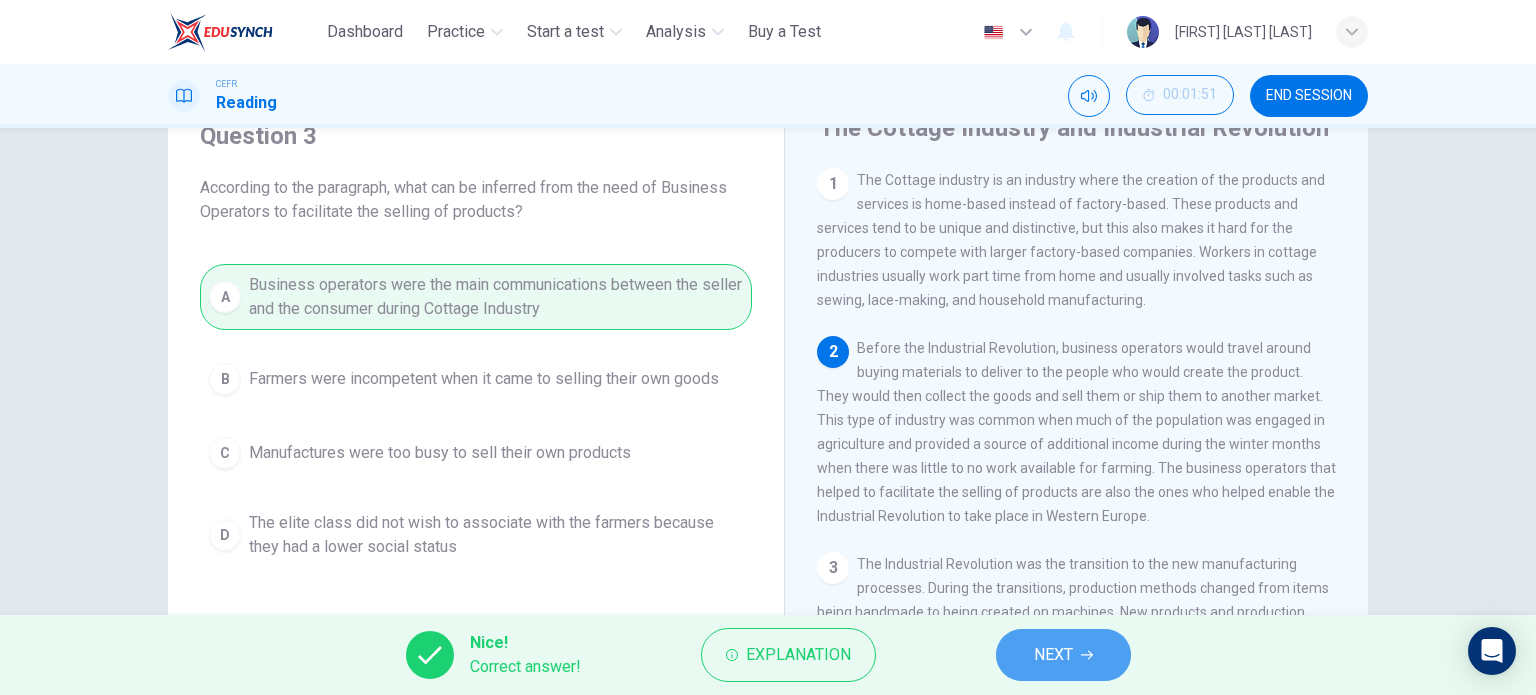 click on "NEXT" at bounding box center [1063, 655] 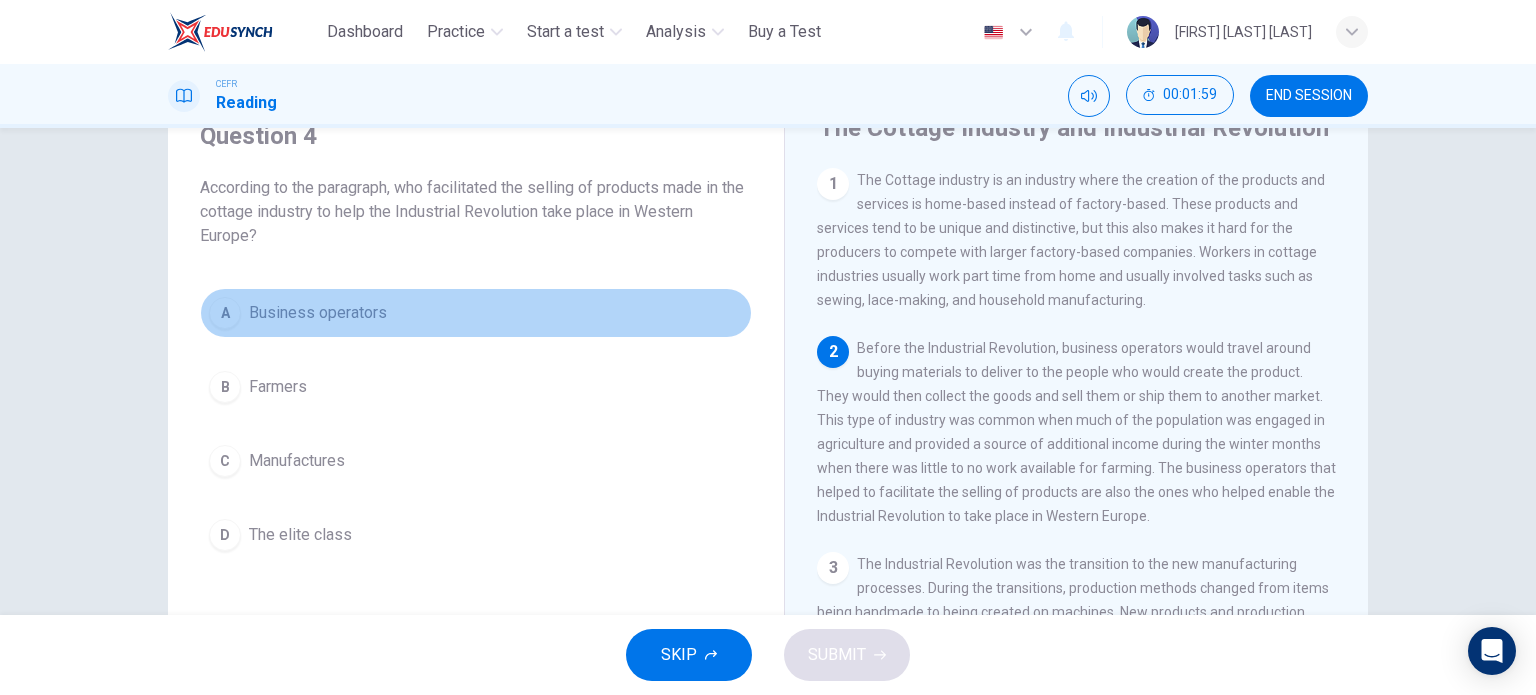 click on "A Business operators" at bounding box center [476, 313] 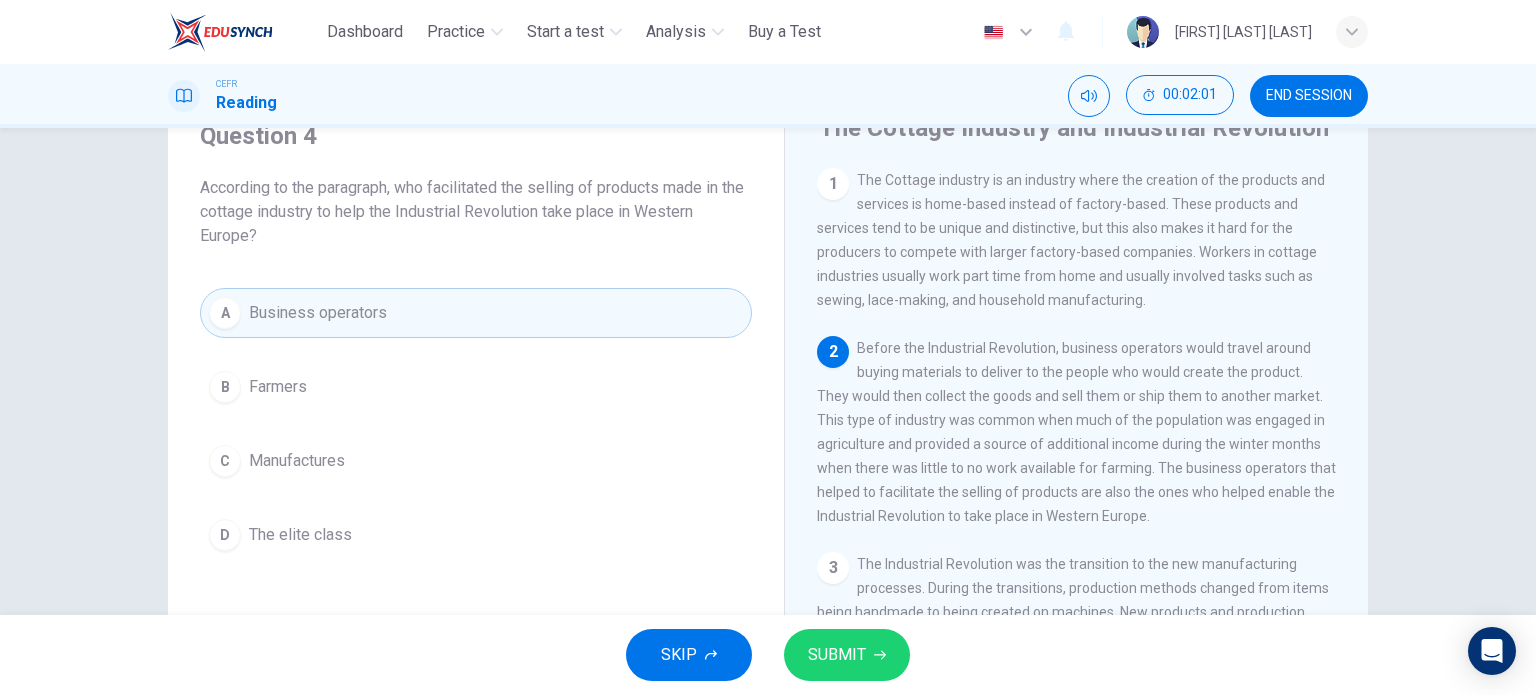 click on "SUBMIT" at bounding box center [847, 655] 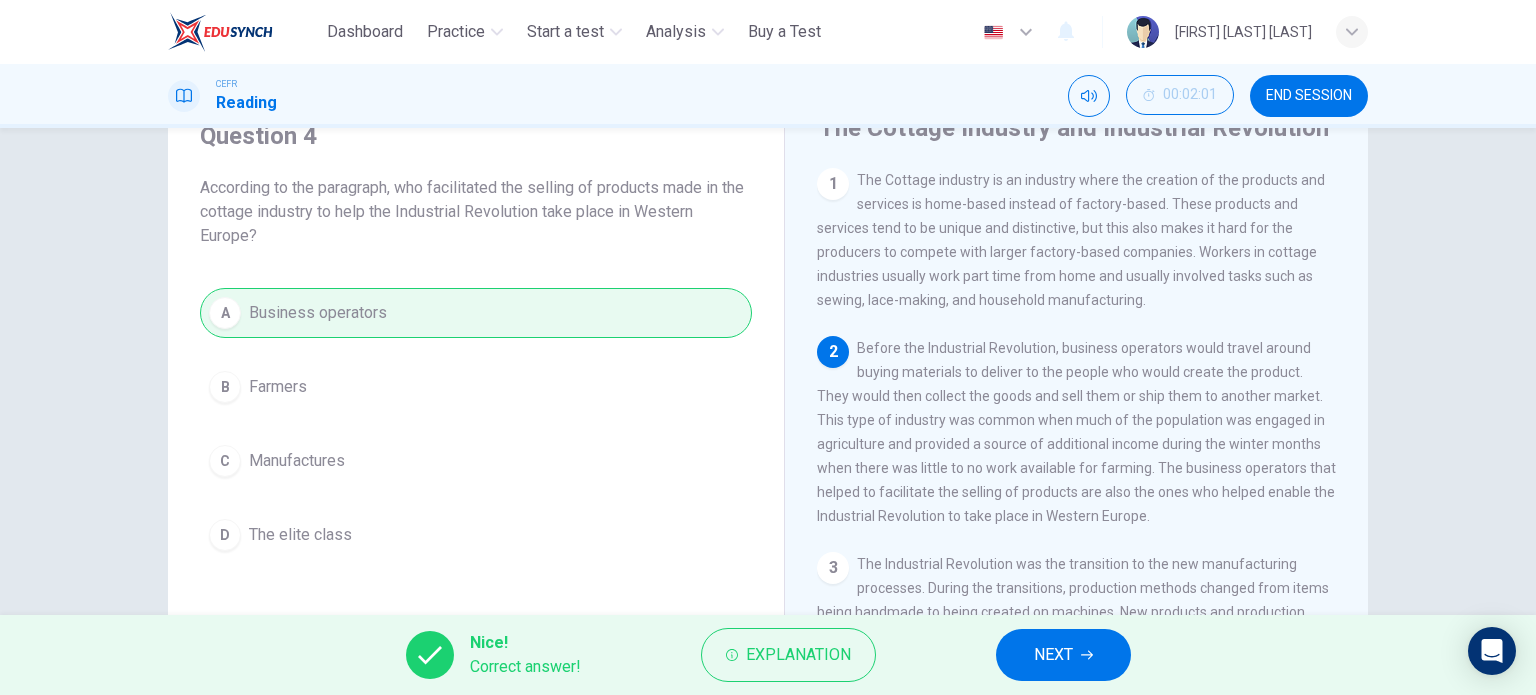 click on "NEXT" at bounding box center [1053, 655] 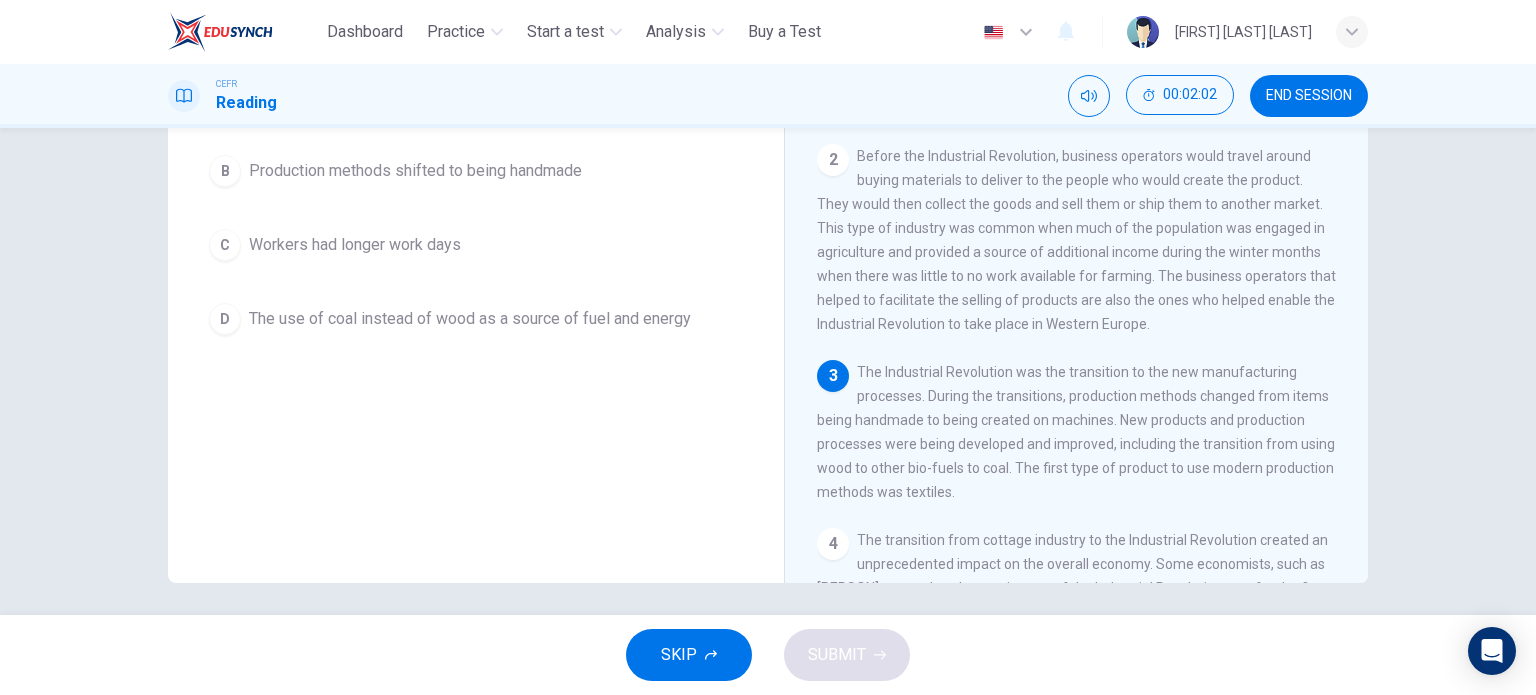 scroll, scrollTop: 288, scrollLeft: 0, axis: vertical 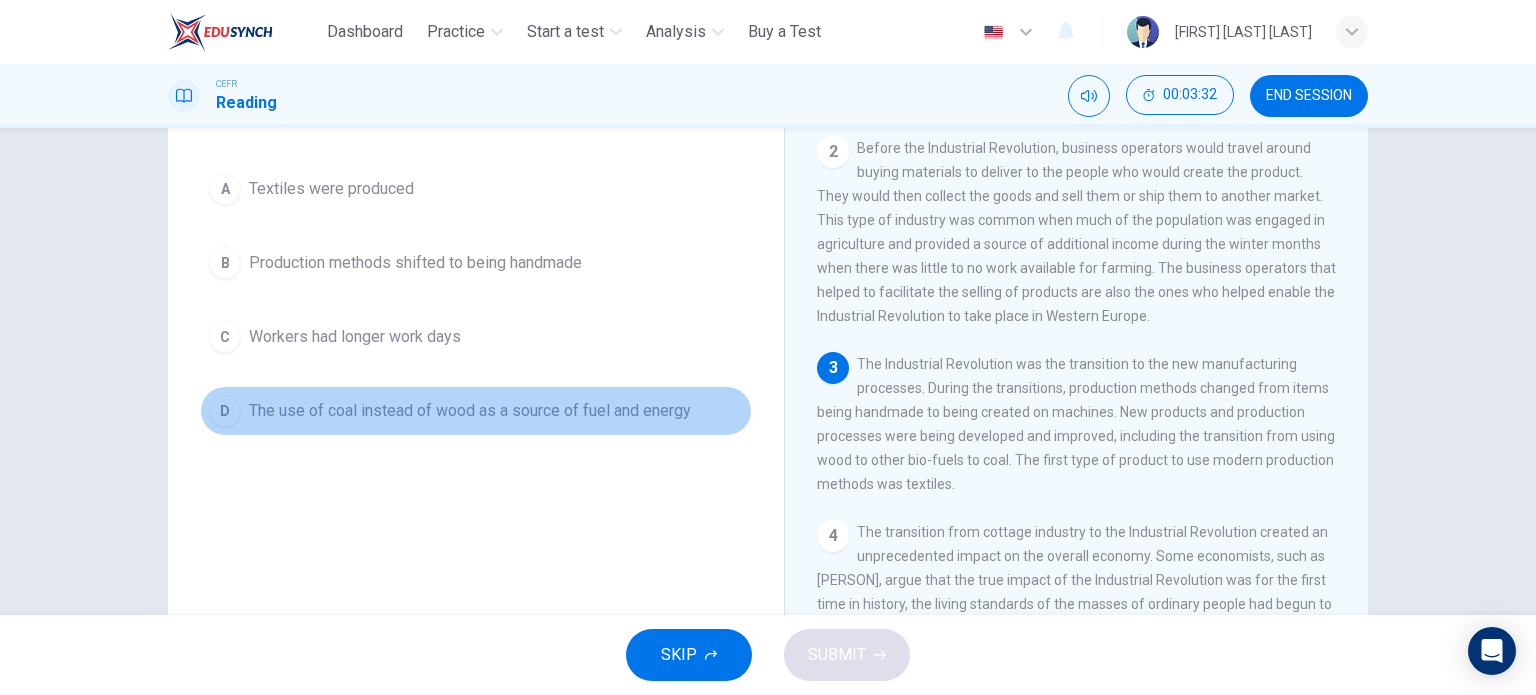 click on "The use of coal instead of wood as a source of fuel and energy" at bounding box center [331, 189] 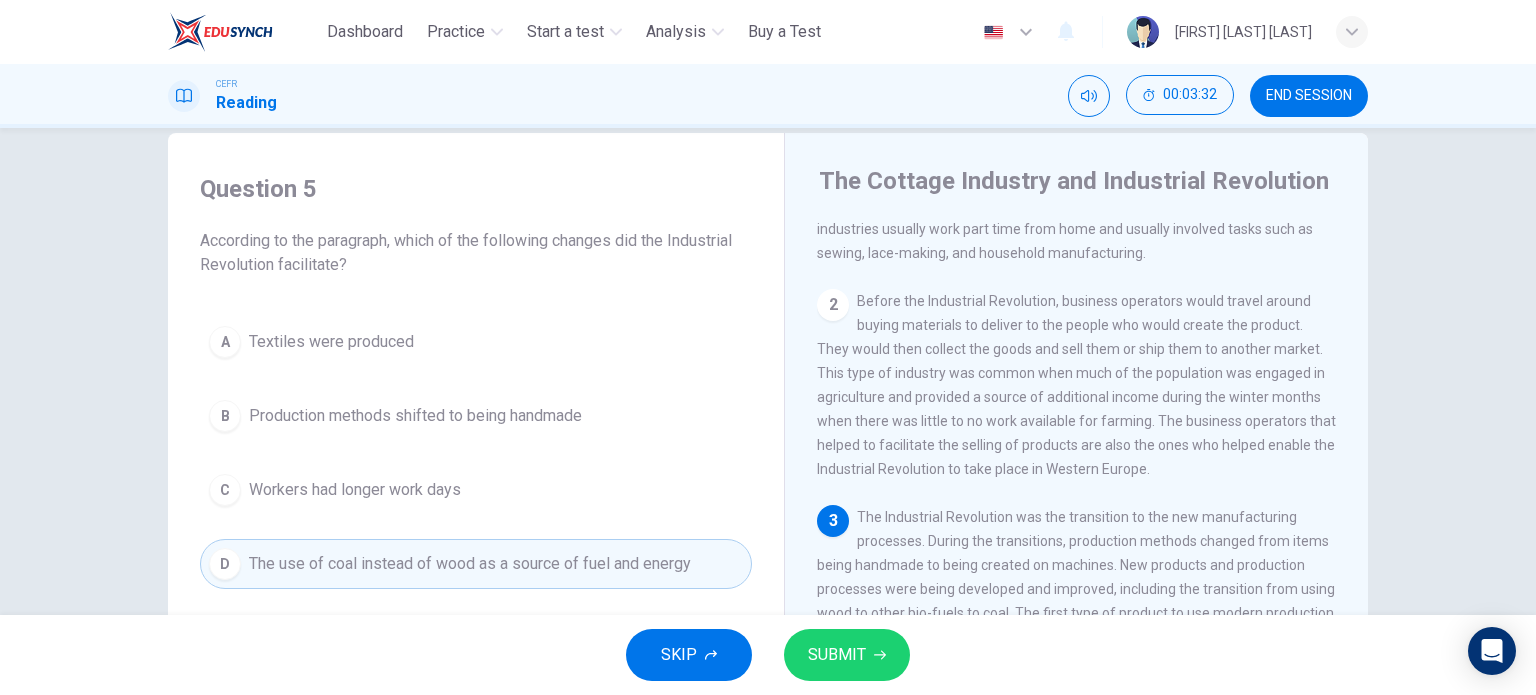 scroll, scrollTop: 0, scrollLeft: 0, axis: both 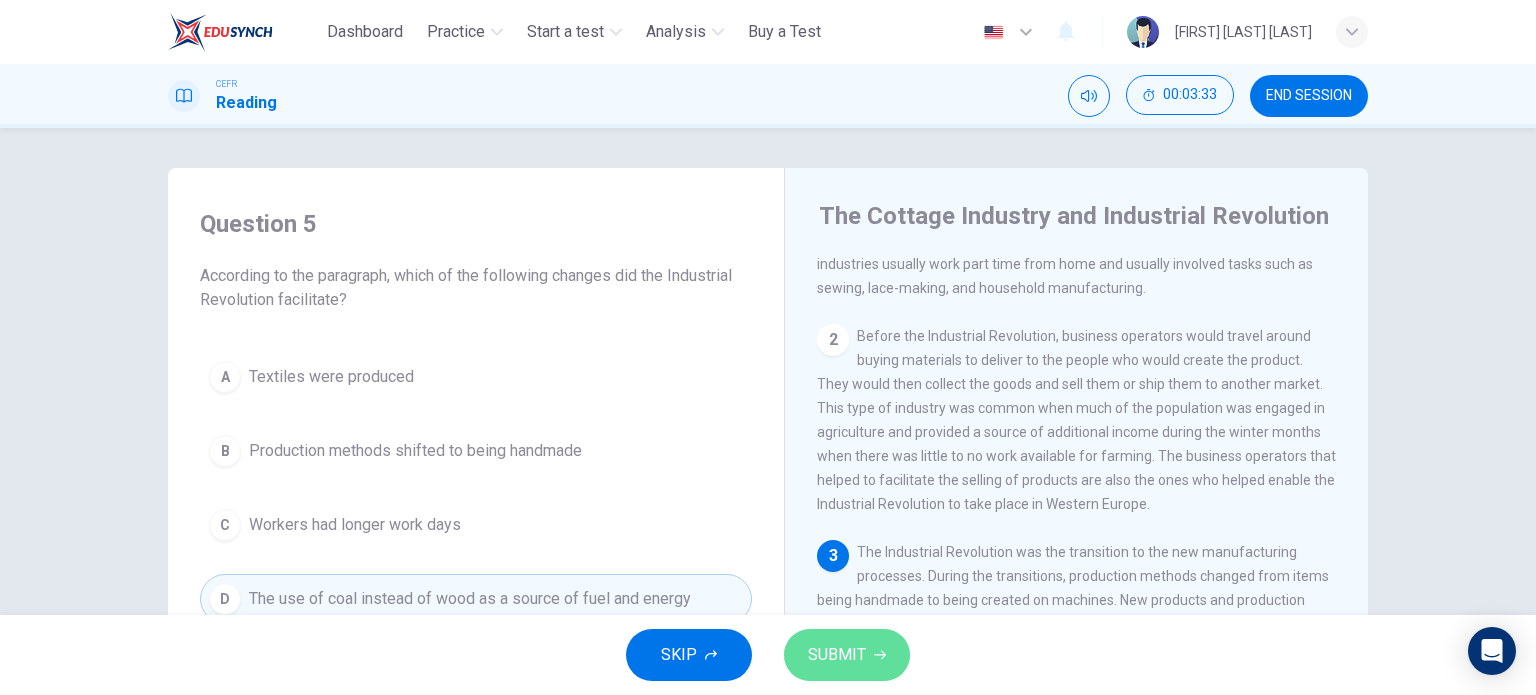 click on "SUBMIT" at bounding box center (847, 655) 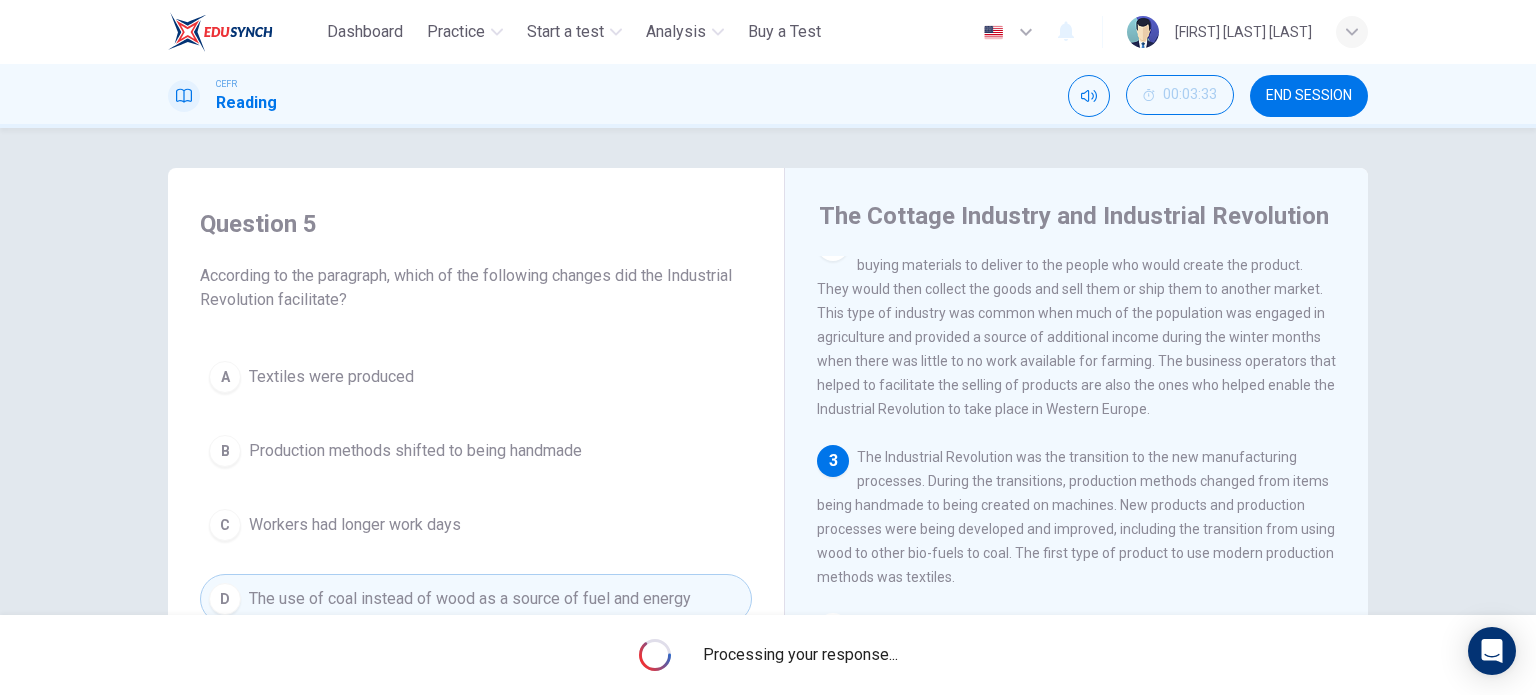 scroll, scrollTop: 200, scrollLeft: 0, axis: vertical 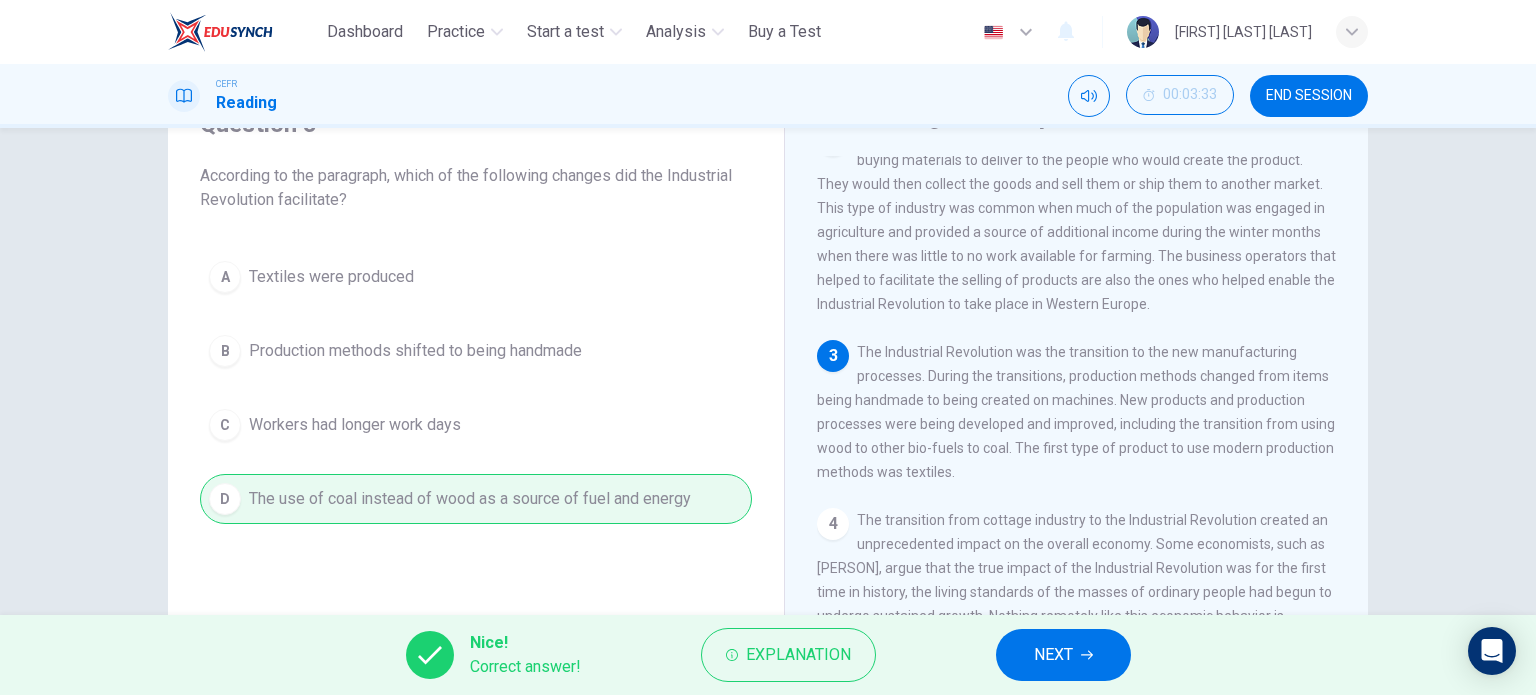click on "NEXT" at bounding box center [1063, 655] 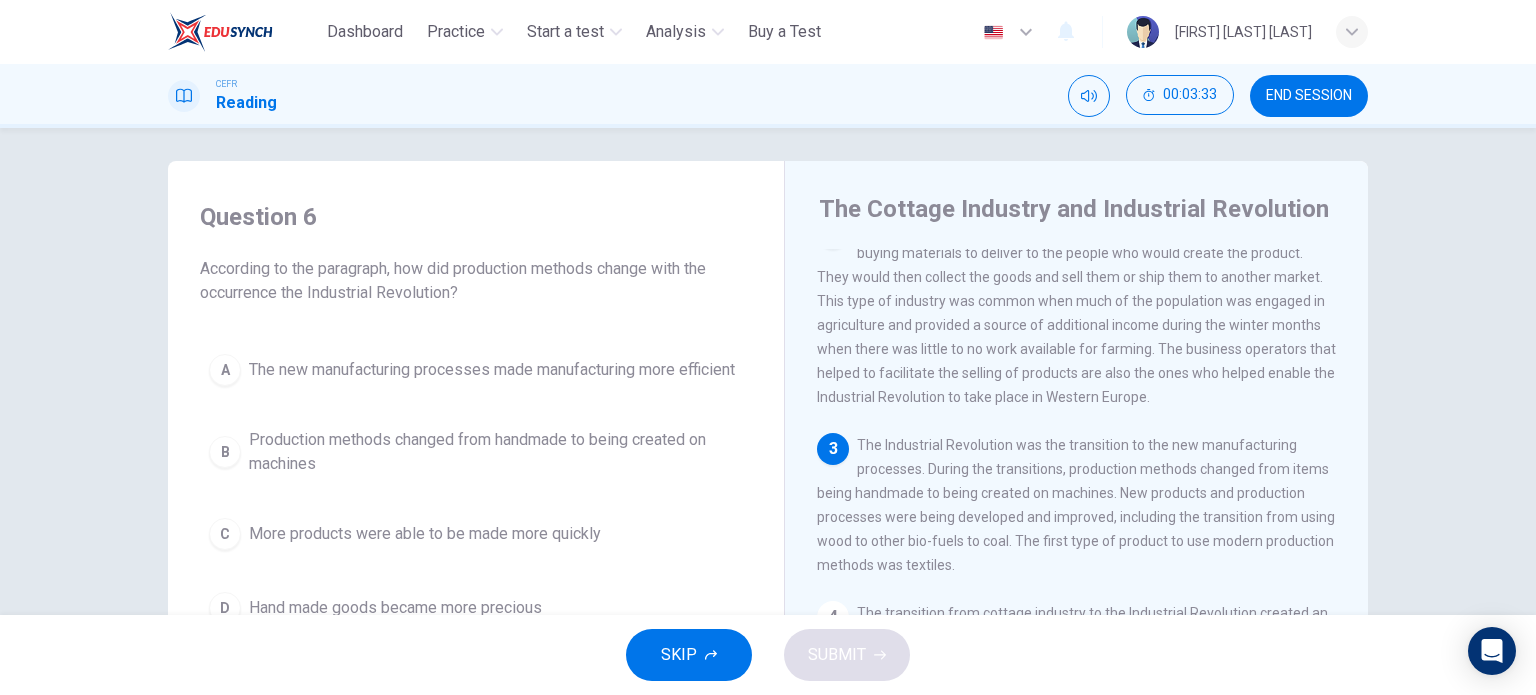 scroll, scrollTop: 0, scrollLeft: 0, axis: both 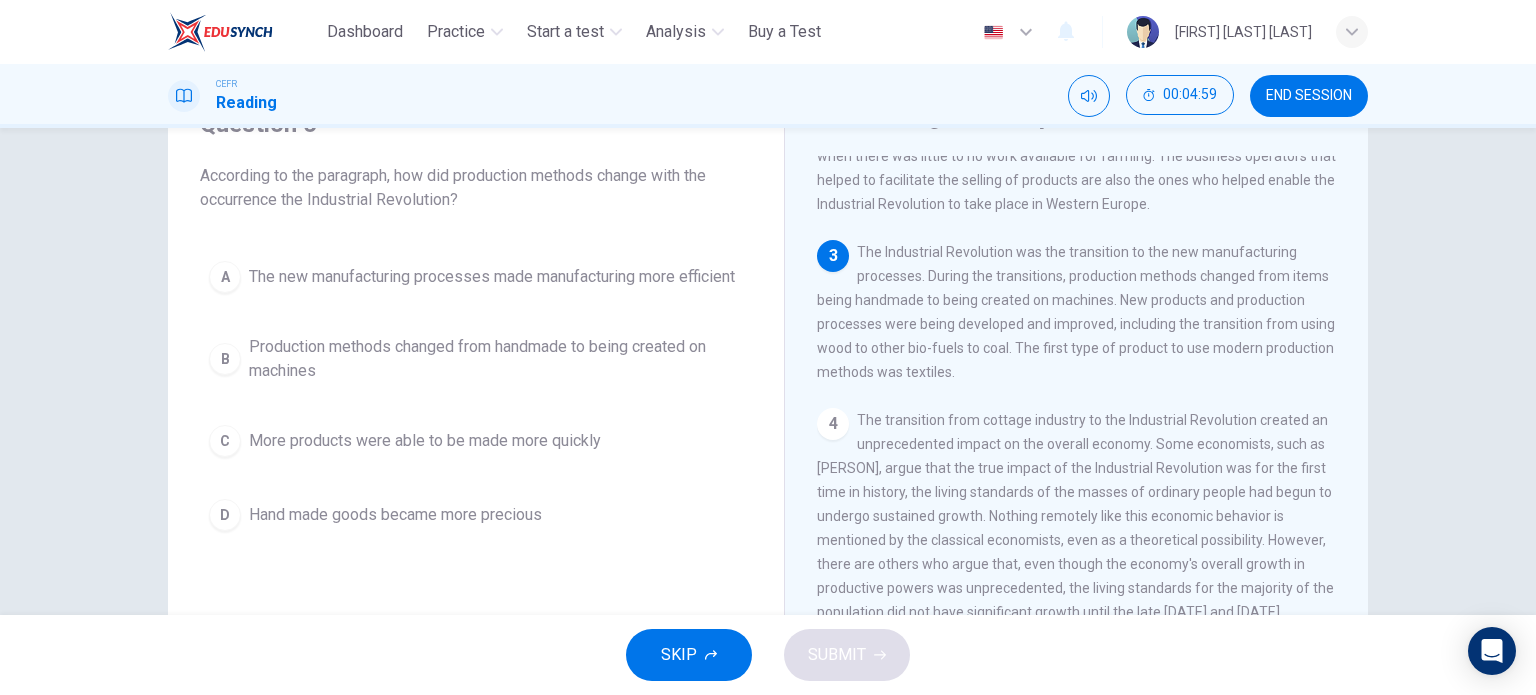 click on "Production methods changed from handmade to being created on machines" at bounding box center (492, 277) 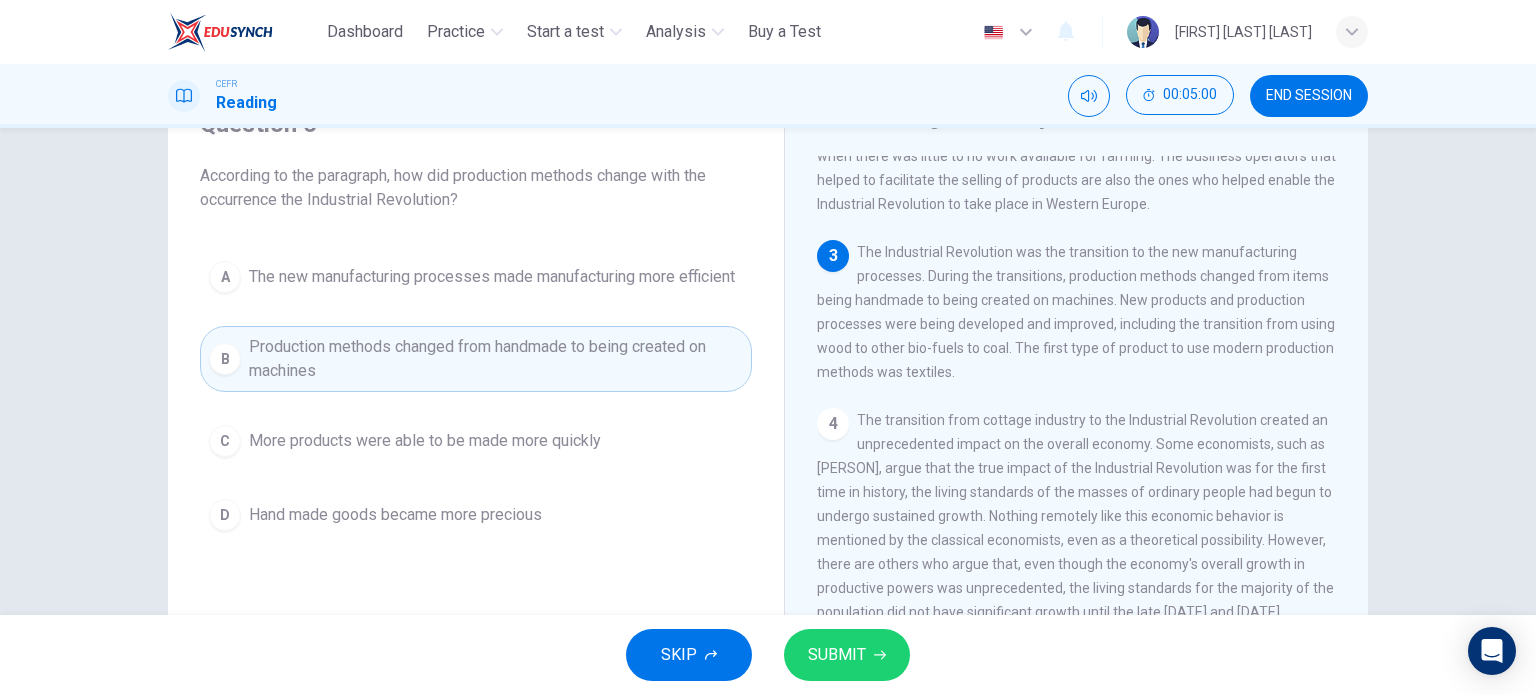 click on "SUBMIT" at bounding box center (837, 655) 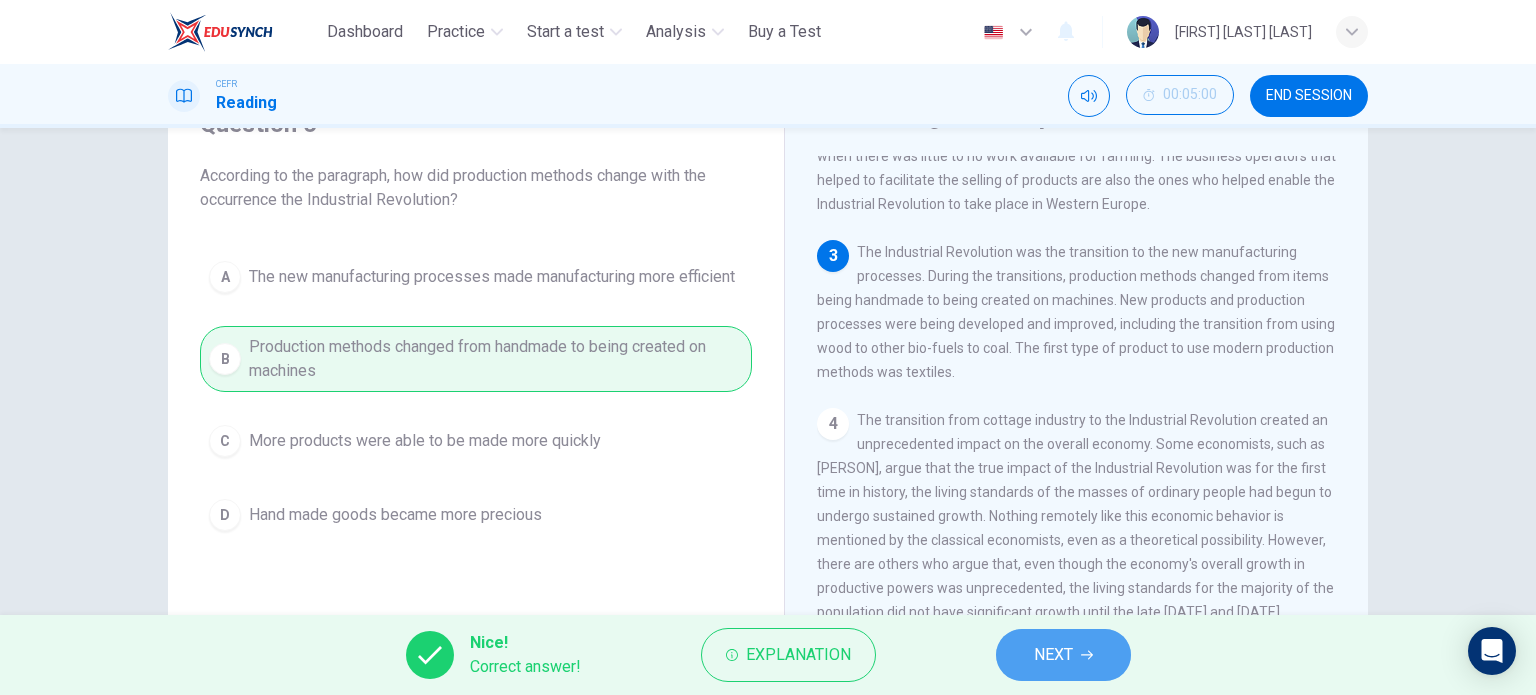 click on "NEXT" at bounding box center (1063, 655) 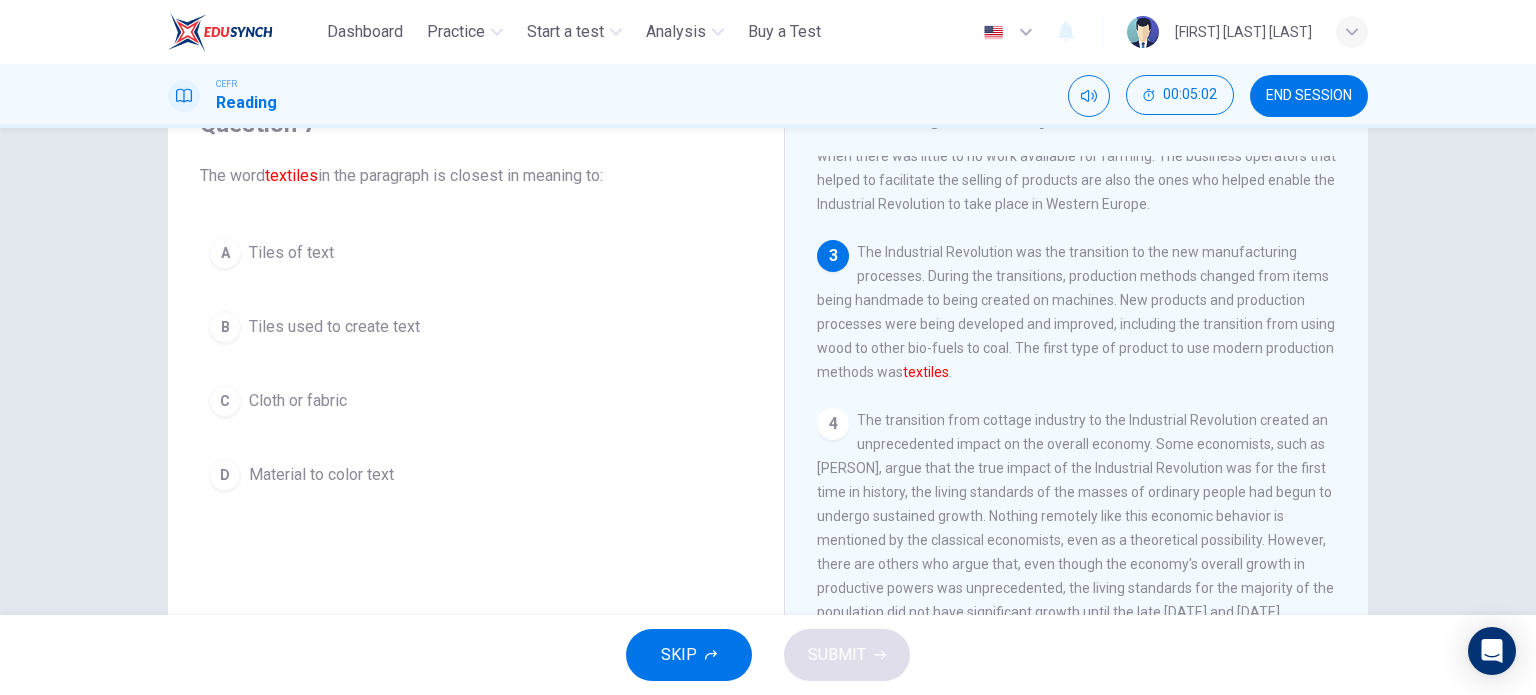 click on "Cloth or fabric" at bounding box center (291, 253) 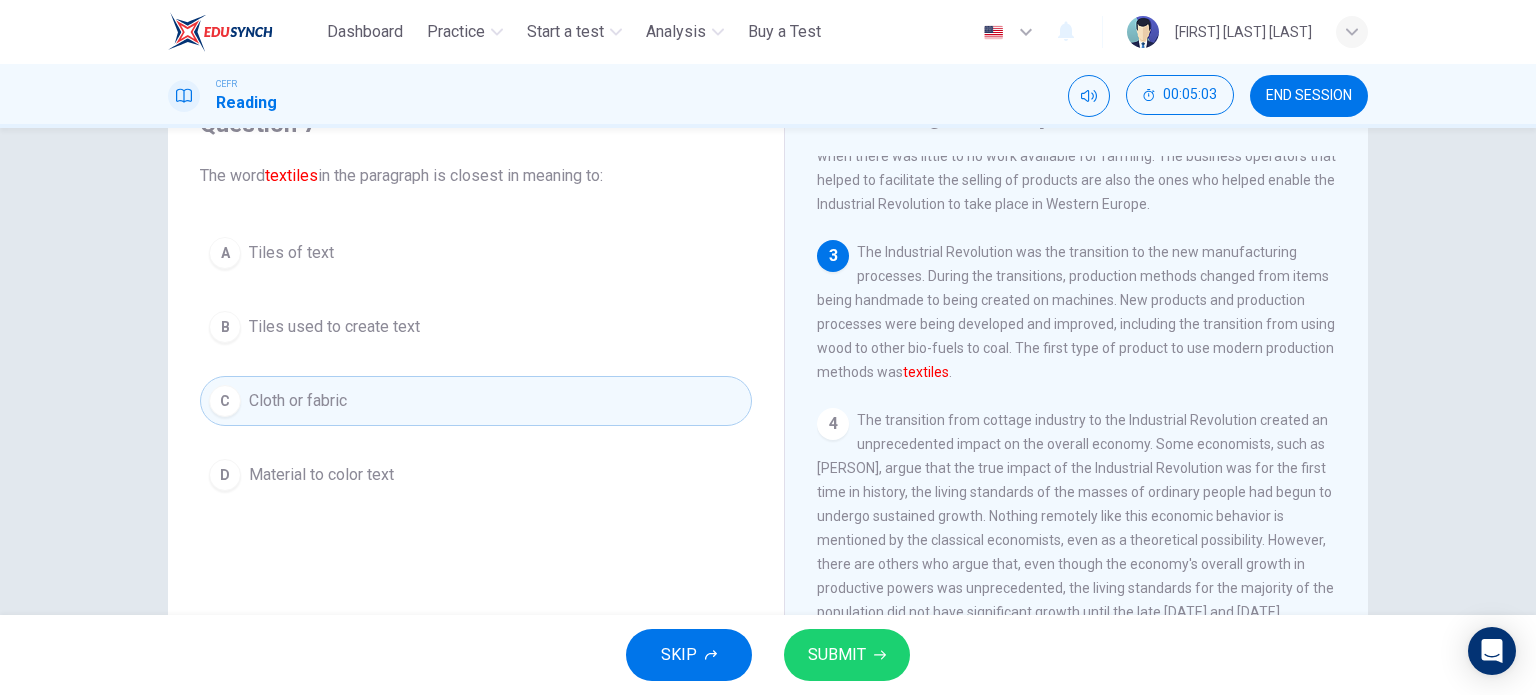 click on "SUBMIT" at bounding box center (847, 655) 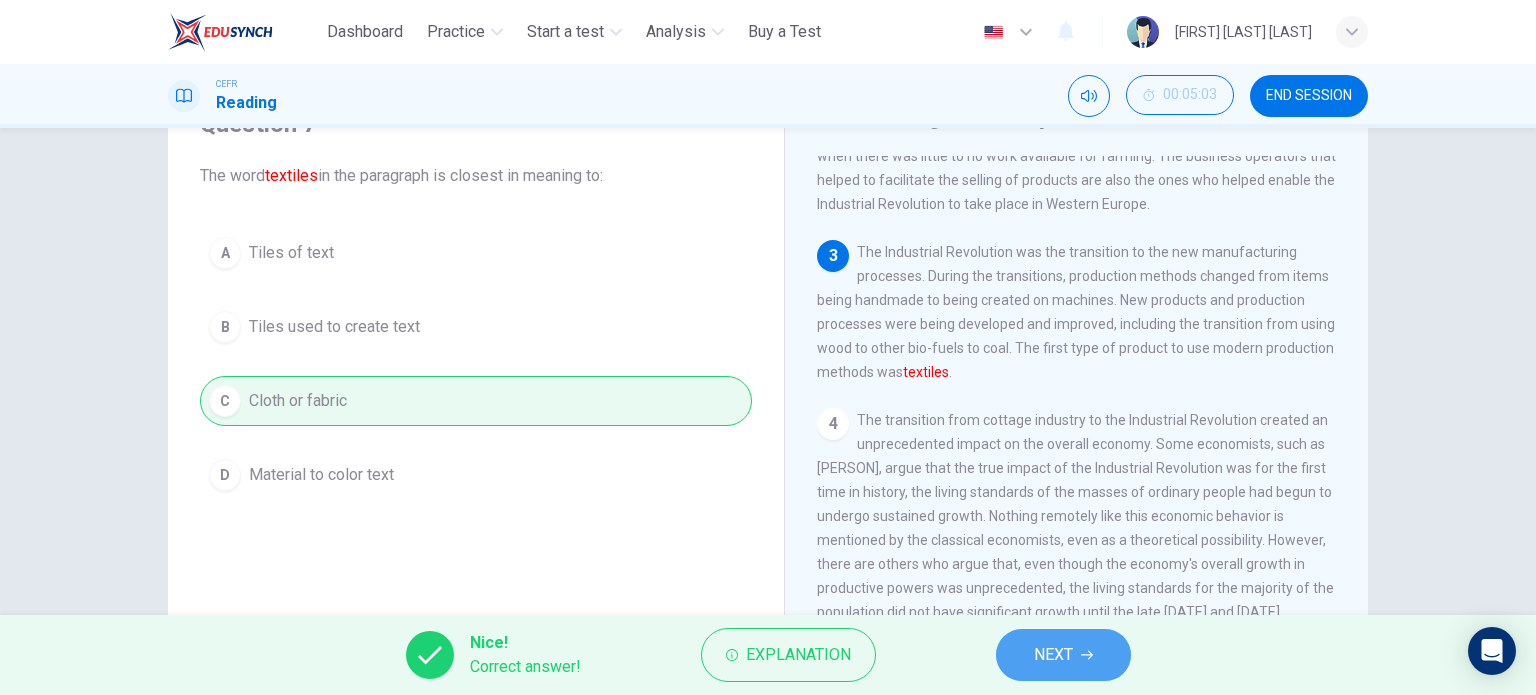 click at bounding box center (1087, 655) 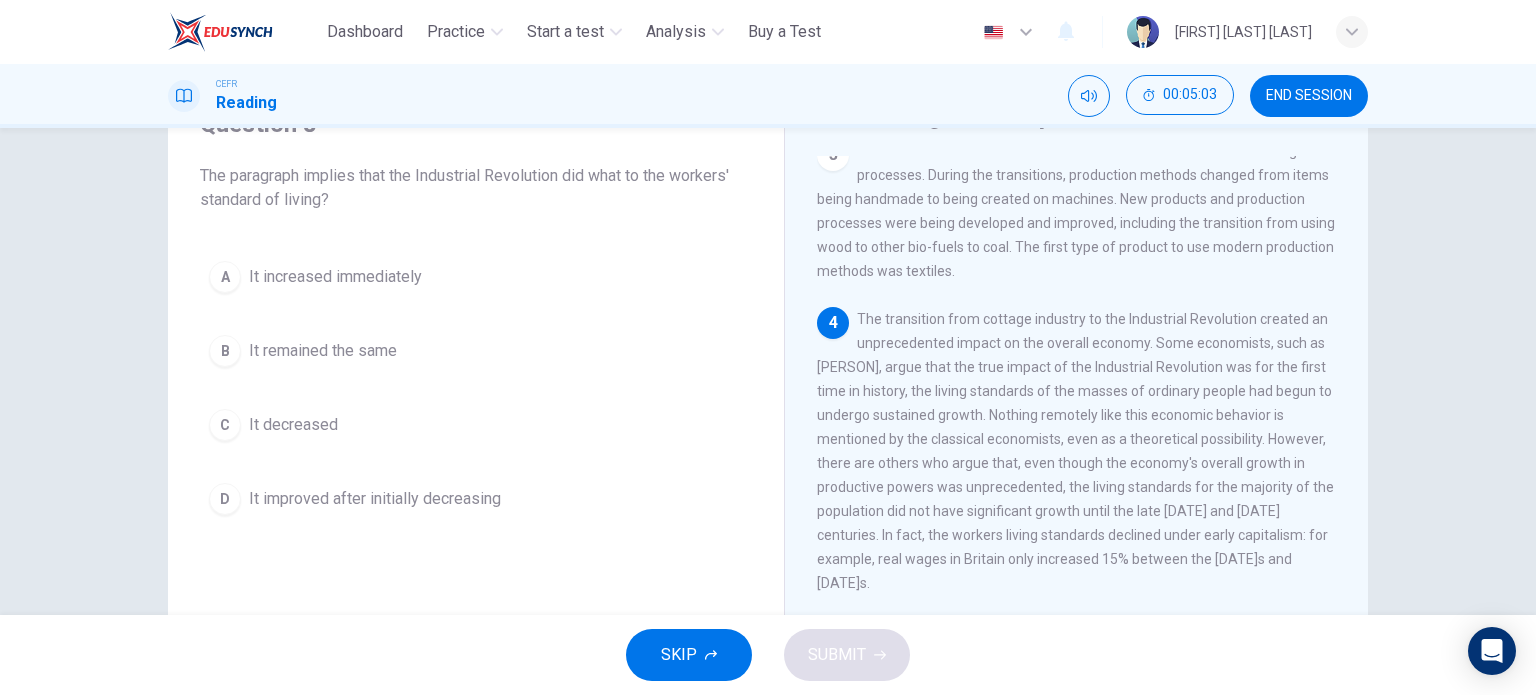 scroll, scrollTop: 430, scrollLeft: 0, axis: vertical 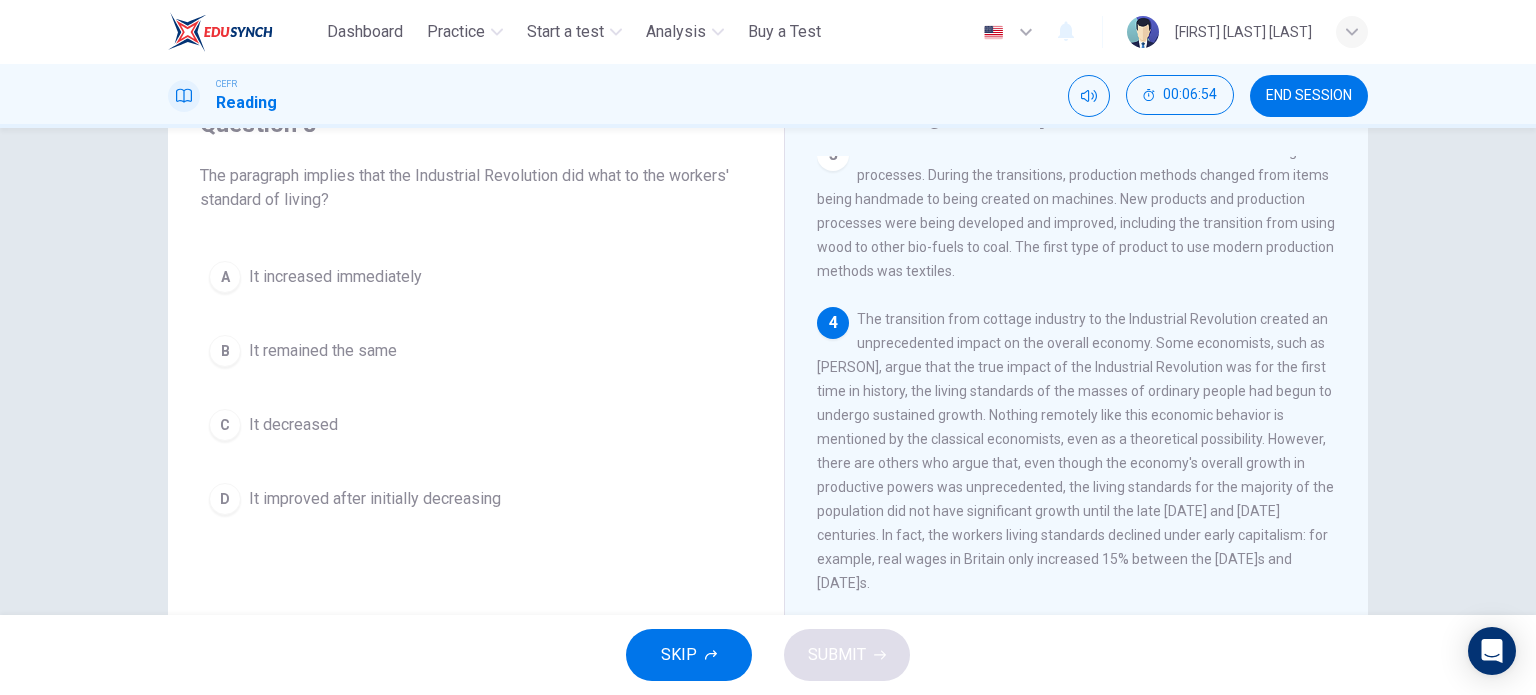click on "D It improved after initially decreasing" at bounding box center [476, 499] 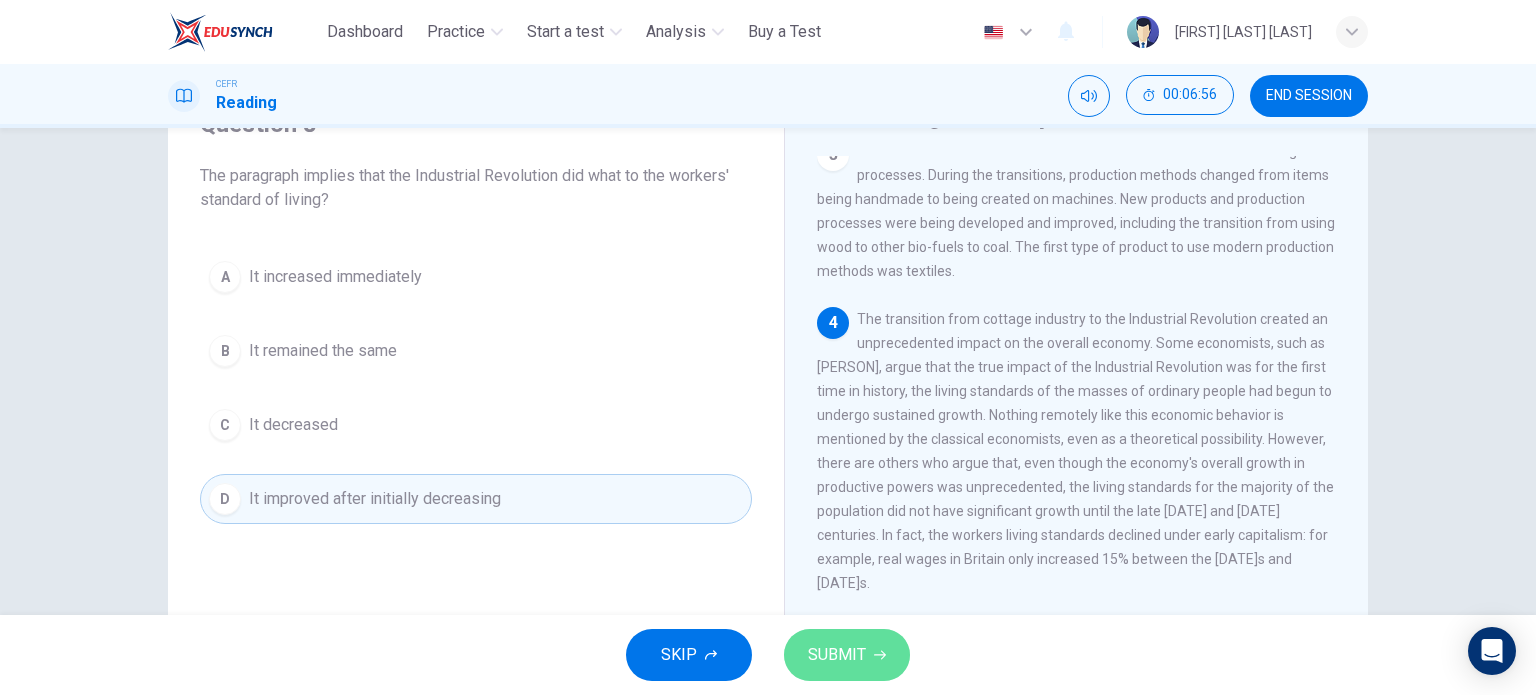 click on "SUBMIT" at bounding box center [847, 655] 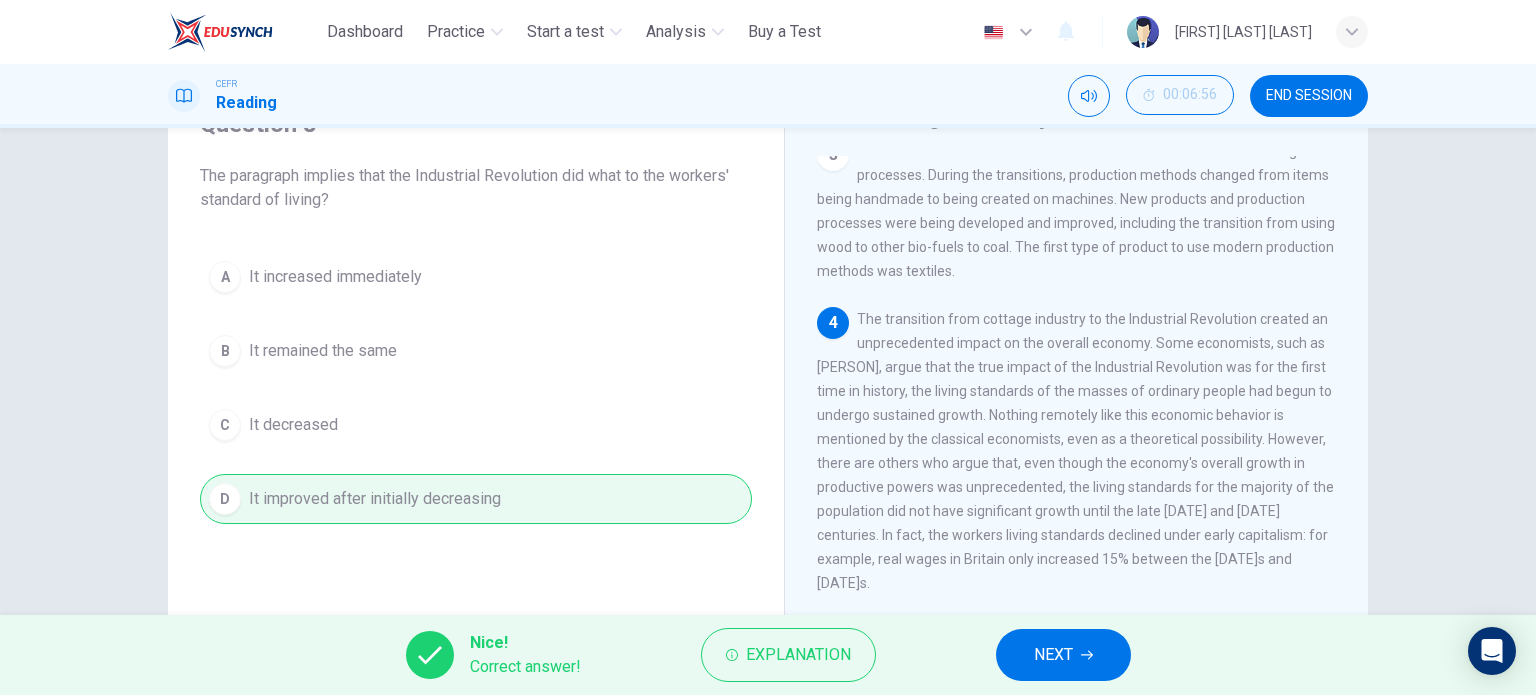 click on "NEXT" at bounding box center [1063, 655] 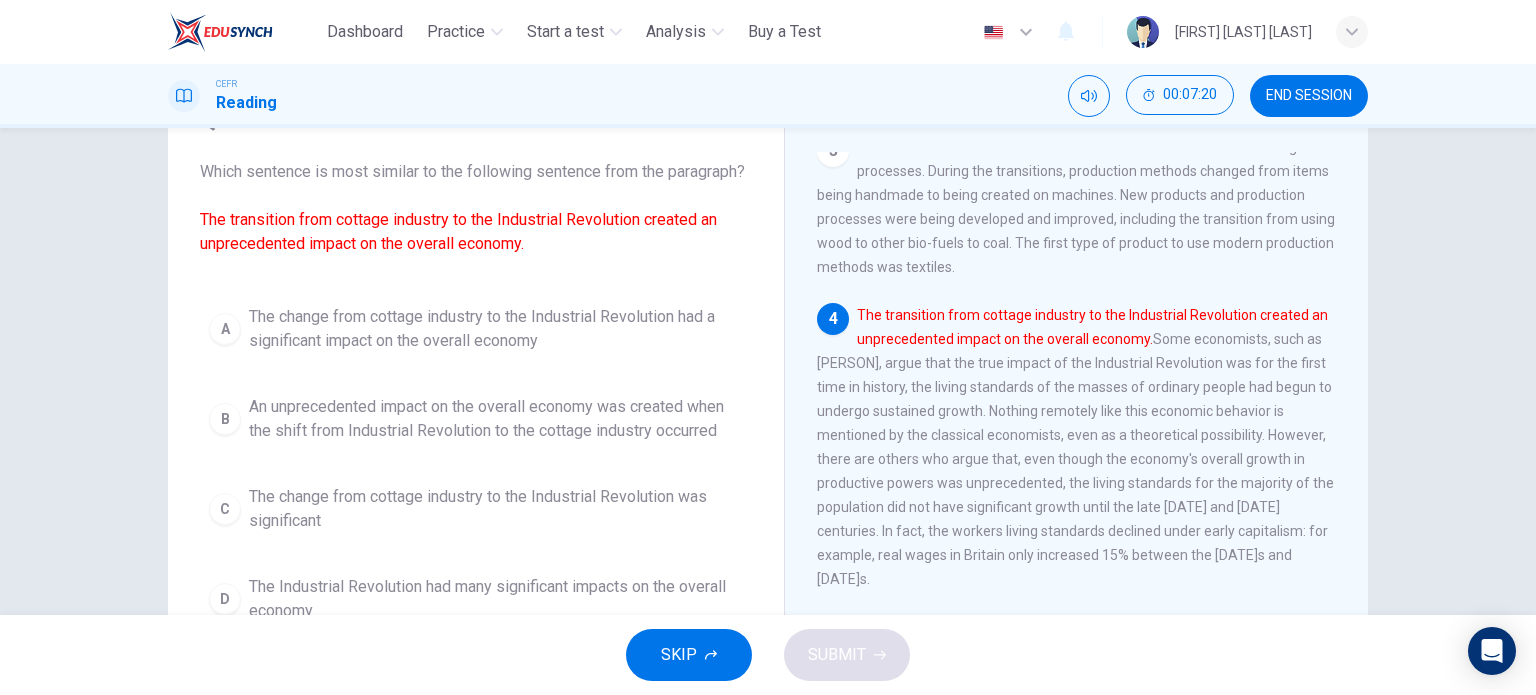 scroll, scrollTop: 88, scrollLeft: 0, axis: vertical 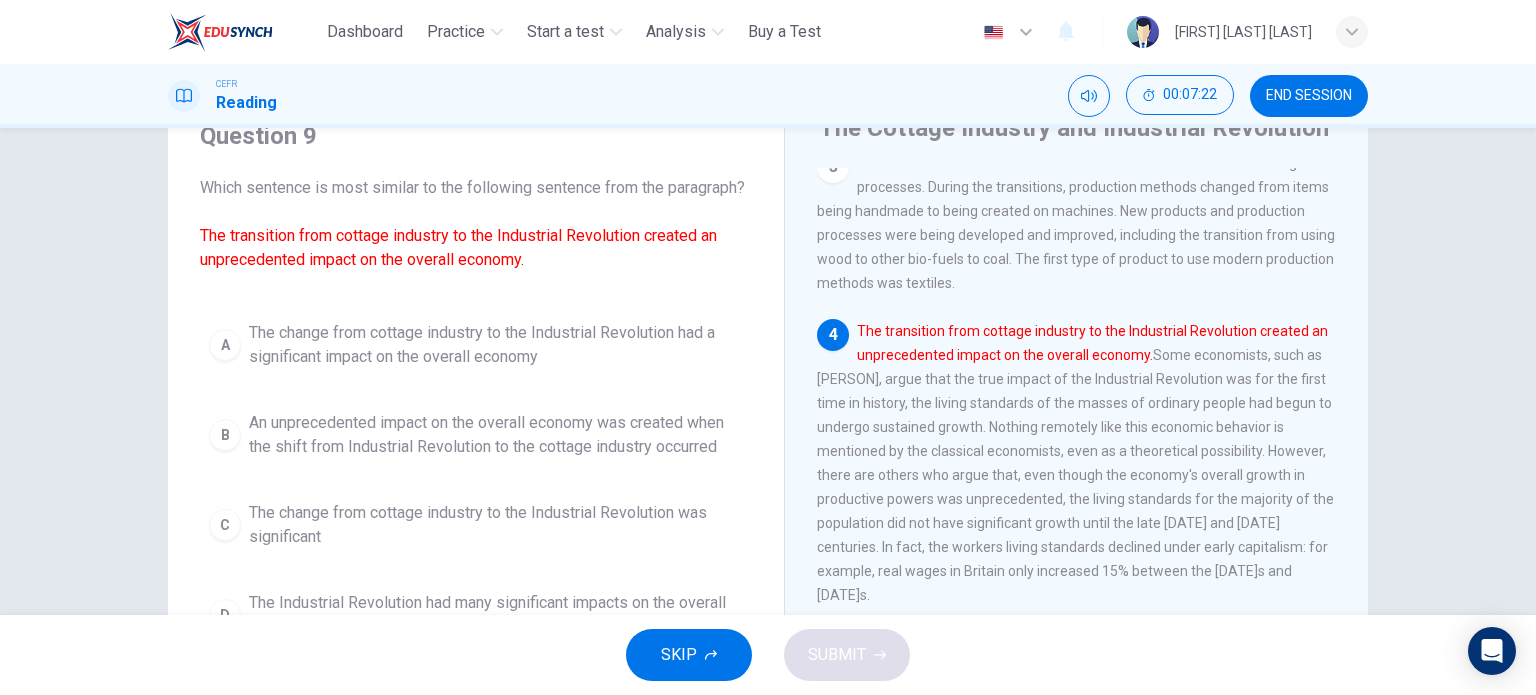 click on "The change from cottage industry to the Industrial Revolution had a significant impact on the overall economy" at bounding box center (496, 345) 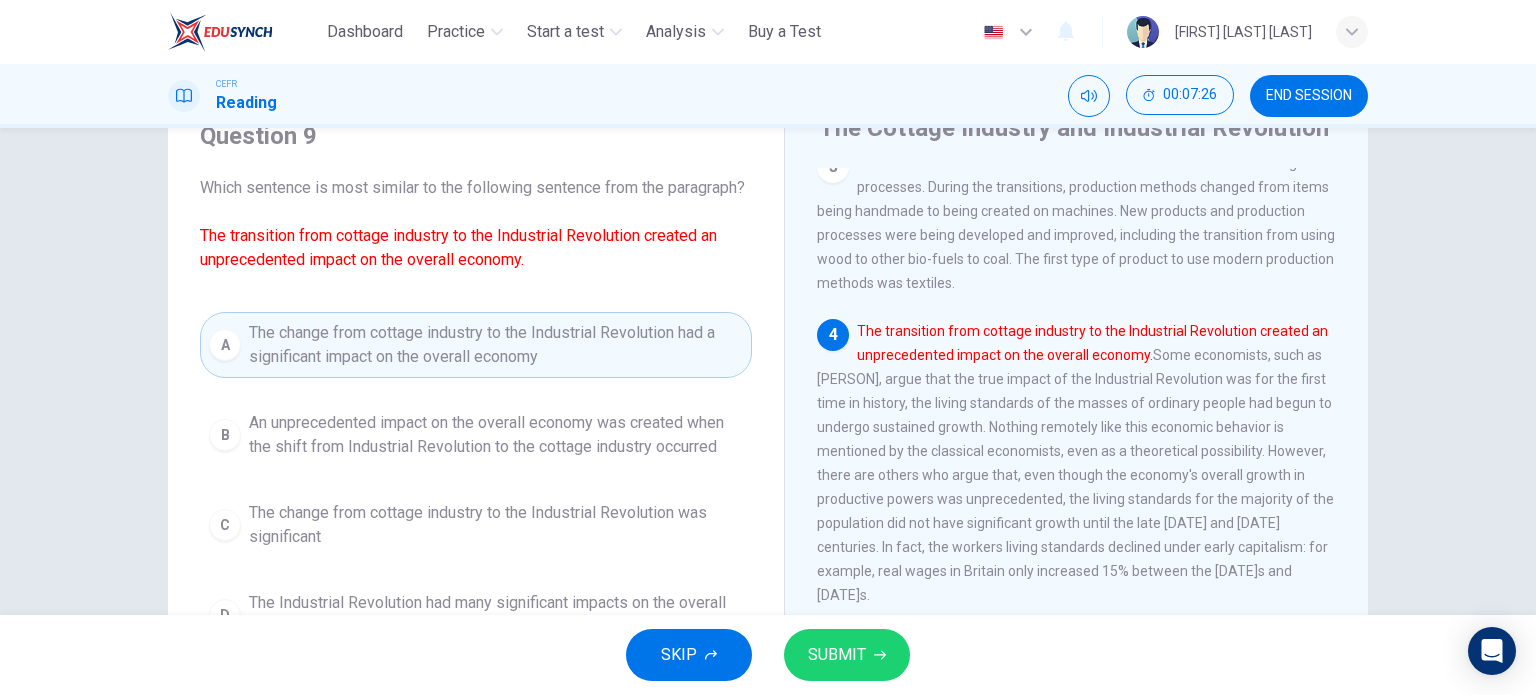 click on "SKIP SUBMIT" at bounding box center (768, 655) 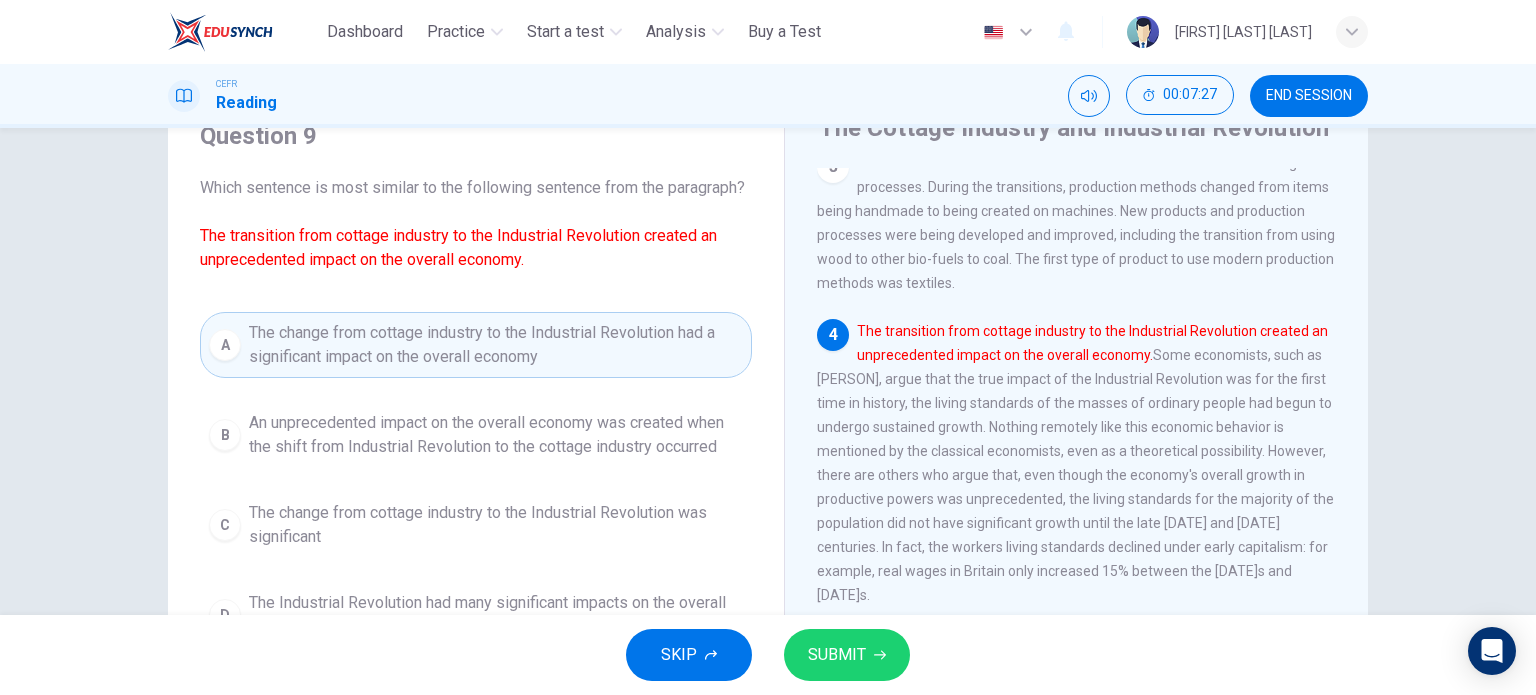 click on "SUBMIT" at bounding box center (847, 655) 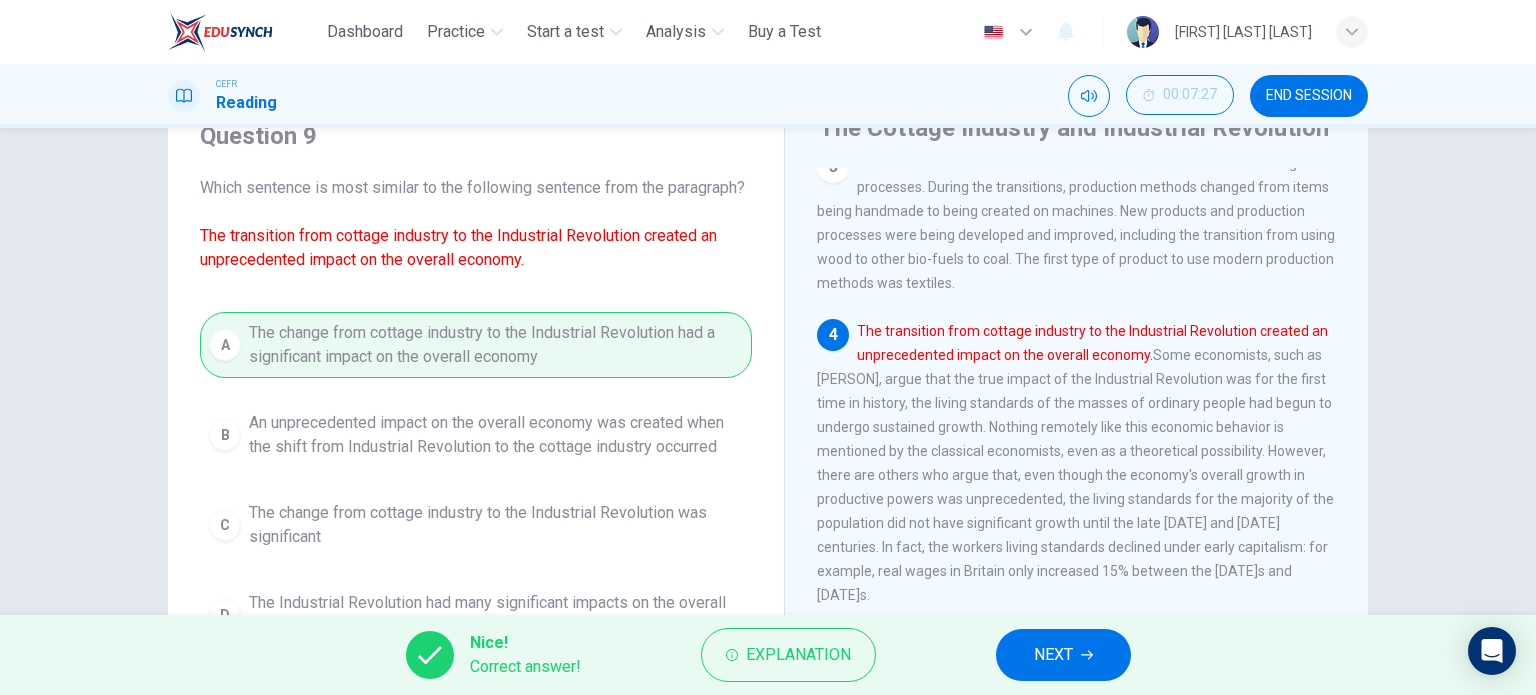 click on "NEXT" at bounding box center [1053, 655] 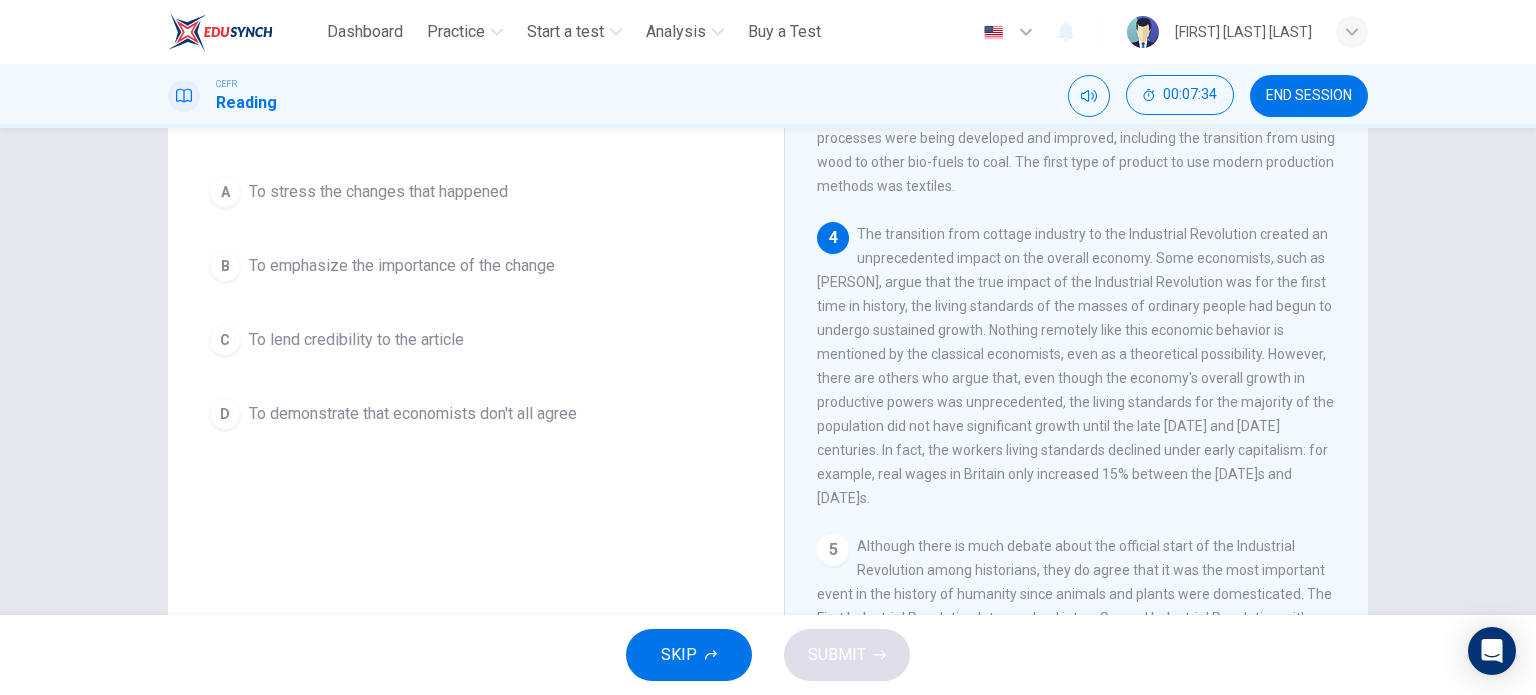 scroll, scrollTop: 188, scrollLeft: 0, axis: vertical 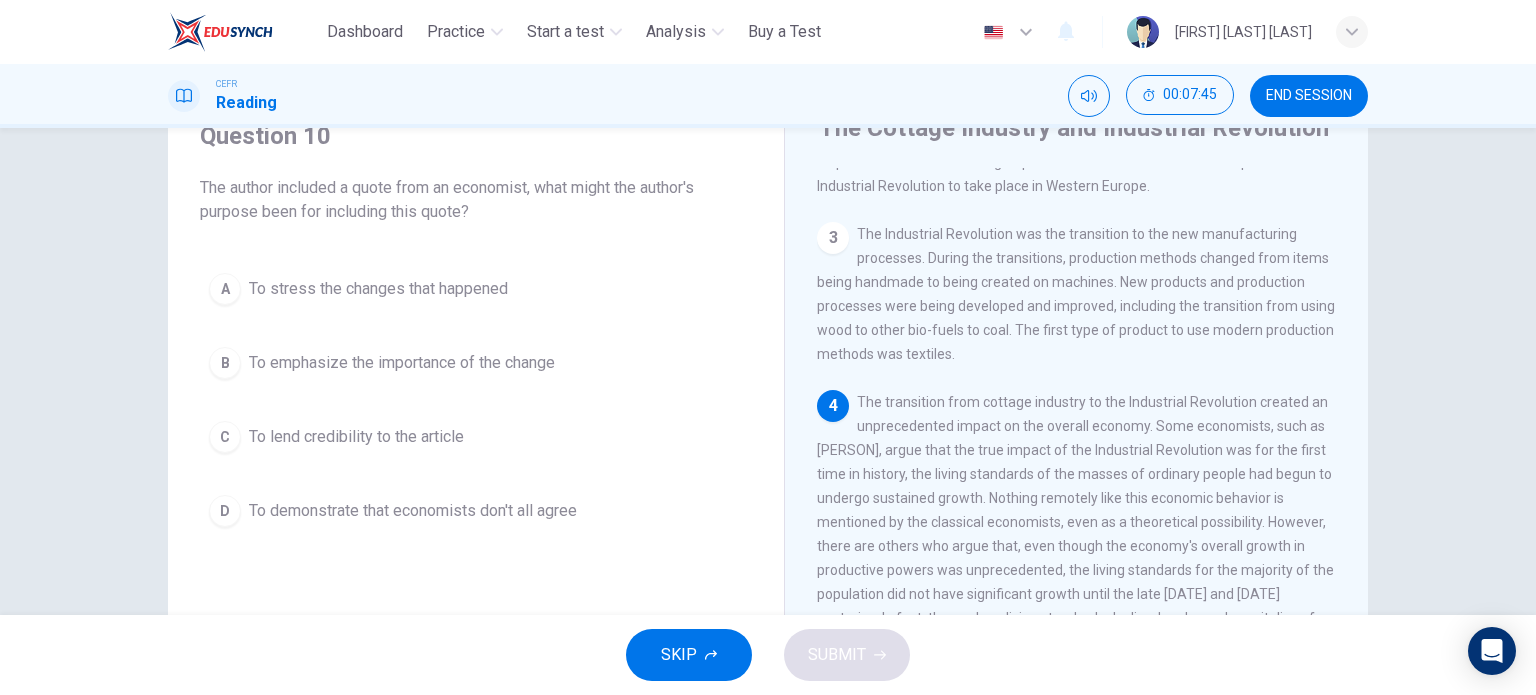 click on "A To stress the changes that happened" at bounding box center [476, 289] 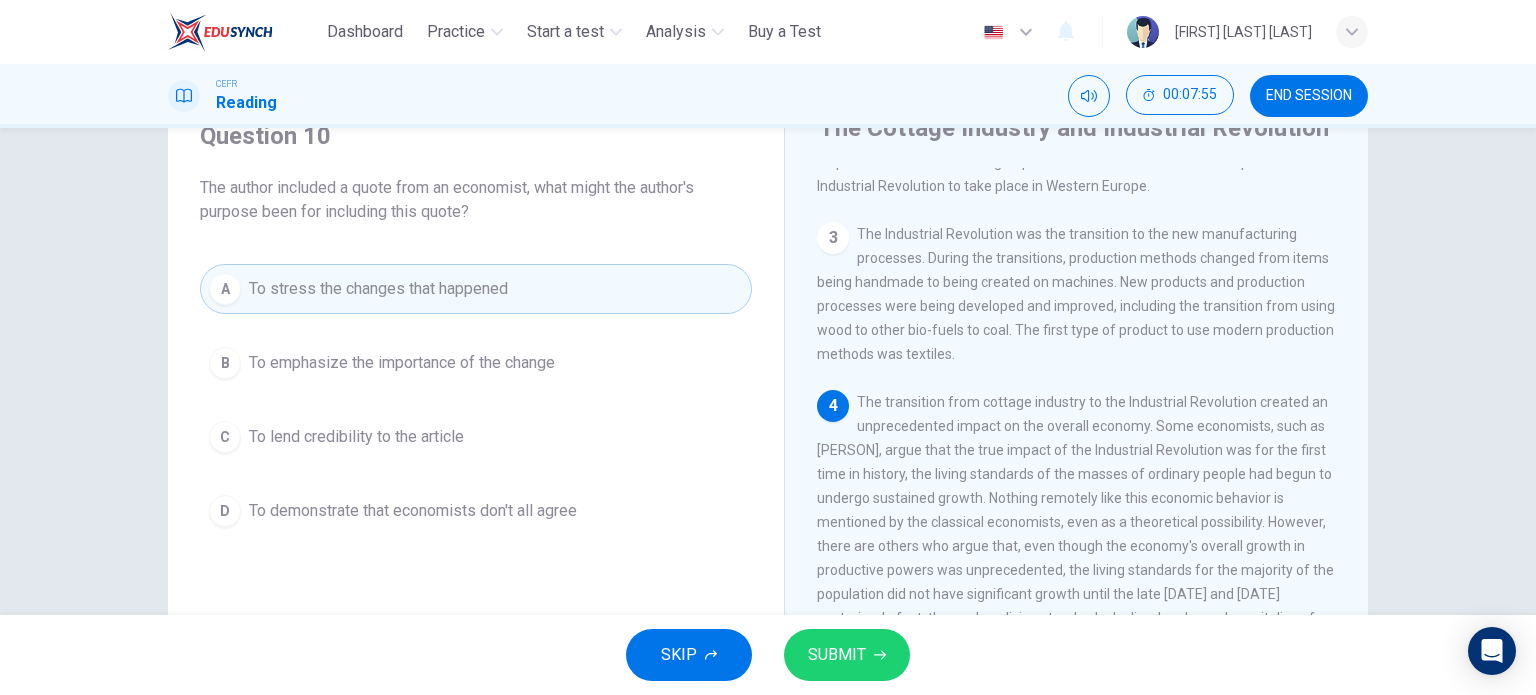click on "SUBMIT" at bounding box center (847, 655) 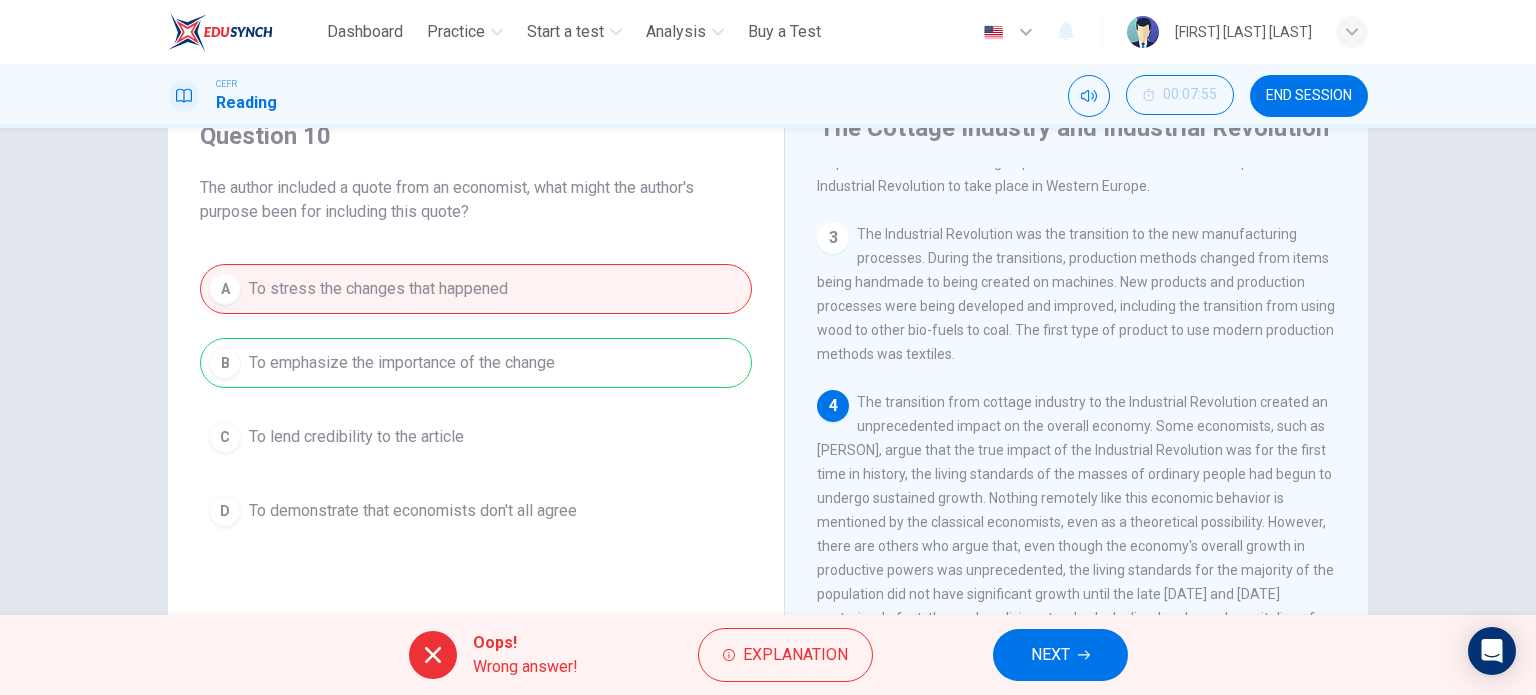 click on "NEXT" at bounding box center (1050, 655) 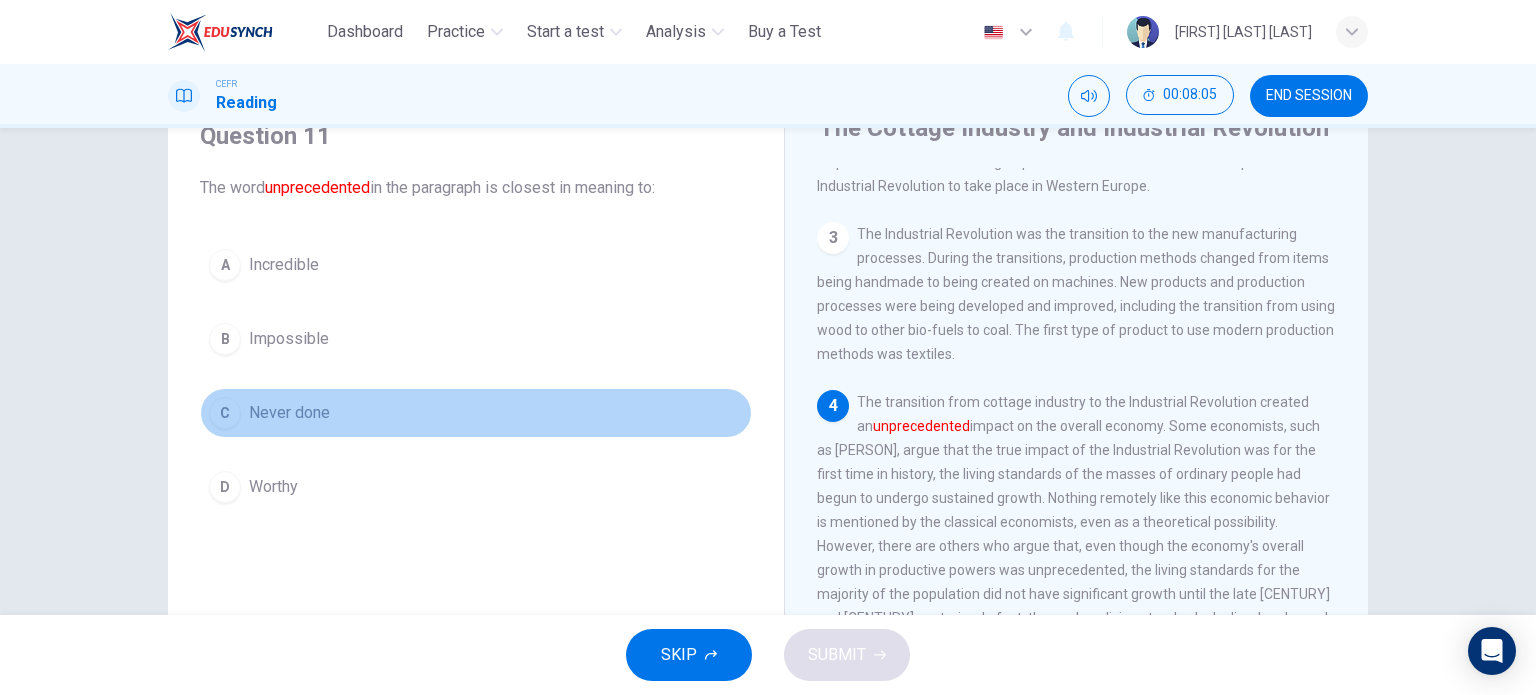 click on "Never done" at bounding box center (284, 265) 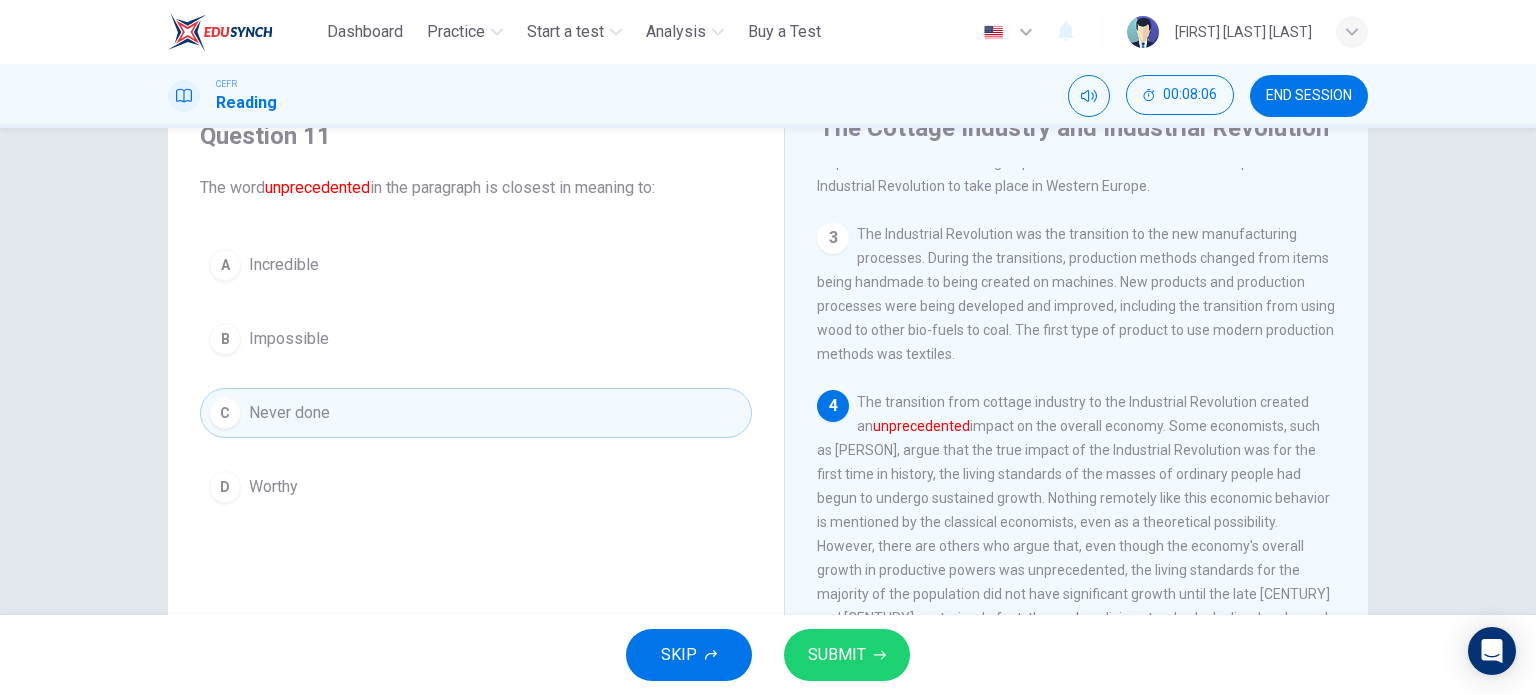 click on "SUBMIT" at bounding box center [837, 655] 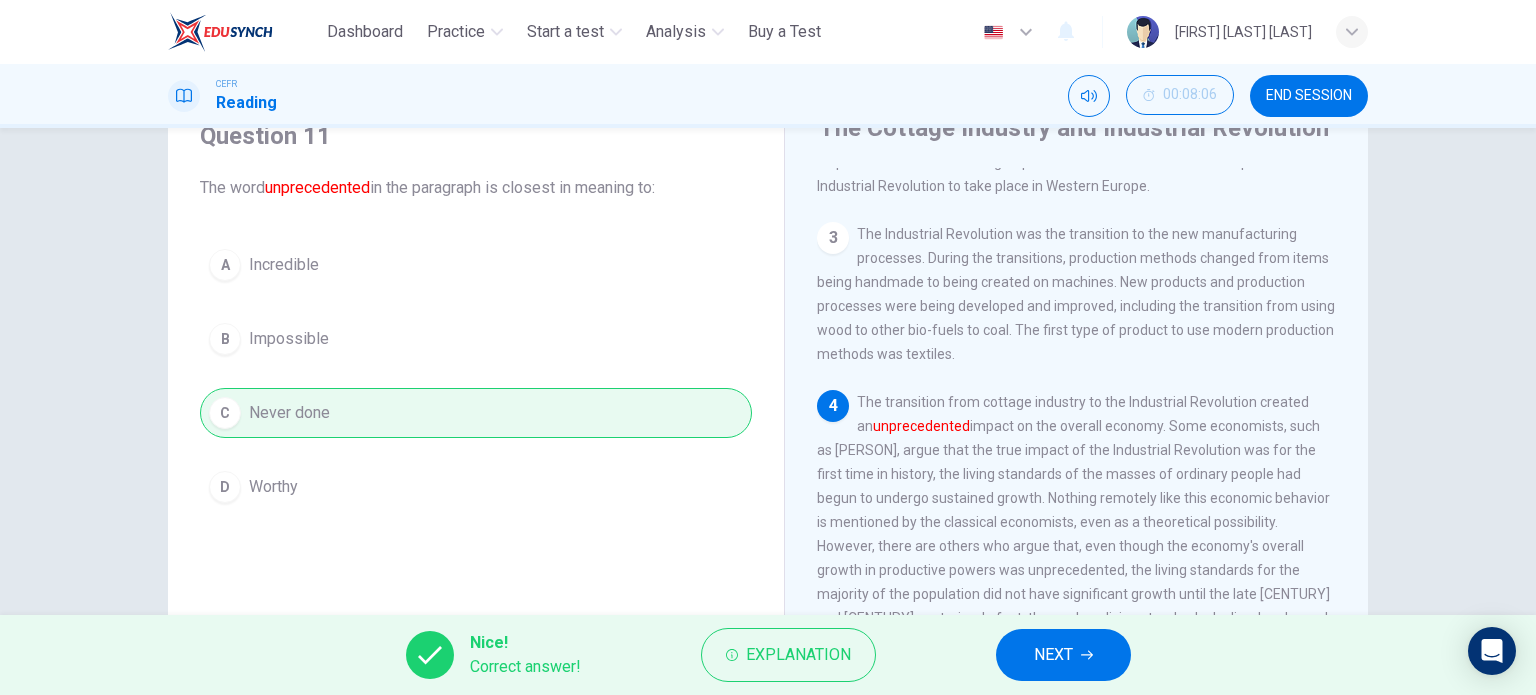 click on "NEXT" at bounding box center [1053, 655] 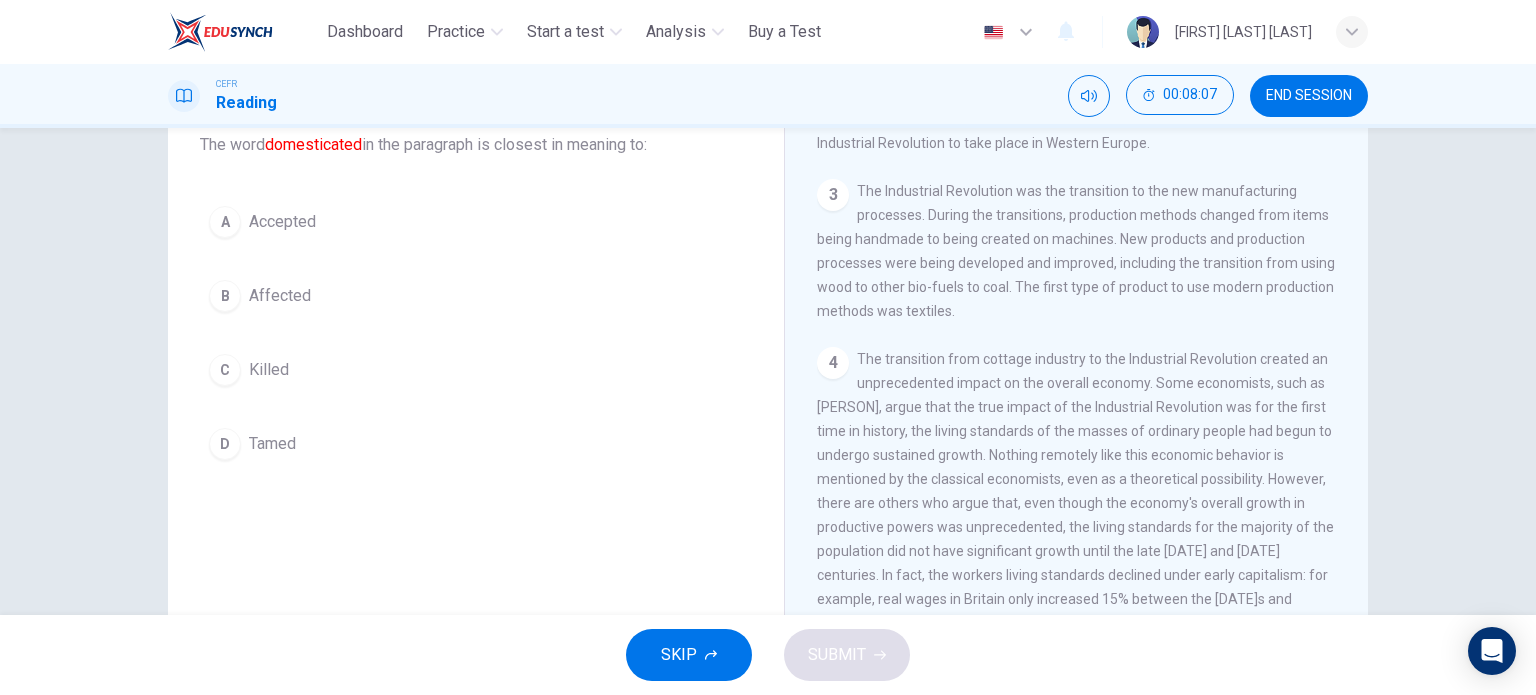 scroll, scrollTop: 188, scrollLeft: 0, axis: vertical 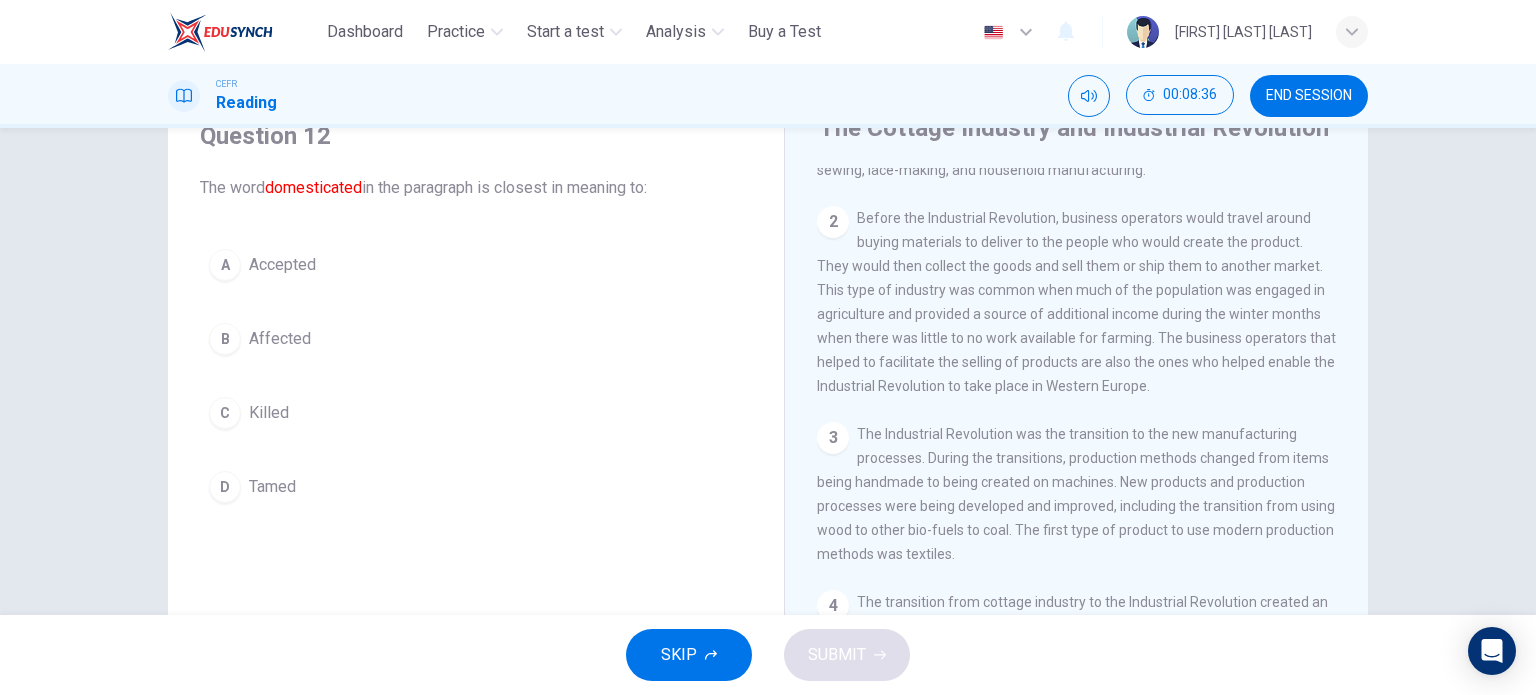 click on "D Tamed" at bounding box center [476, 487] 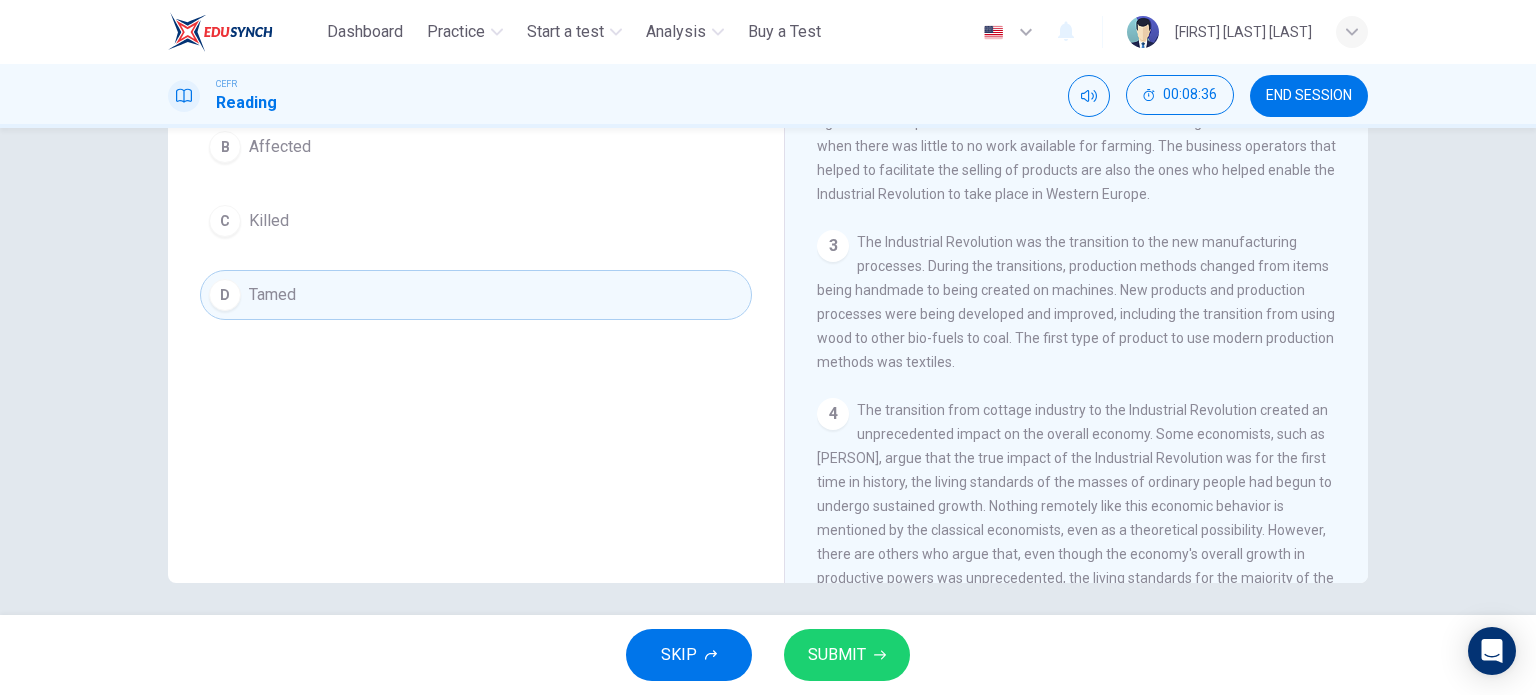 scroll, scrollTop: 288, scrollLeft: 0, axis: vertical 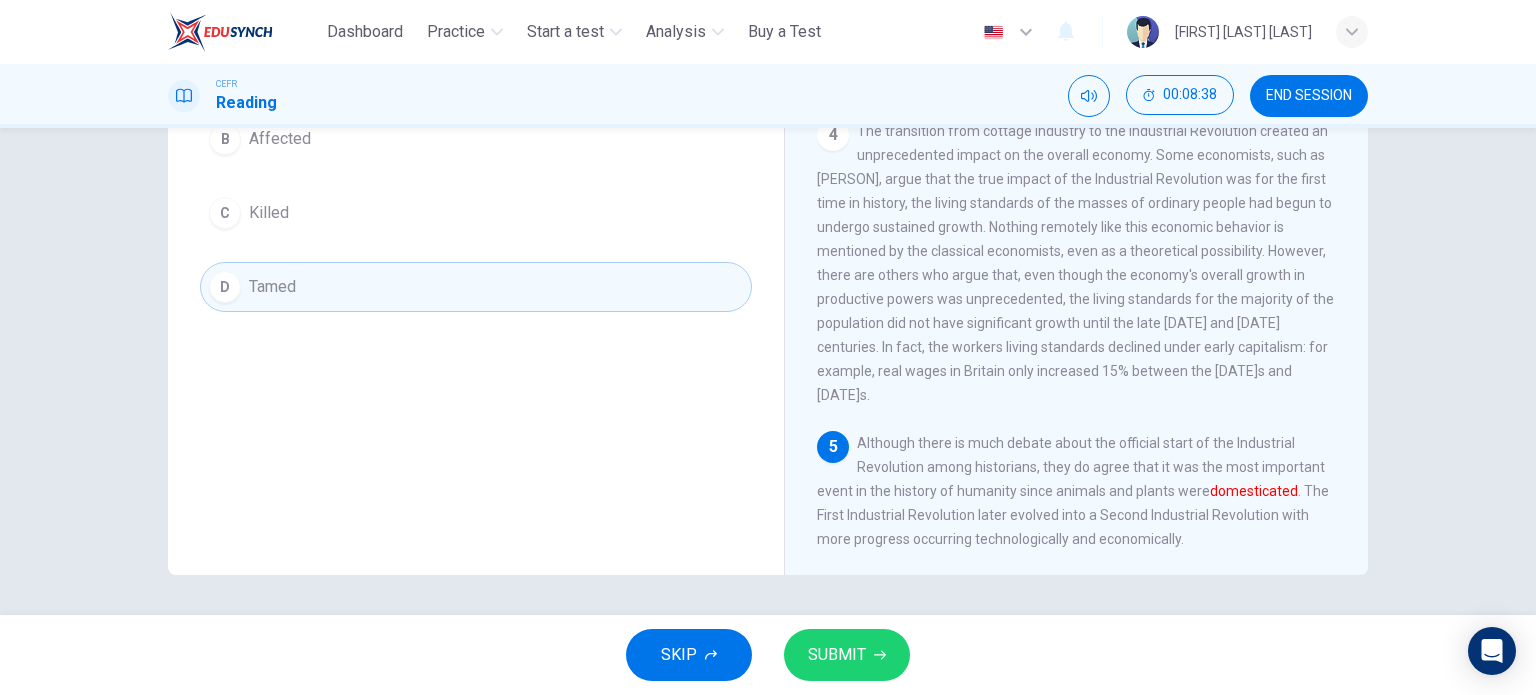 click on "SUBMIT" at bounding box center (847, 655) 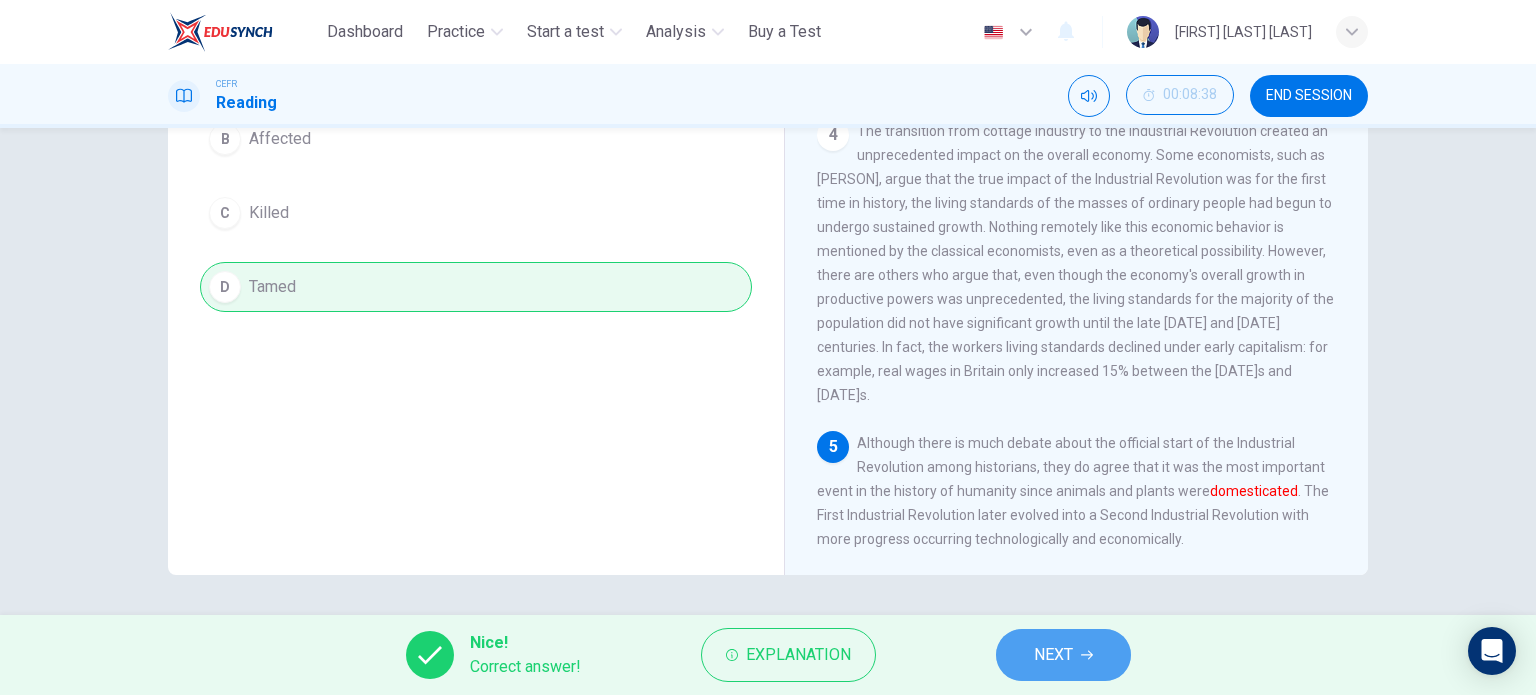 click on "NEXT" at bounding box center [1053, 655] 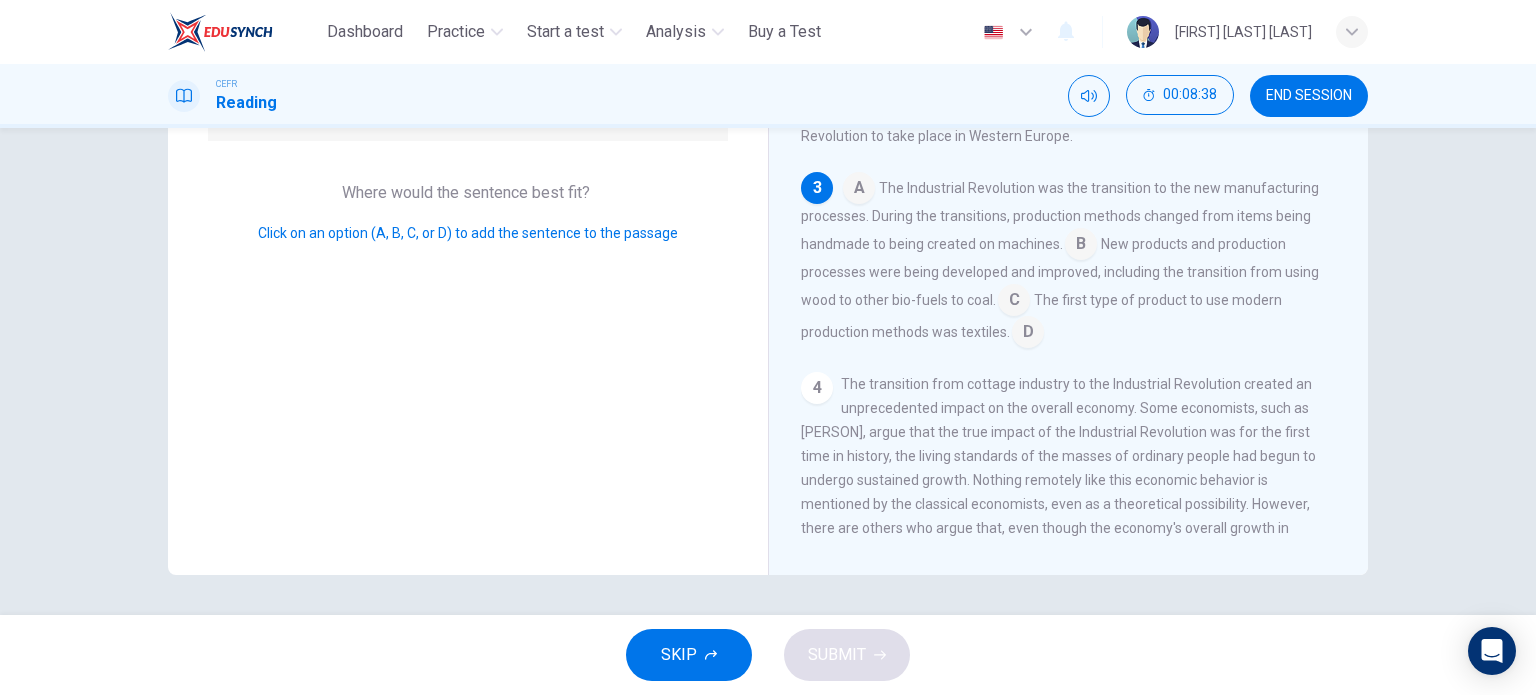 scroll, scrollTop: 196, scrollLeft: 0, axis: vertical 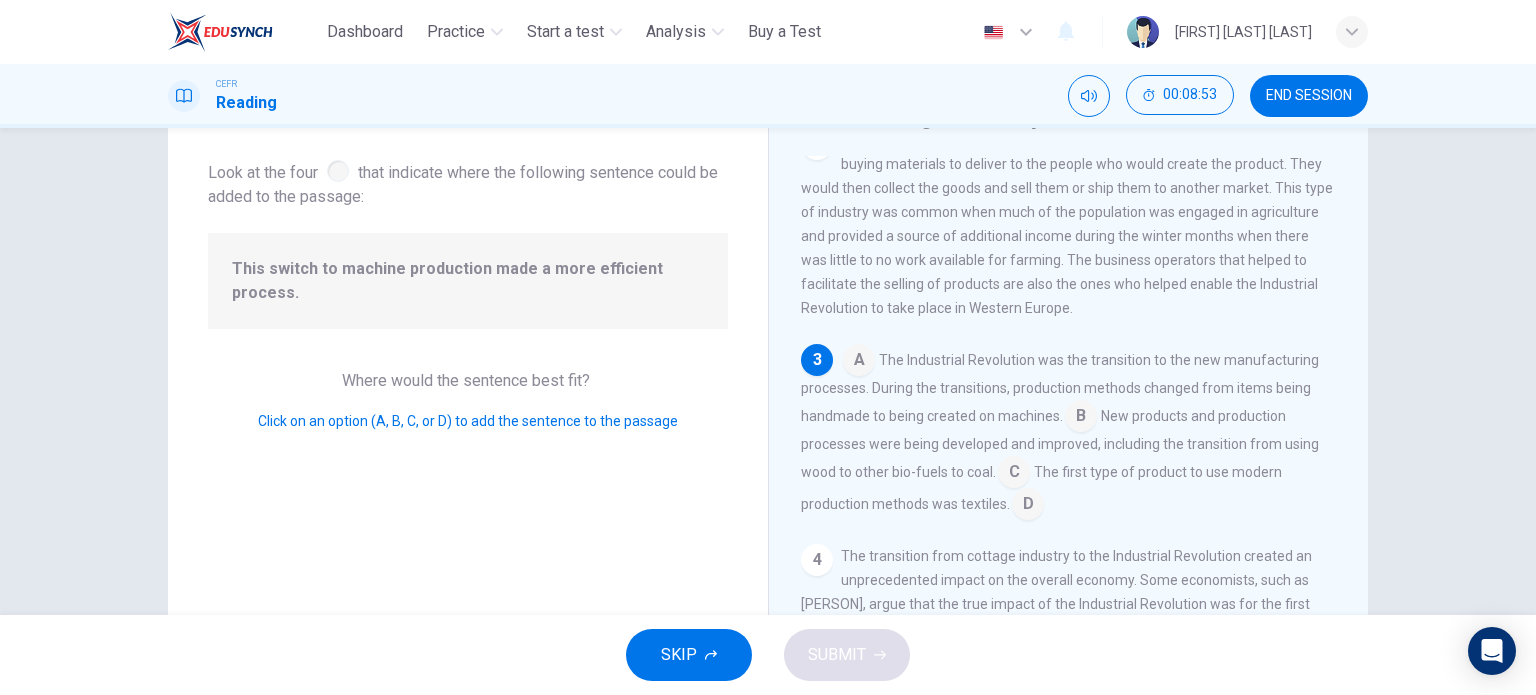 click at bounding box center [859, 362] 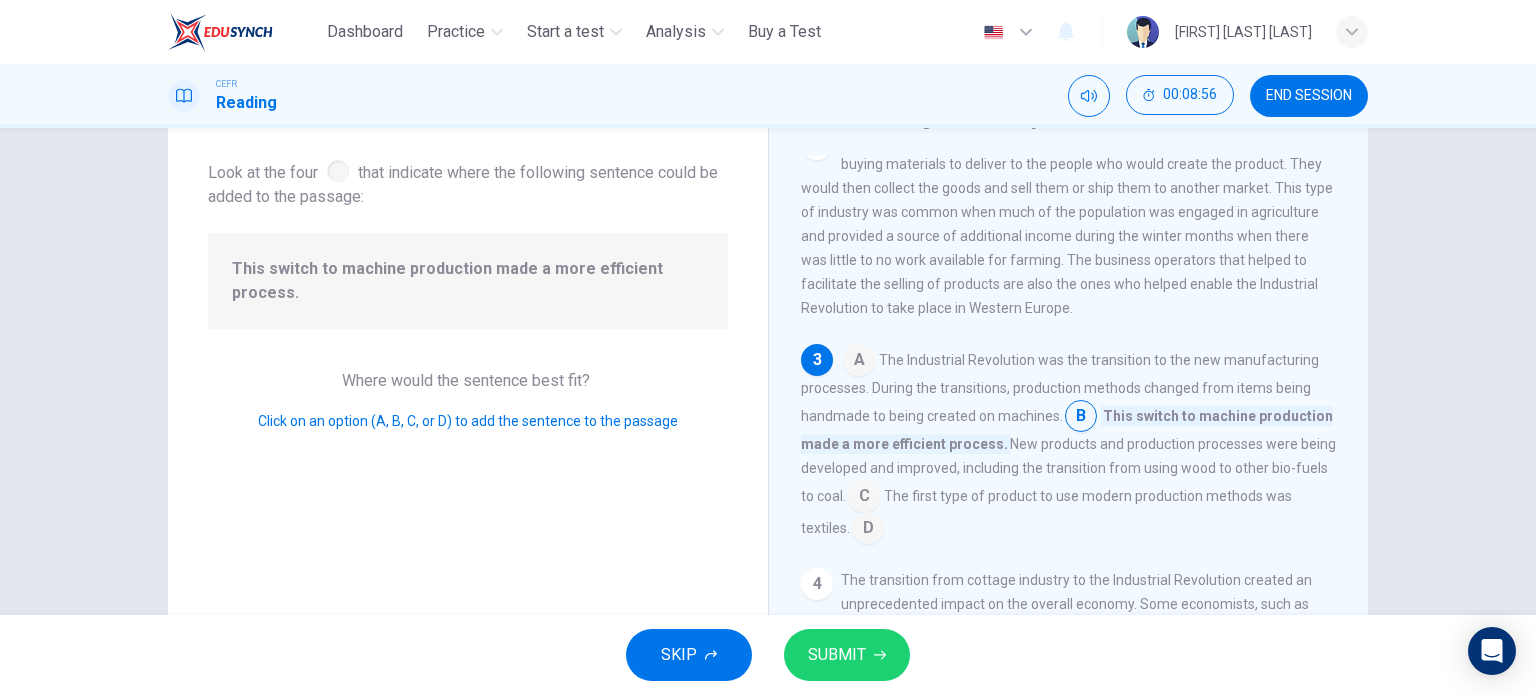 click on "SUBMIT" at bounding box center [837, 655] 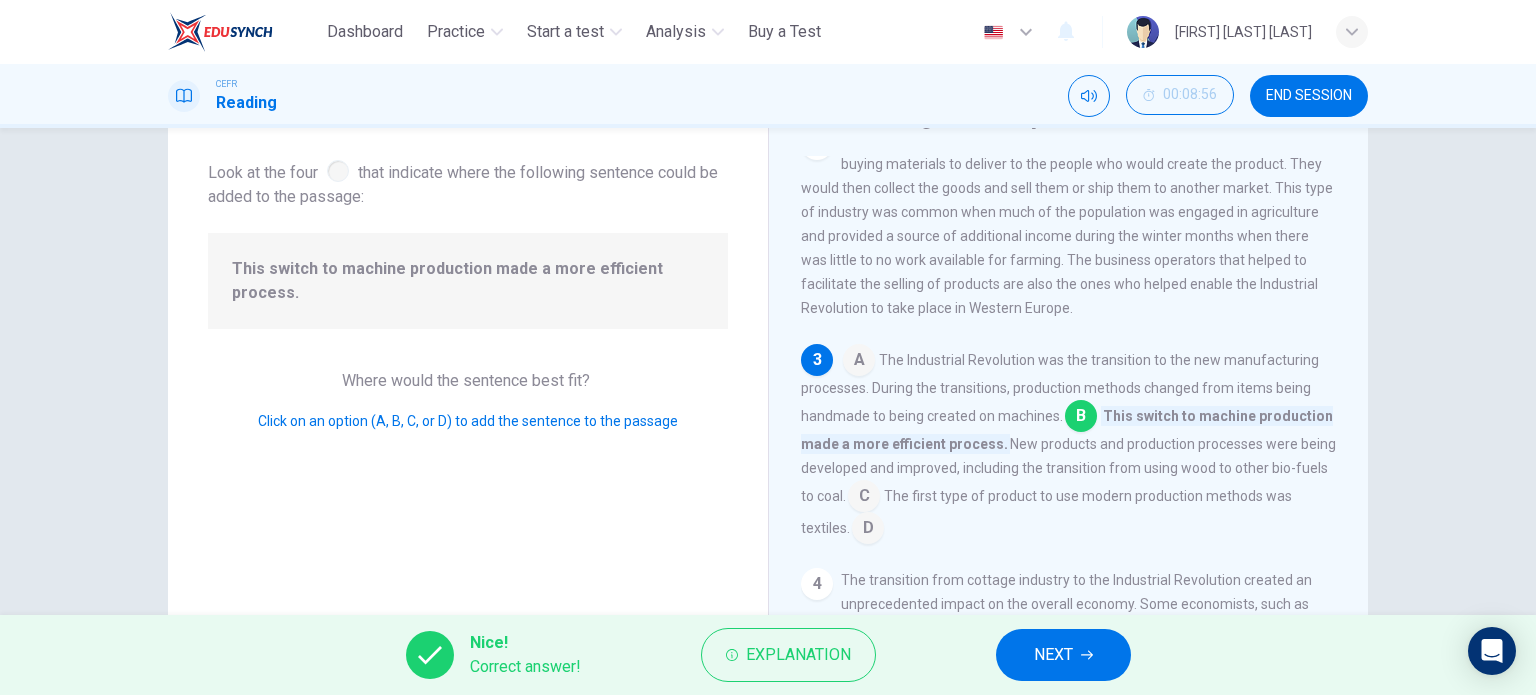 click on "NEXT" at bounding box center (1063, 655) 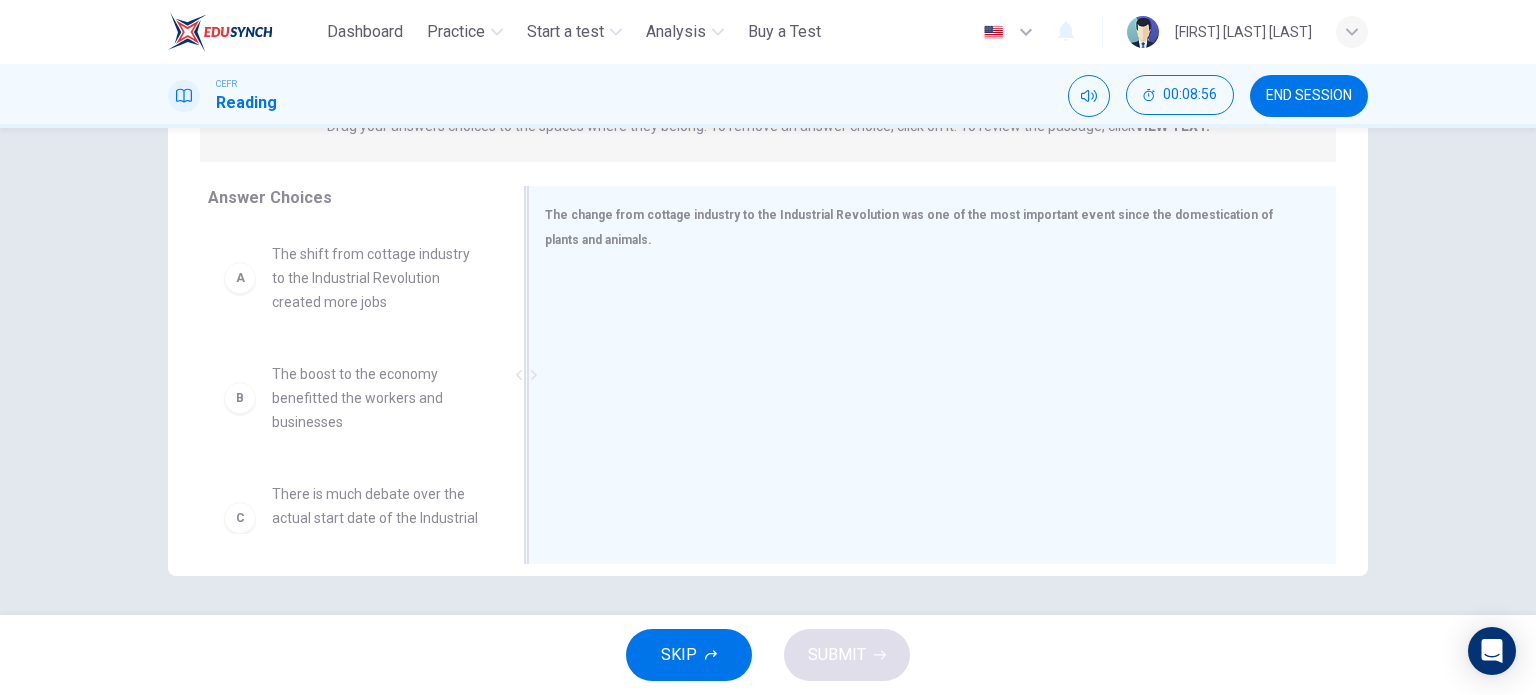 scroll, scrollTop: 288, scrollLeft: 0, axis: vertical 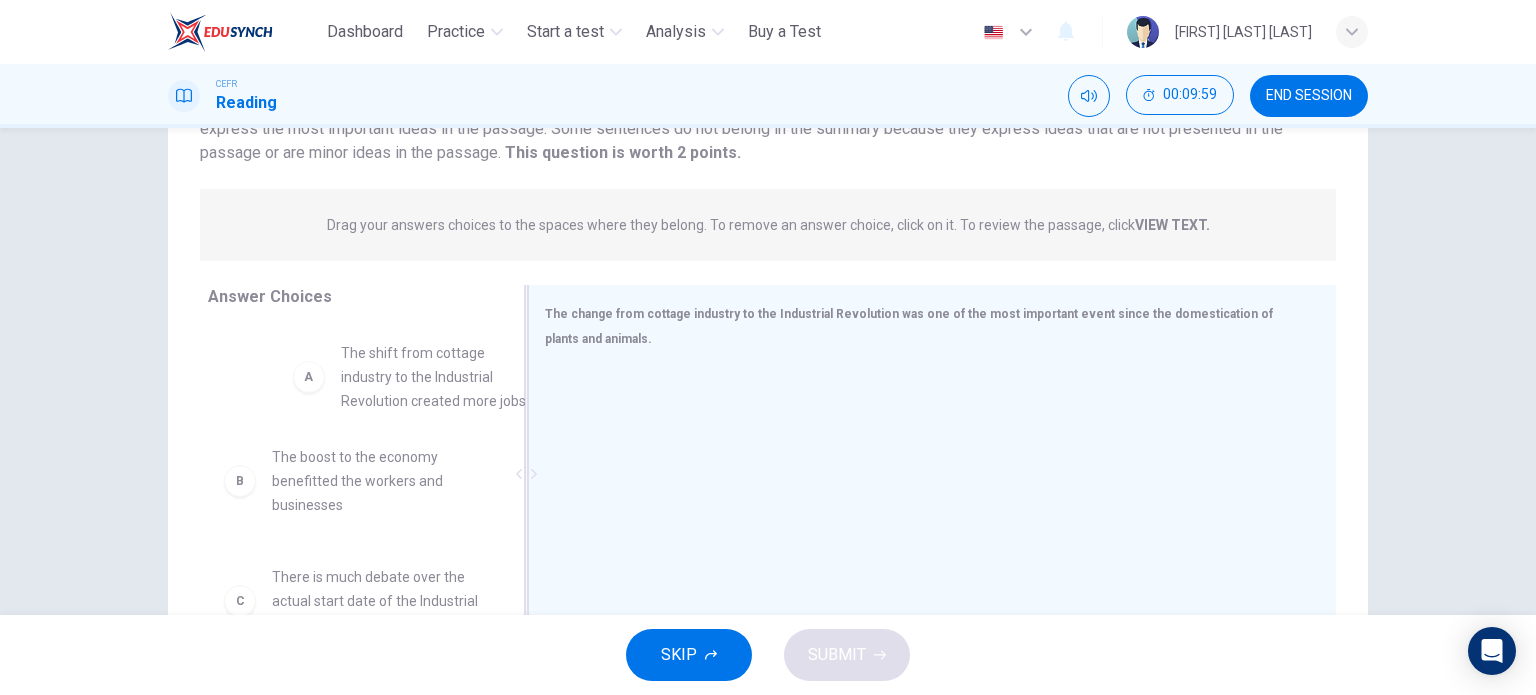 drag, startPoint x: 404, startPoint y: 383, endPoint x: 692, endPoint y: 387, distance: 288.02777 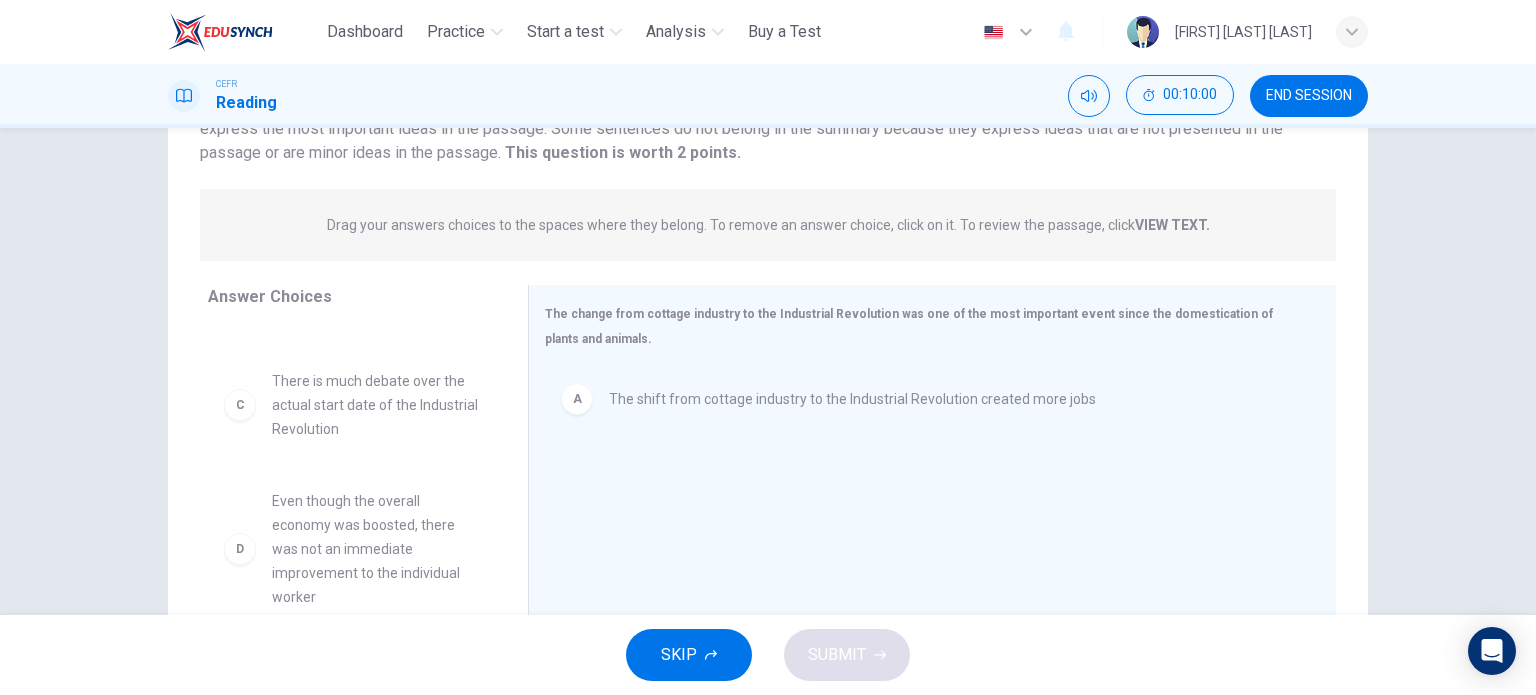 scroll, scrollTop: 100, scrollLeft: 0, axis: vertical 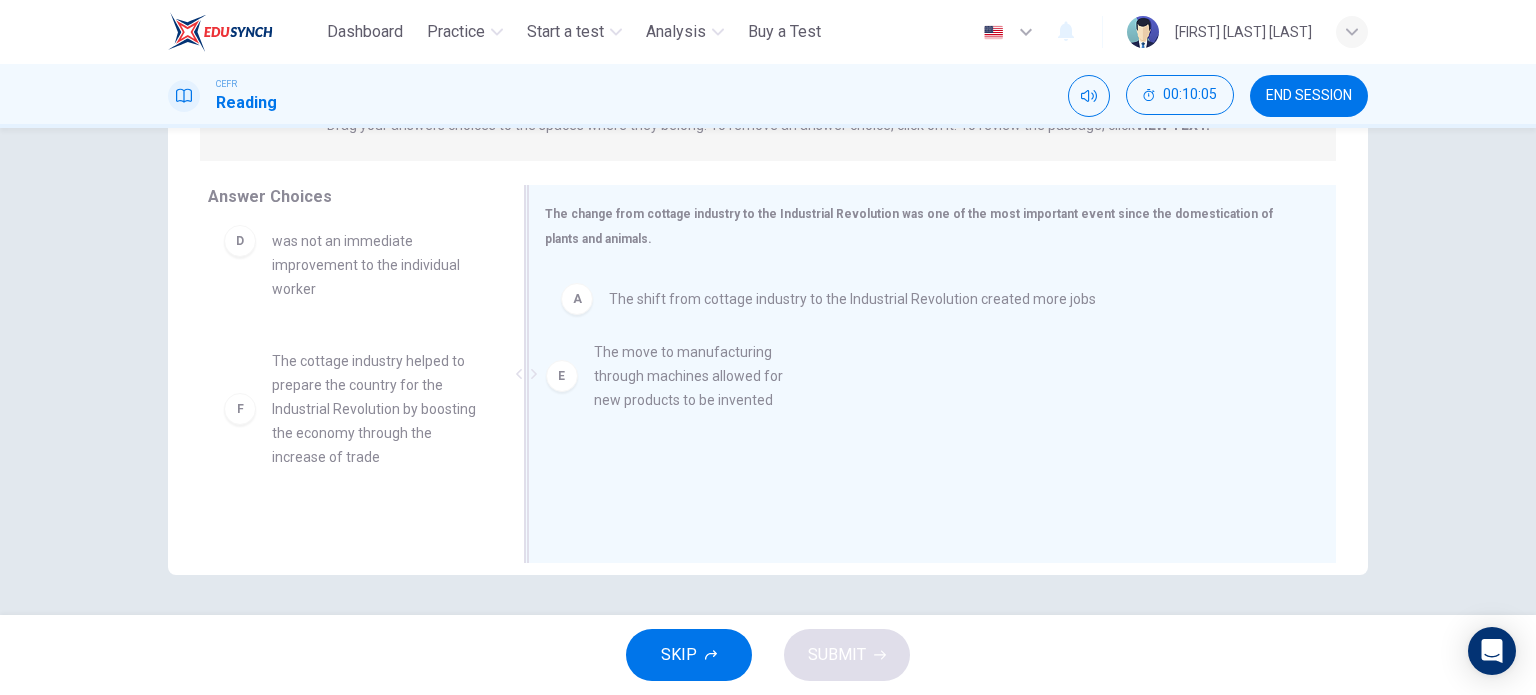 drag, startPoint x: 379, startPoint y: 404, endPoint x: 711, endPoint y: 395, distance: 332.12198 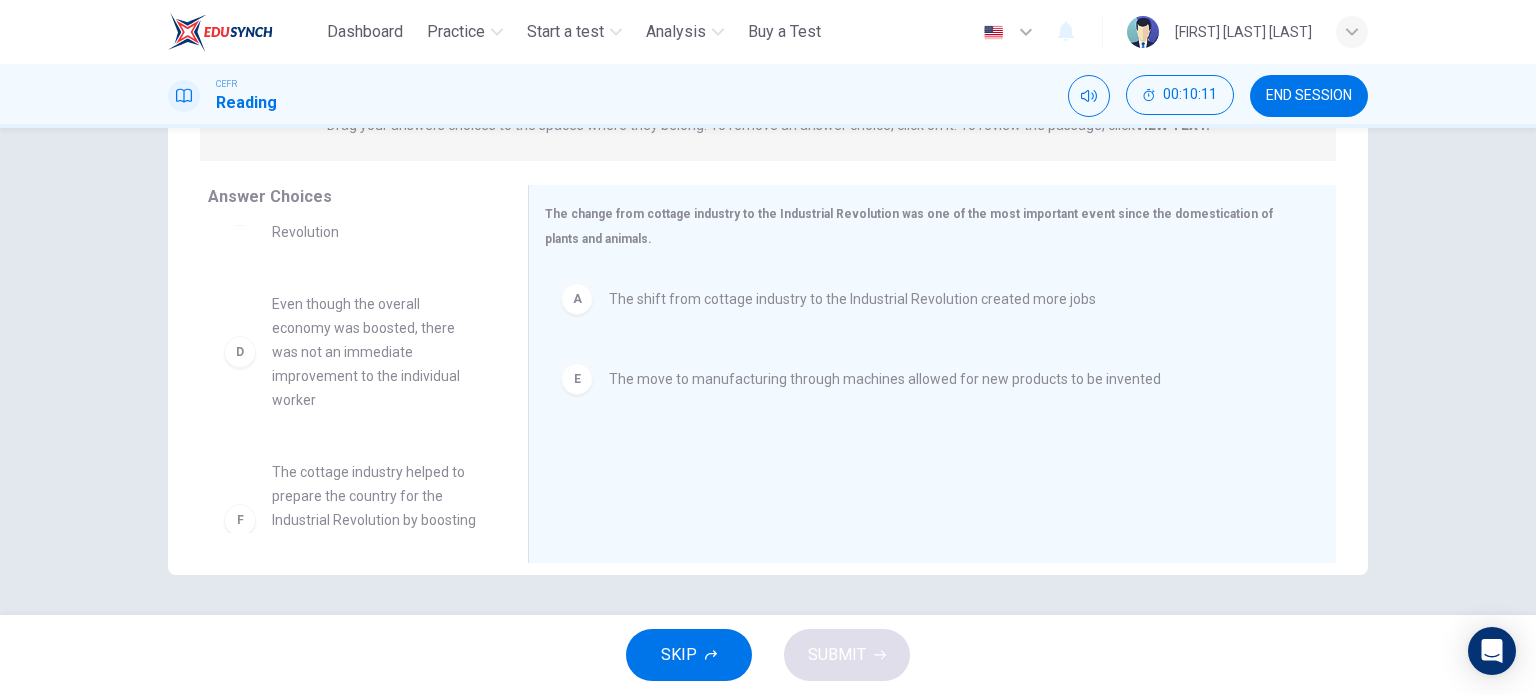scroll, scrollTop: 252, scrollLeft: 0, axis: vertical 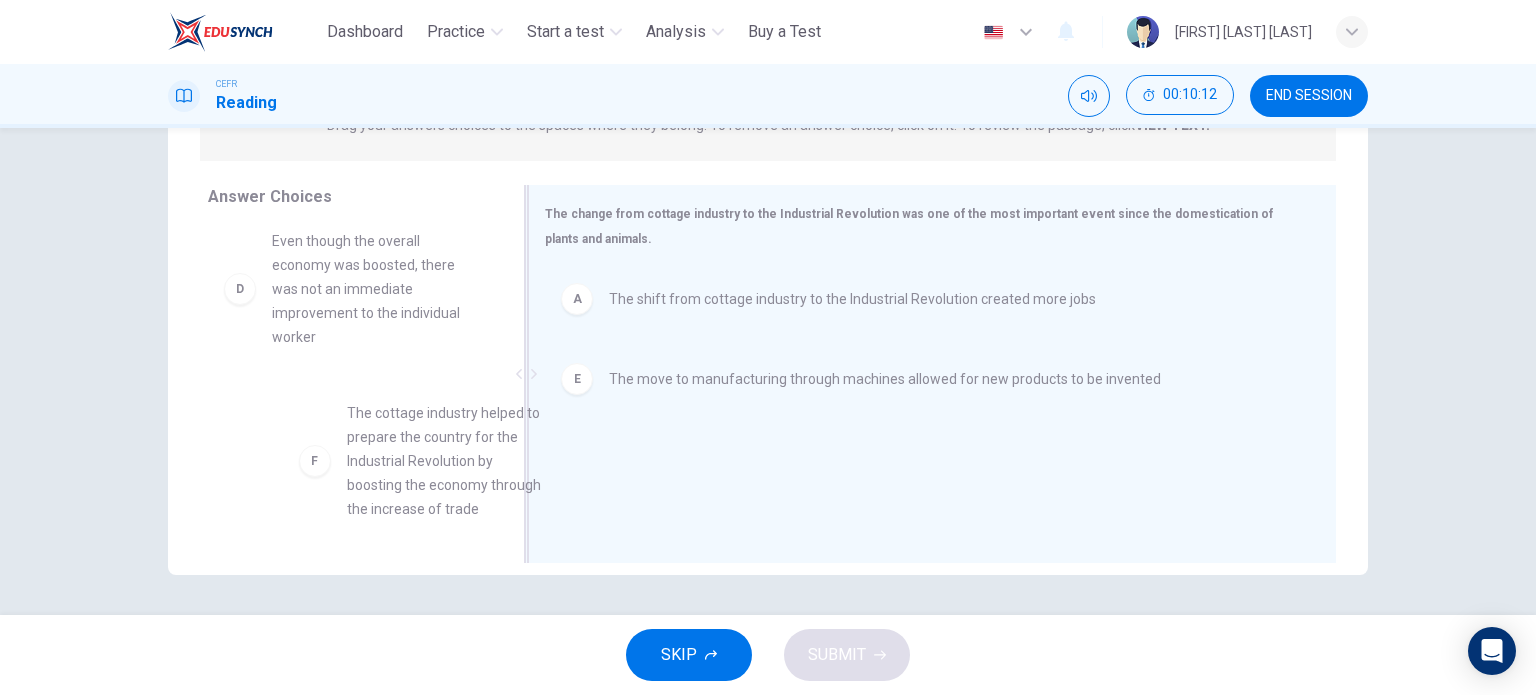 drag, startPoint x: 376, startPoint y: 473, endPoint x: 676, endPoint y: 479, distance: 300.06 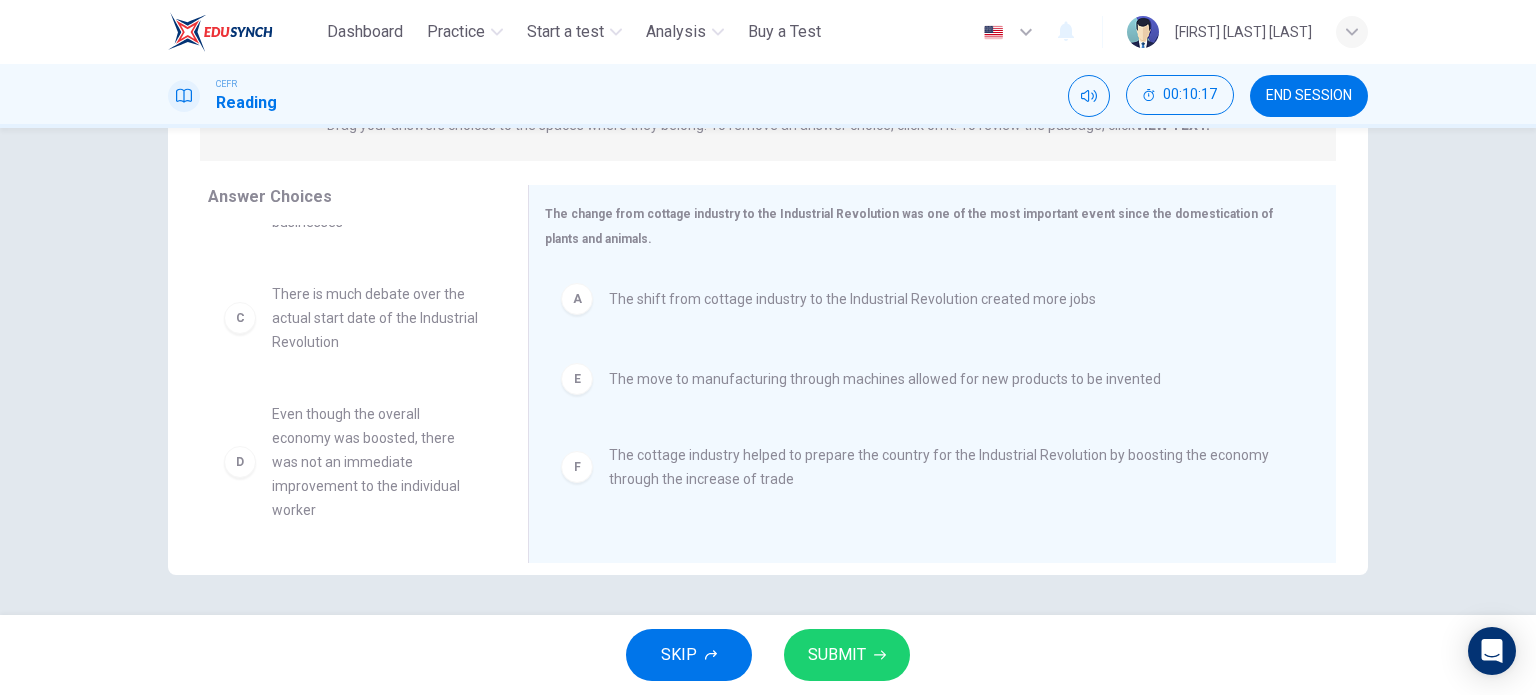 scroll, scrollTop: 84, scrollLeft: 0, axis: vertical 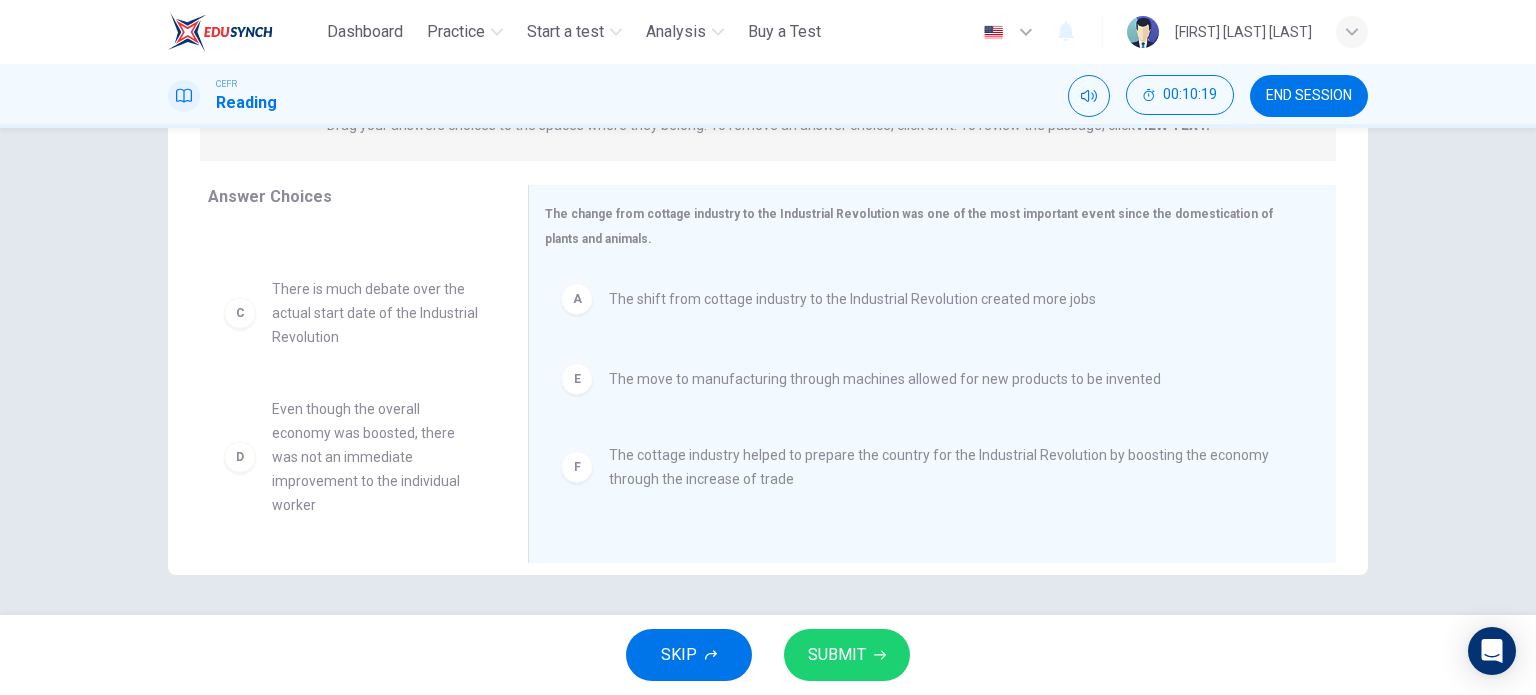 click on "SUBMIT" at bounding box center (847, 655) 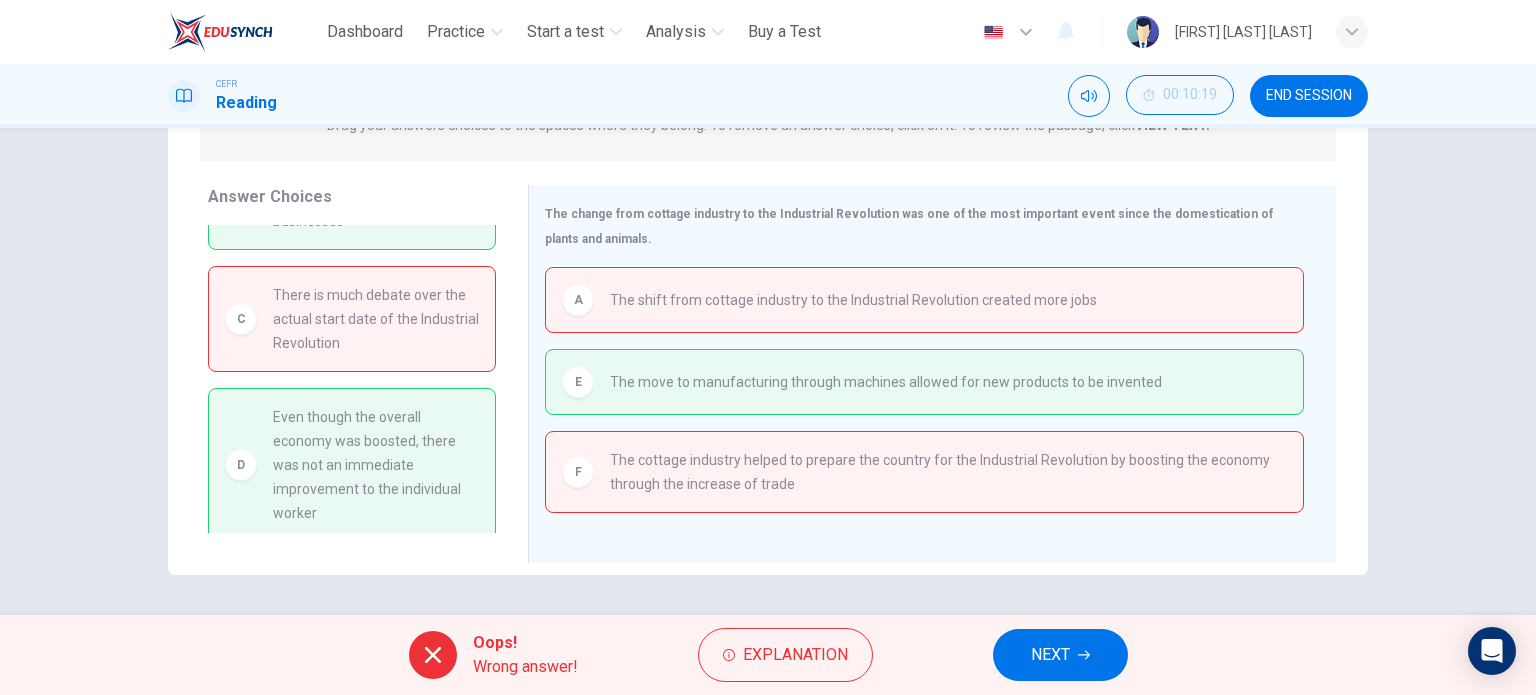 scroll, scrollTop: 88, scrollLeft: 0, axis: vertical 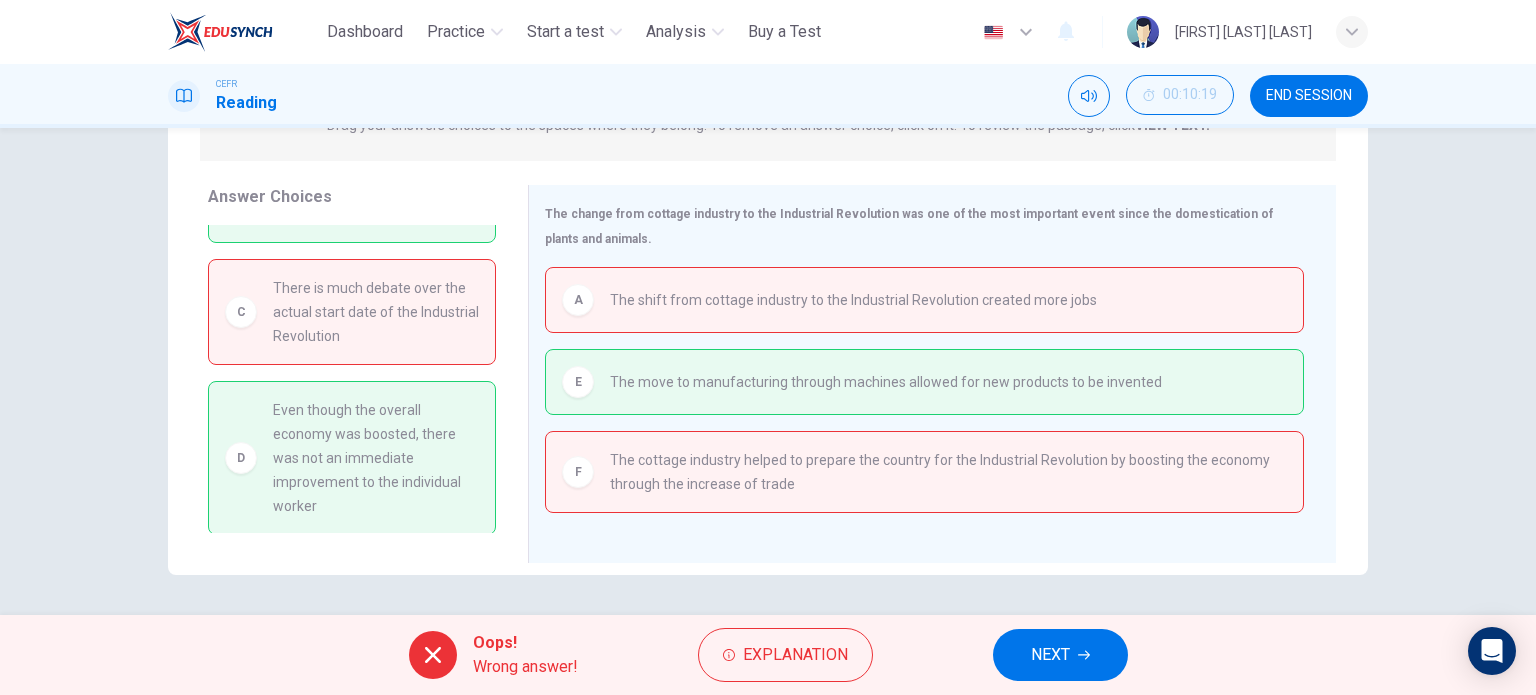 click on "NEXT" at bounding box center (1060, 655) 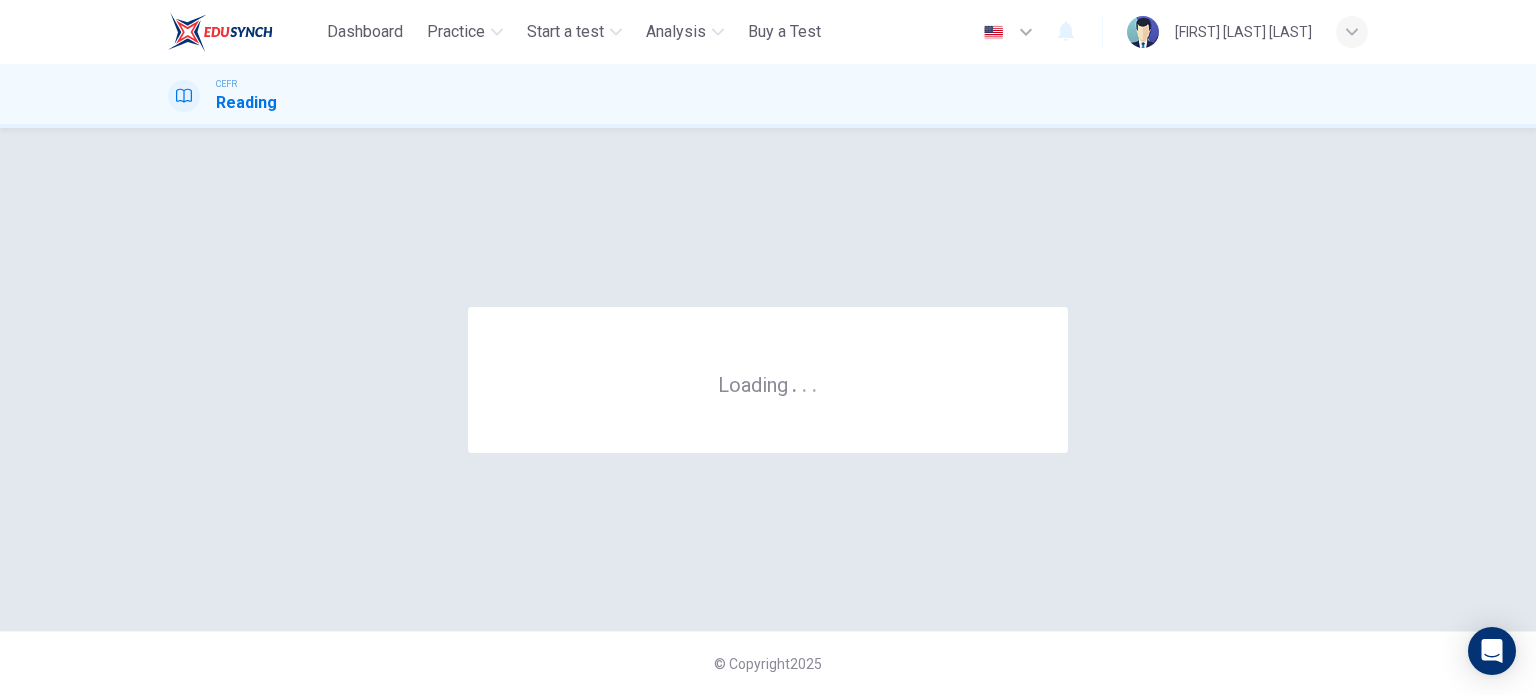 scroll, scrollTop: 0, scrollLeft: 0, axis: both 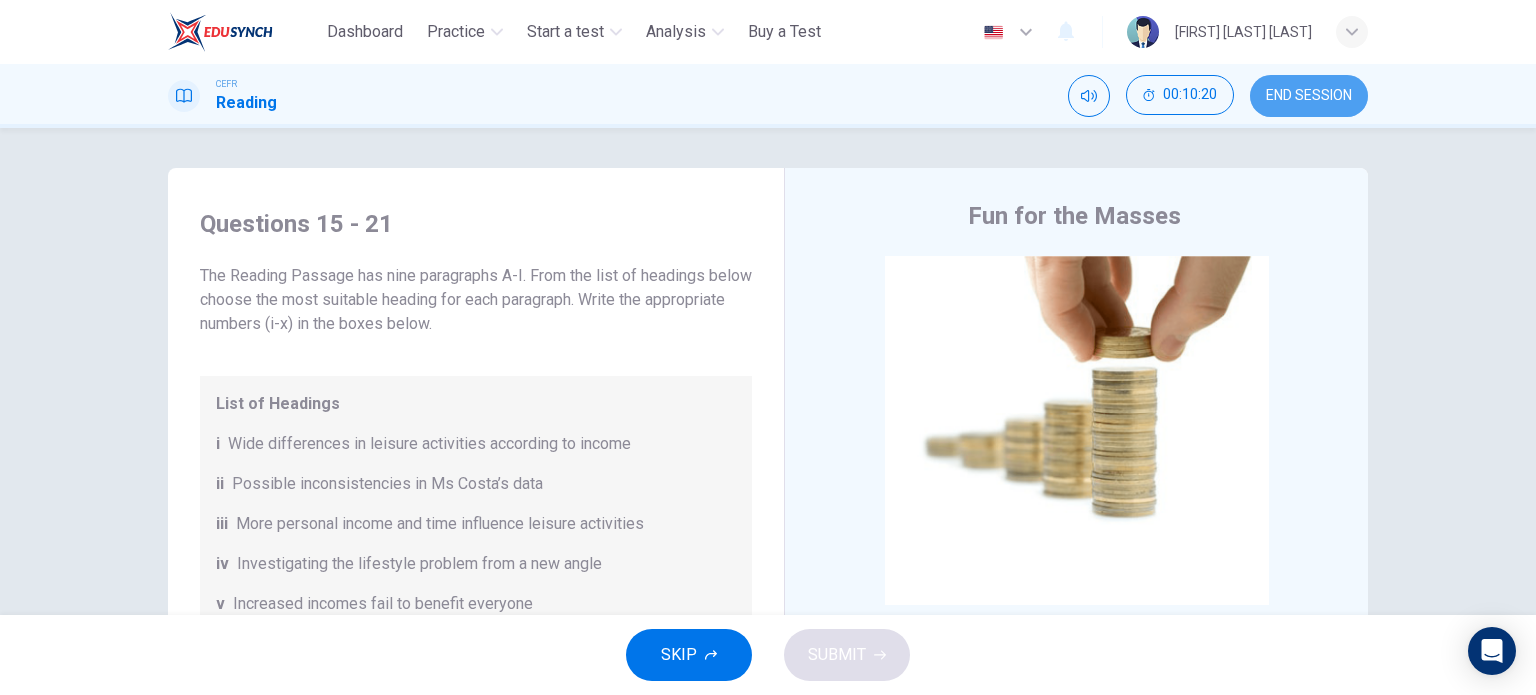 click on "END SESSION" at bounding box center [1309, 96] 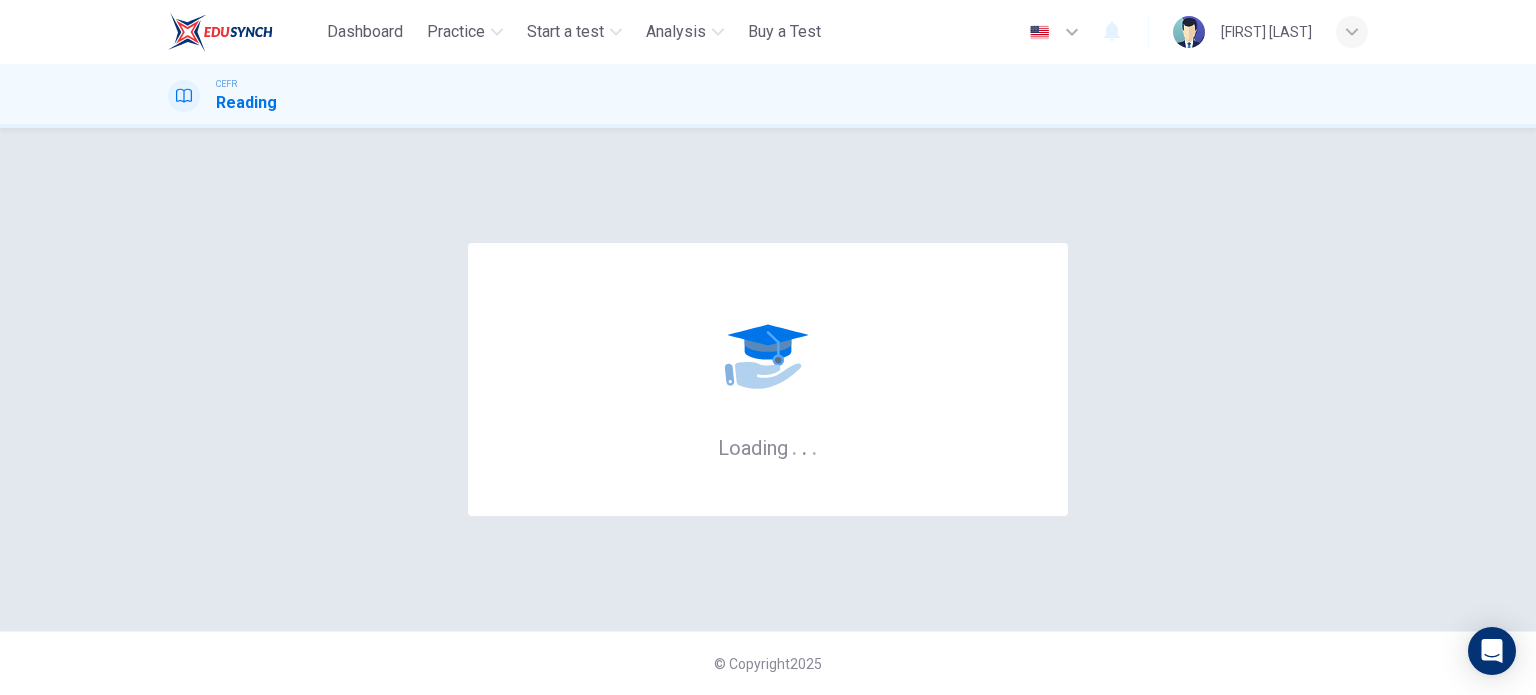 scroll, scrollTop: 0, scrollLeft: 0, axis: both 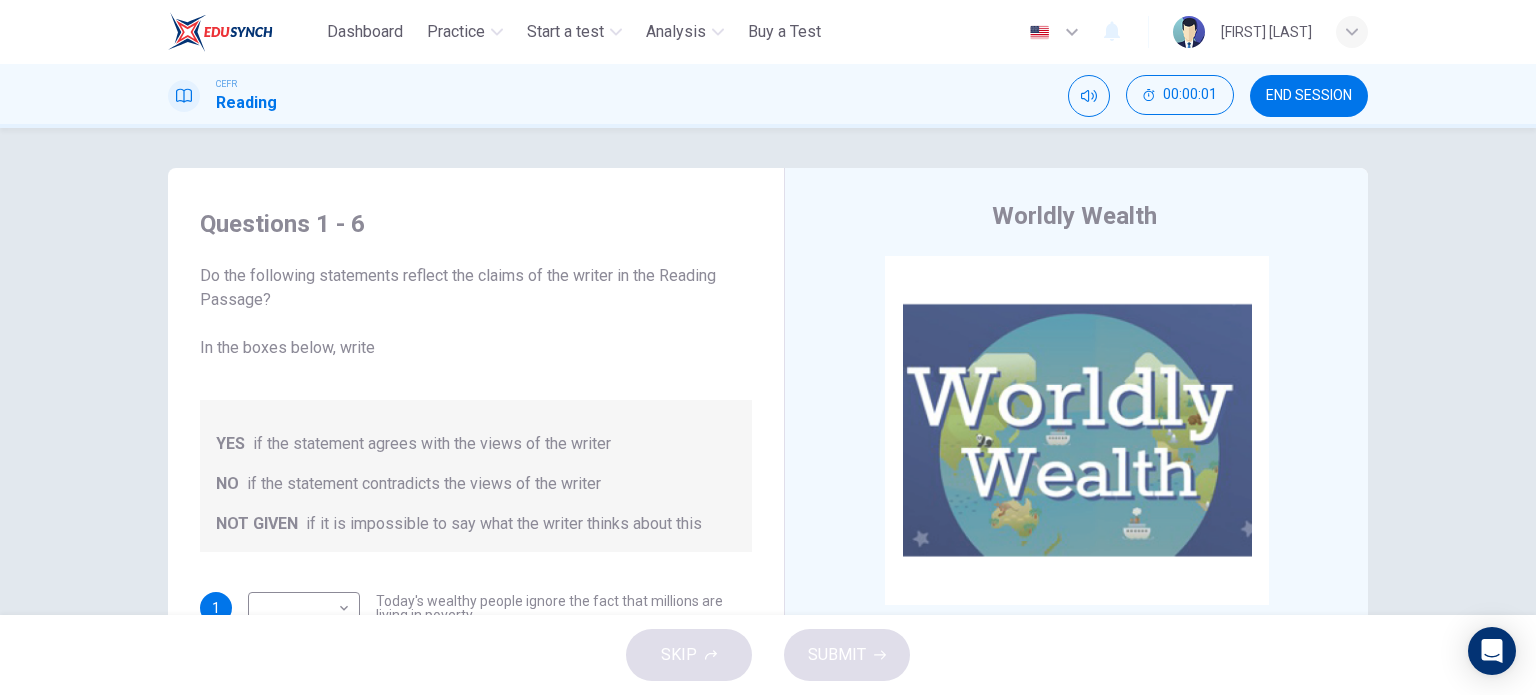 click on "END SESSION" at bounding box center [1309, 96] 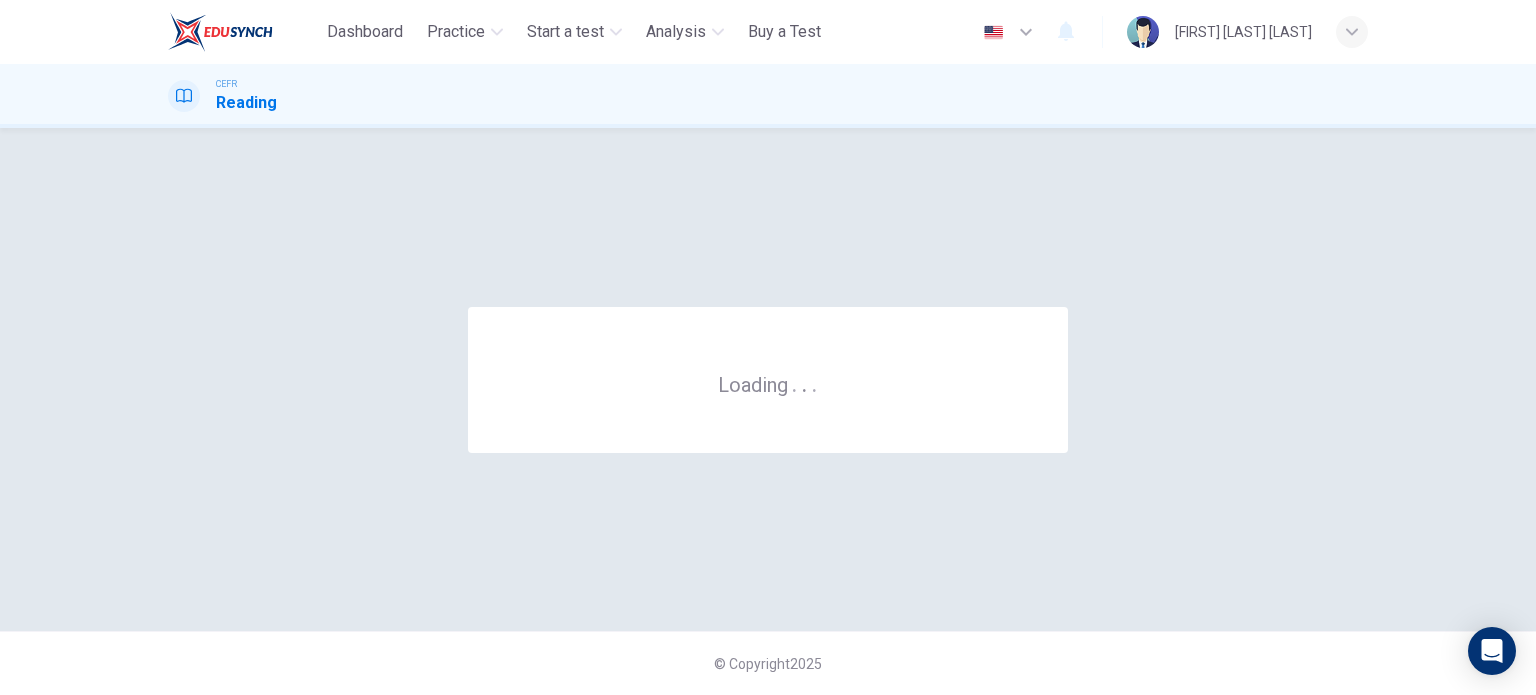 scroll, scrollTop: 0, scrollLeft: 0, axis: both 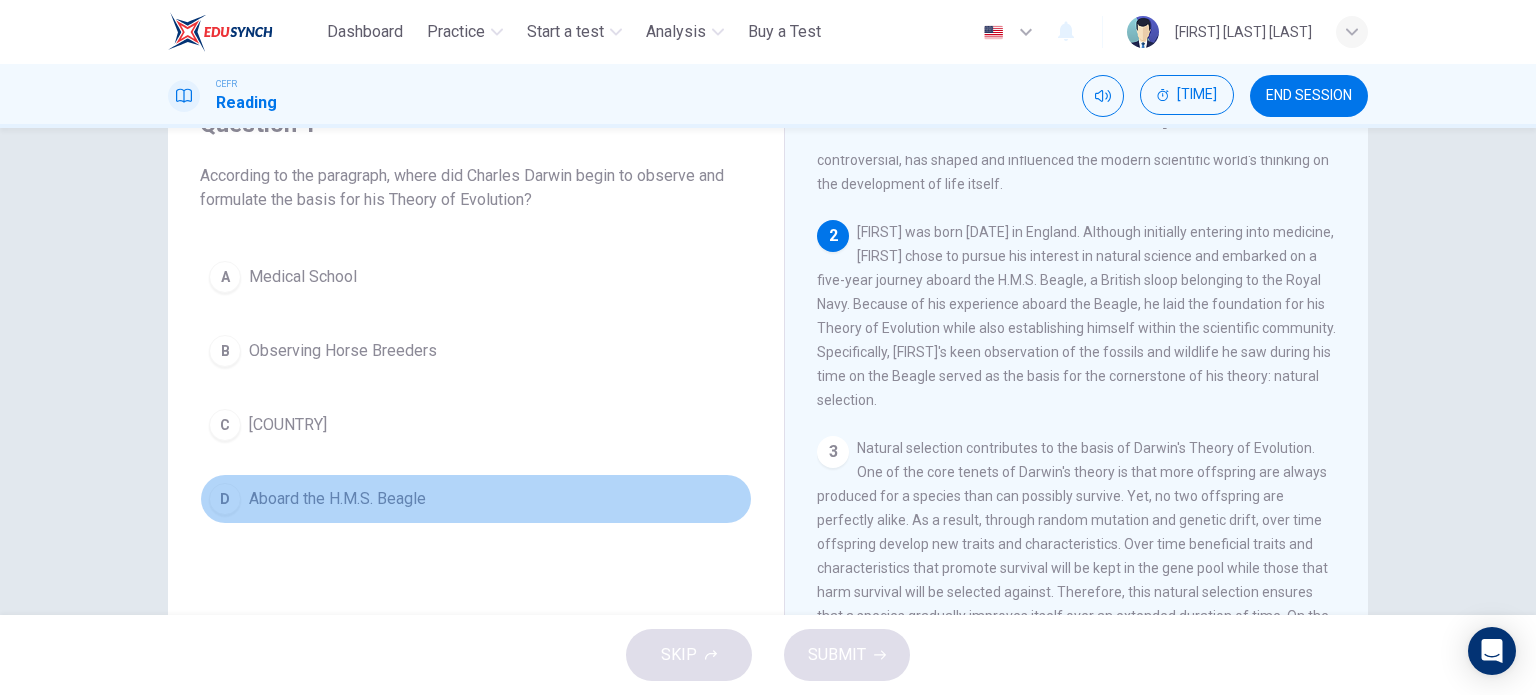 click on "D Aboard the H.M.S. Beagle" at bounding box center (476, 499) 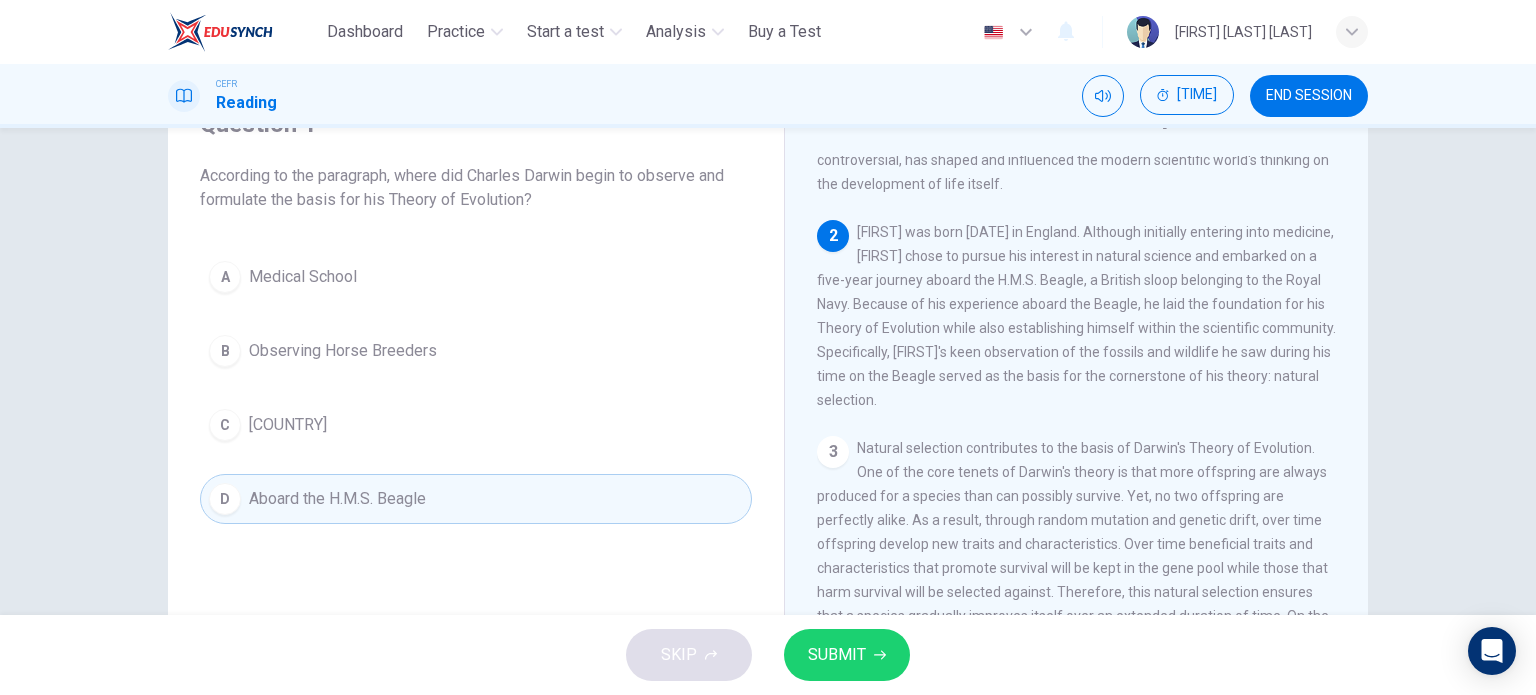 click on "SUBMIT" at bounding box center [837, 655] 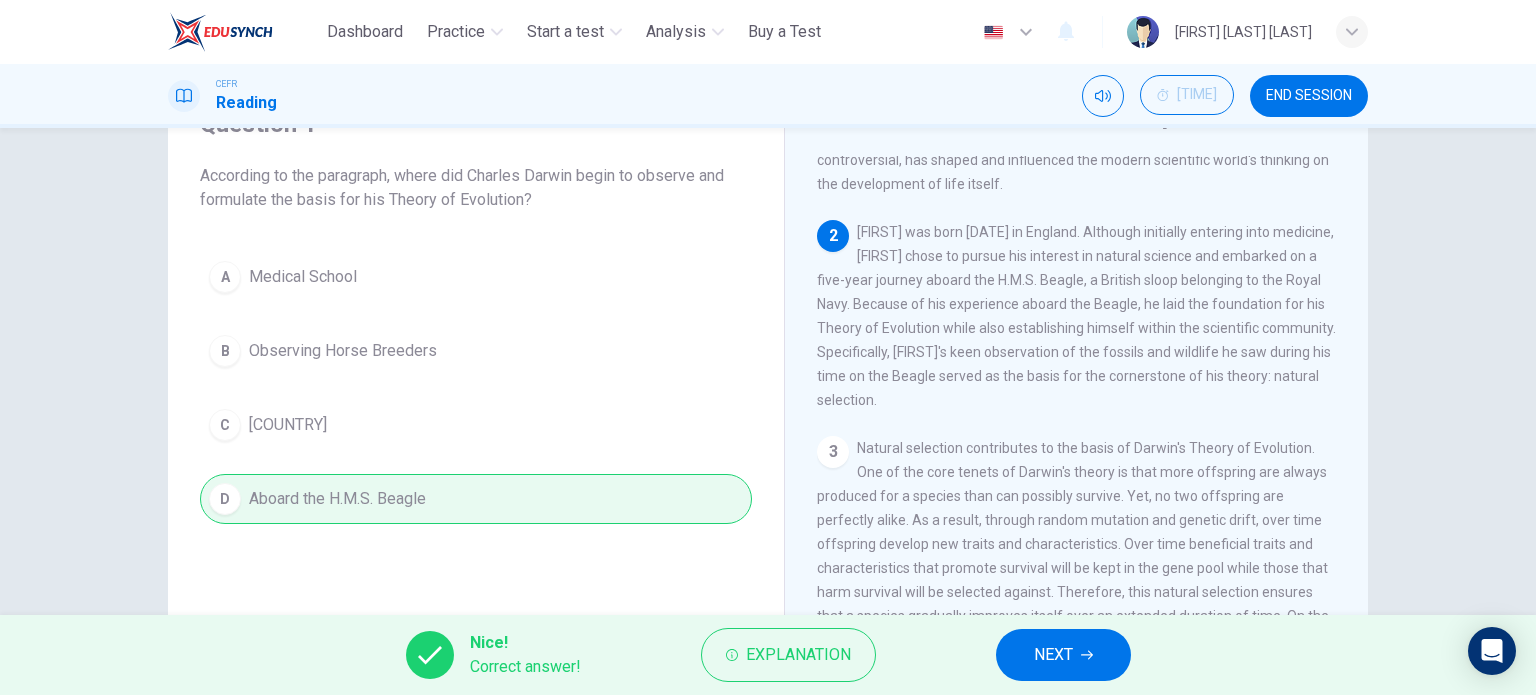 click on "NEXT" at bounding box center [1063, 655] 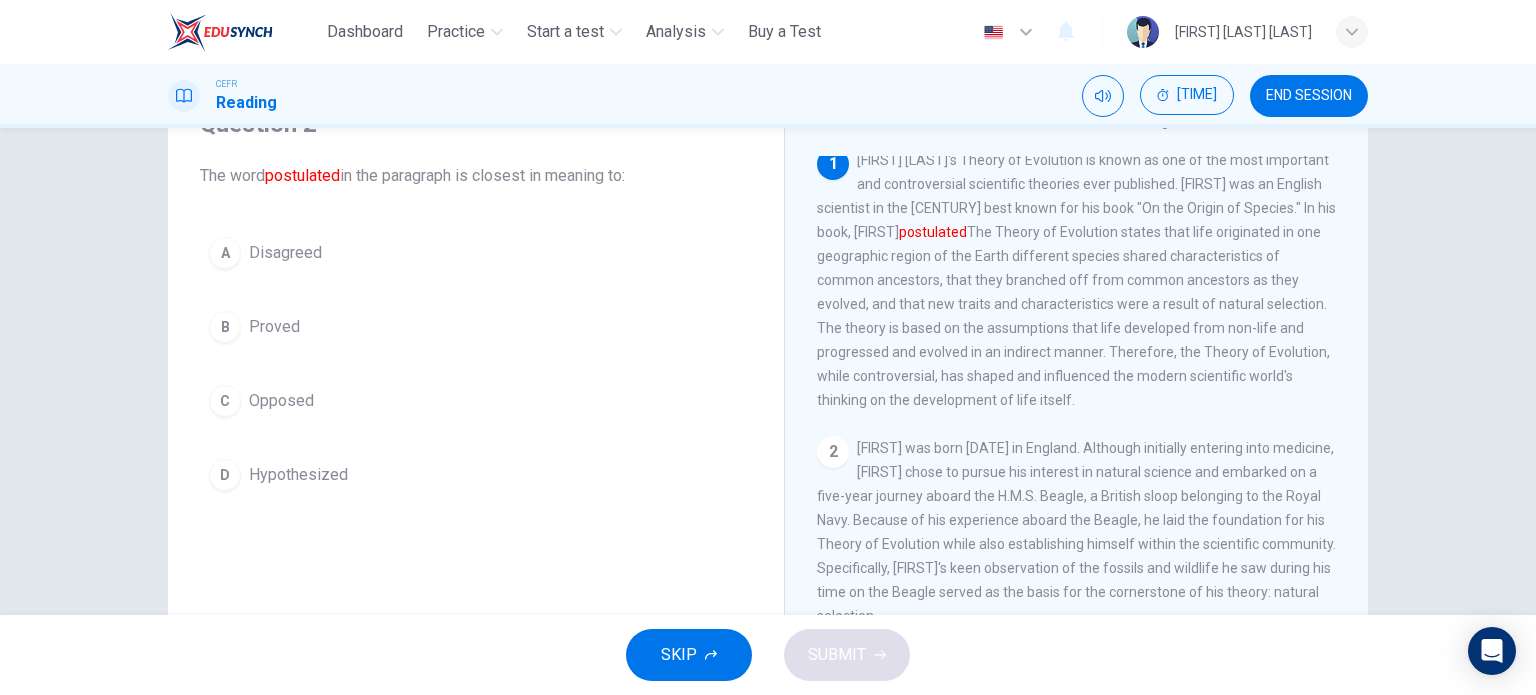 scroll, scrollTop: 0, scrollLeft: 0, axis: both 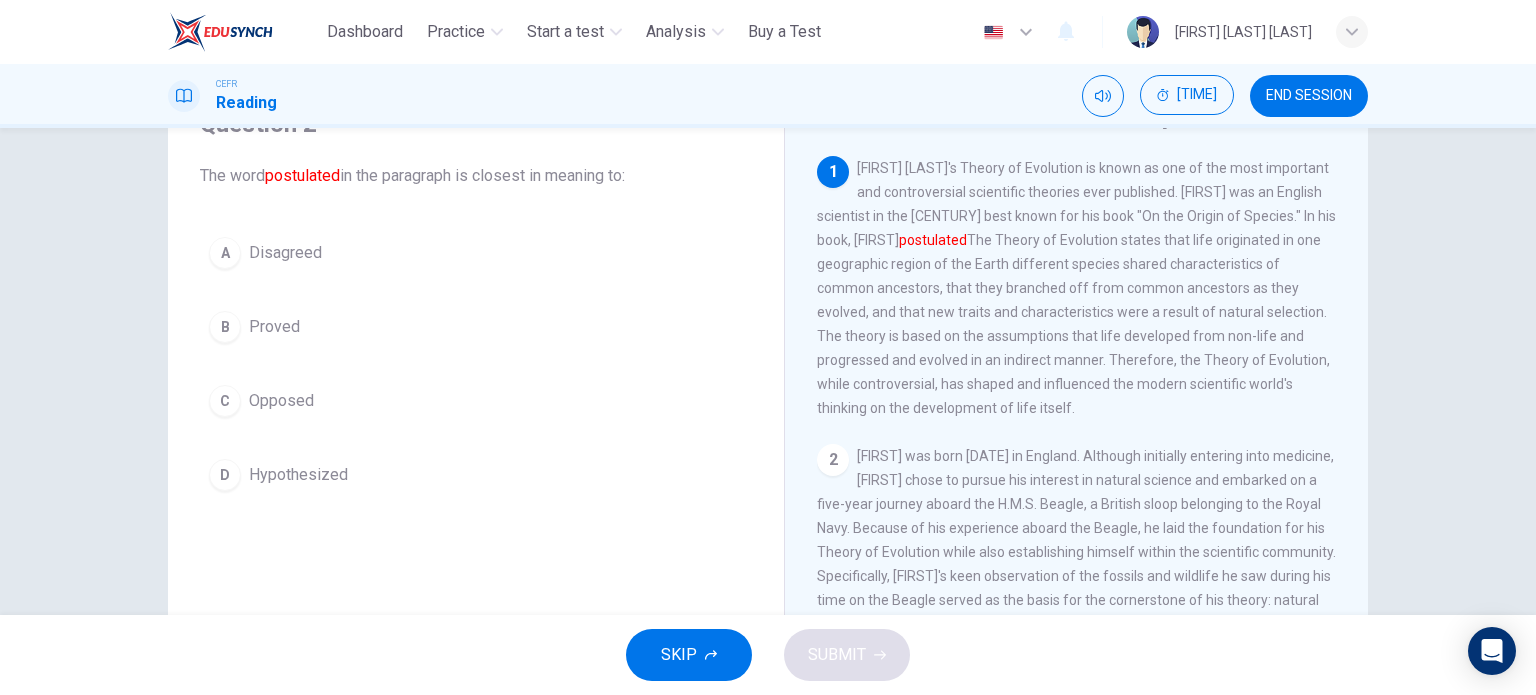 click on "Hypothesized" at bounding box center [285, 253] 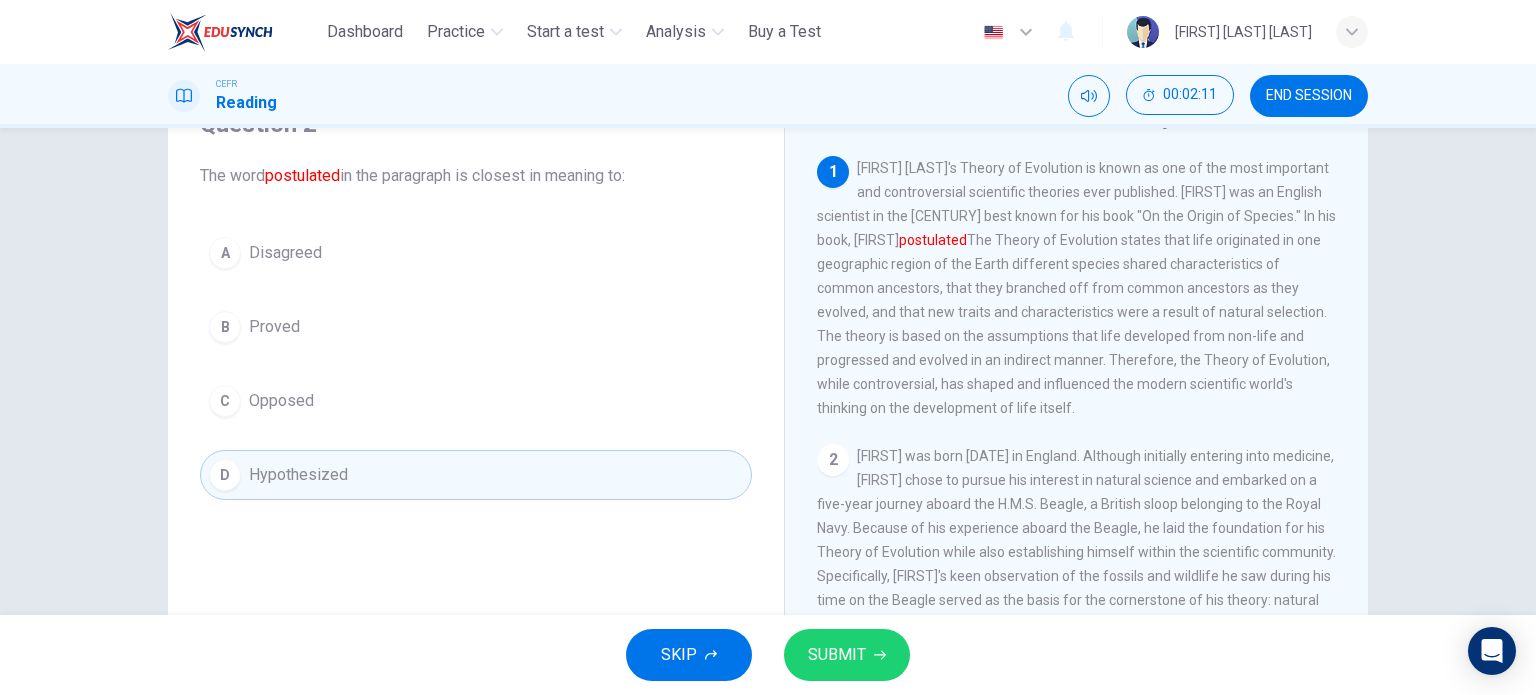 click on "SUBMIT" at bounding box center [837, 655] 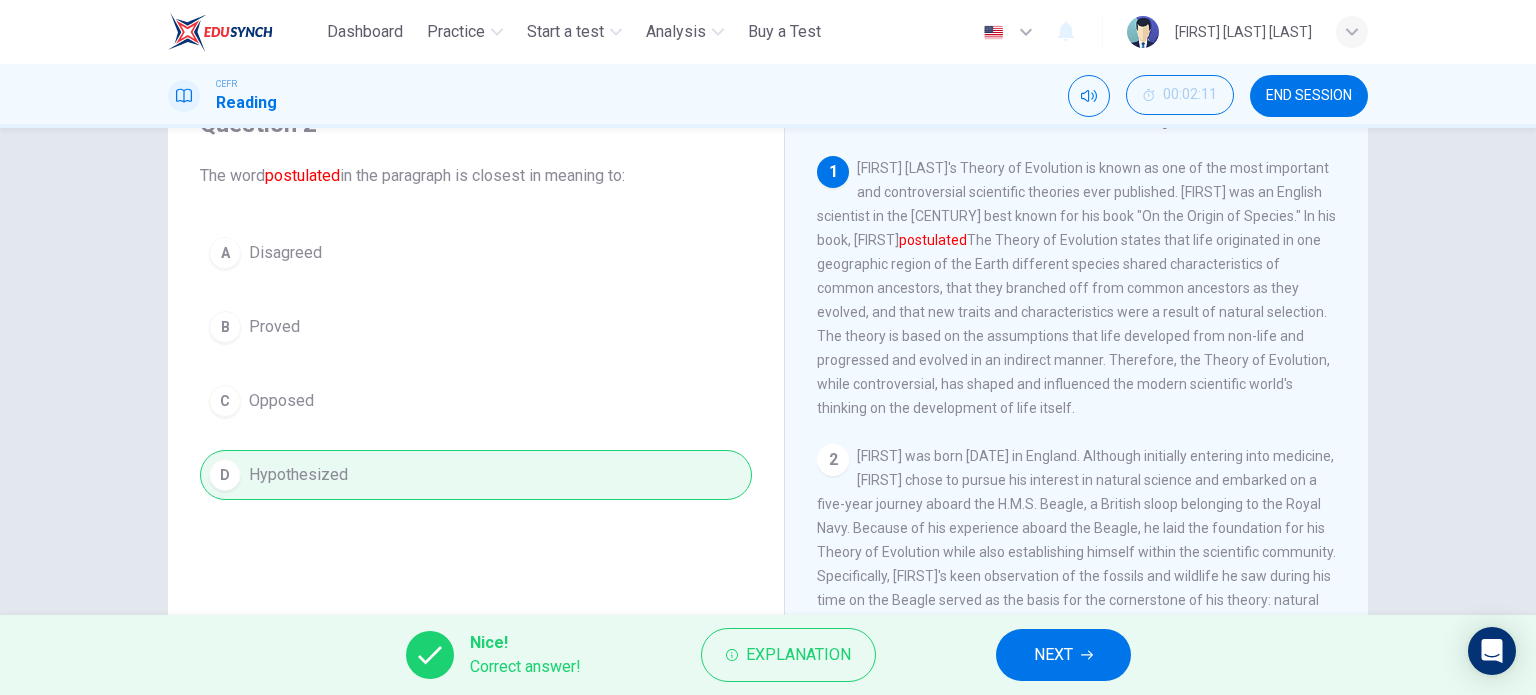 click on "NEXT" at bounding box center (1063, 655) 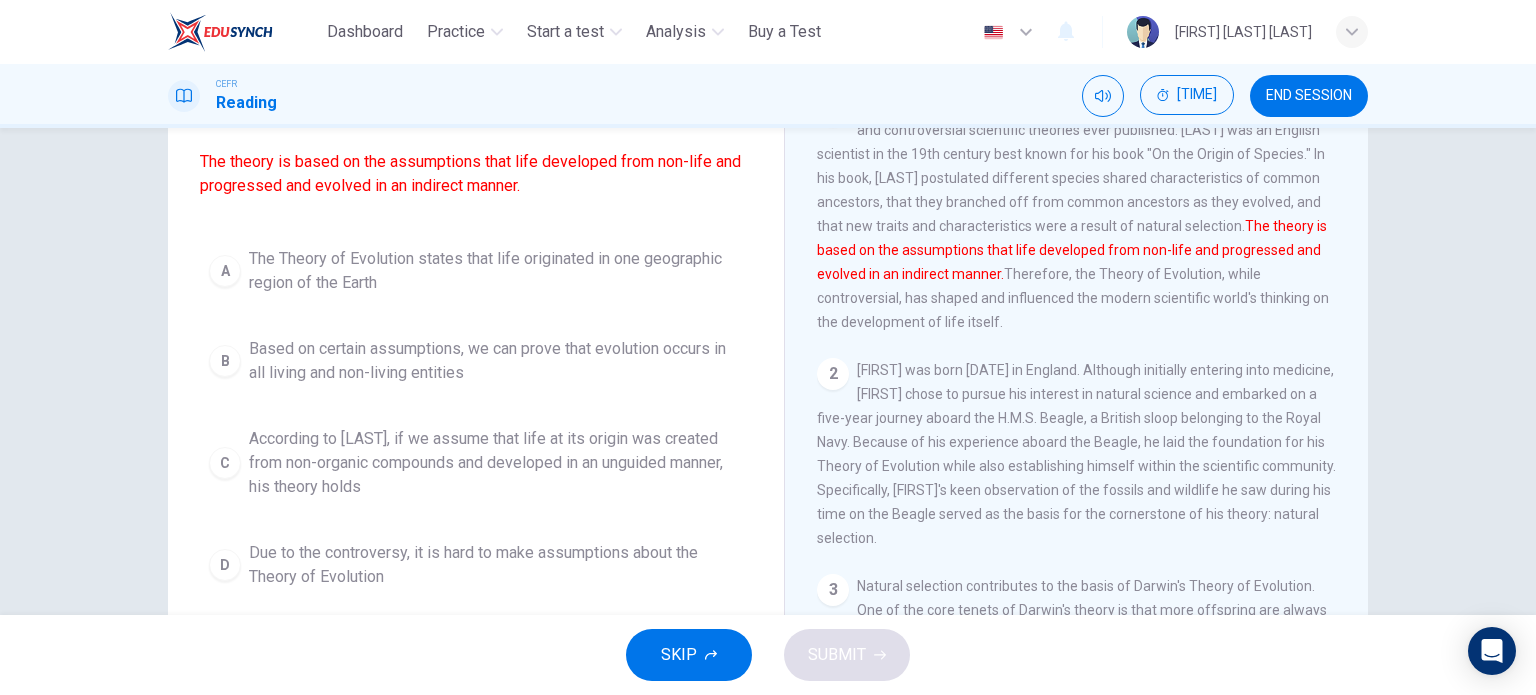 scroll, scrollTop: 288, scrollLeft: 0, axis: vertical 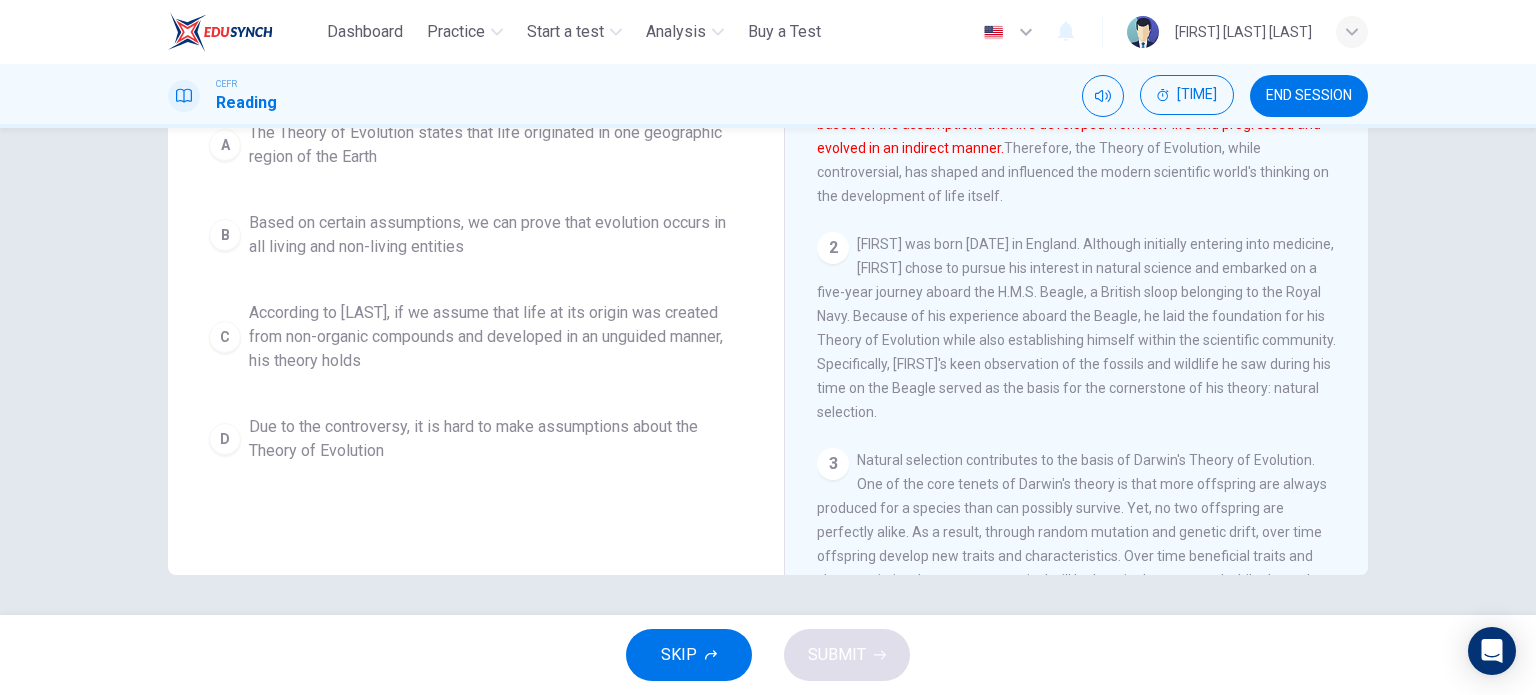 click on "According to Darwin, if we assume that life at its origin was created from non-organic compounds and developed in an unguided manner, his theory holds" at bounding box center [496, 145] 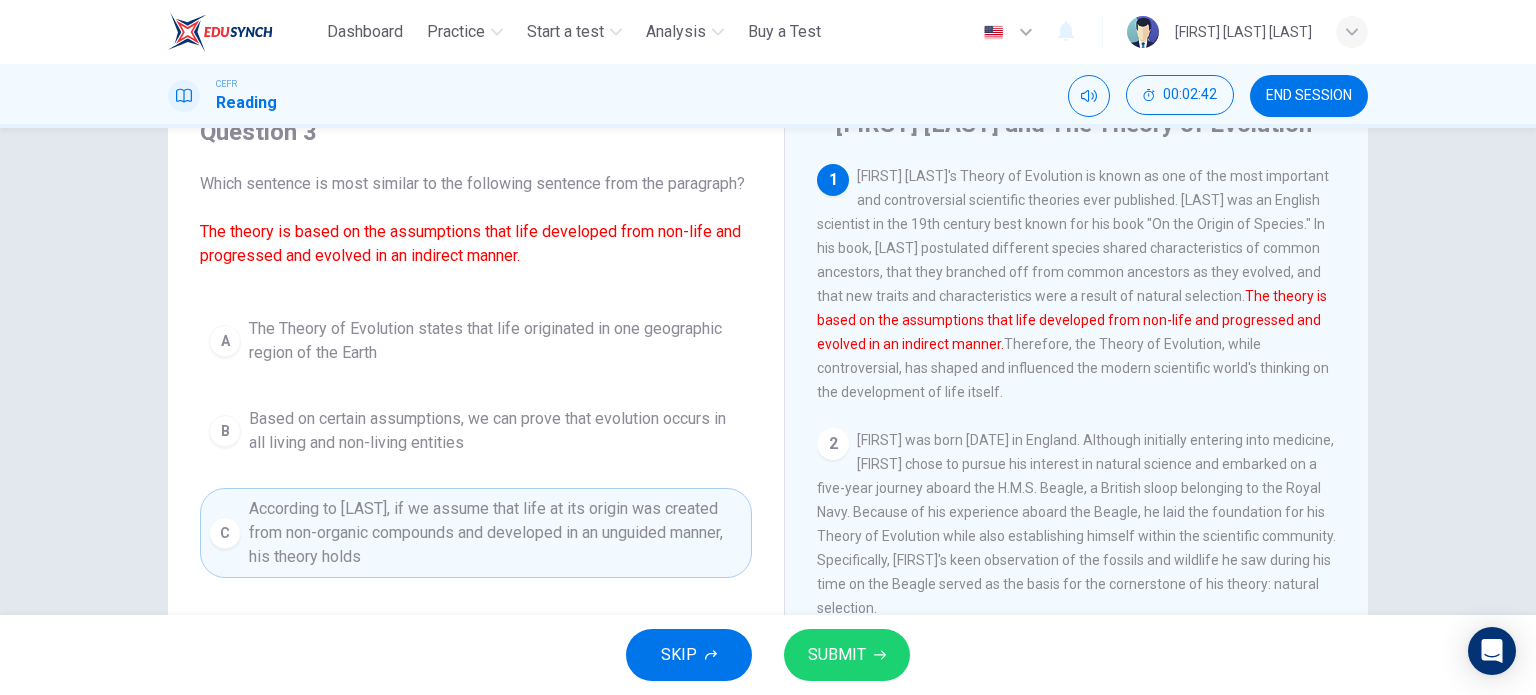 scroll, scrollTop: 88, scrollLeft: 0, axis: vertical 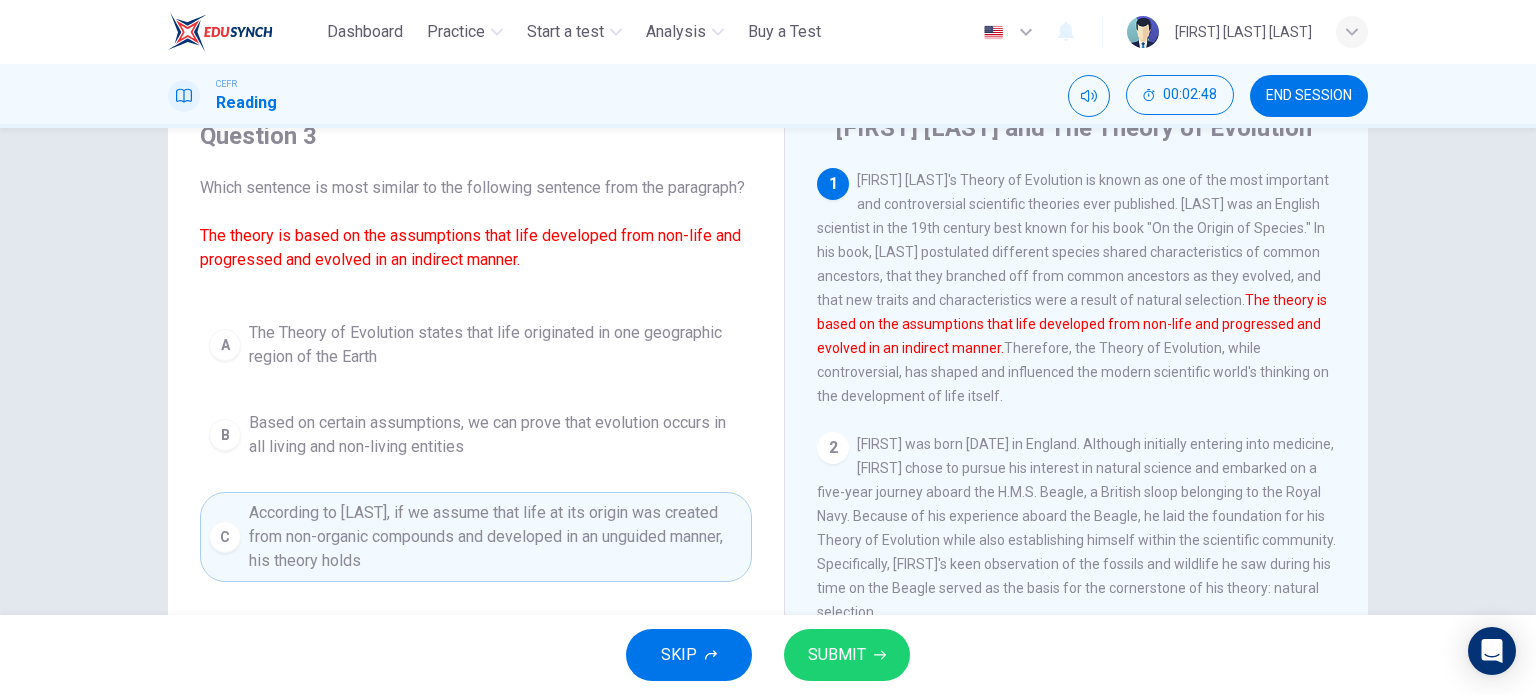 click on "SKIP SUBMIT" at bounding box center (768, 655) 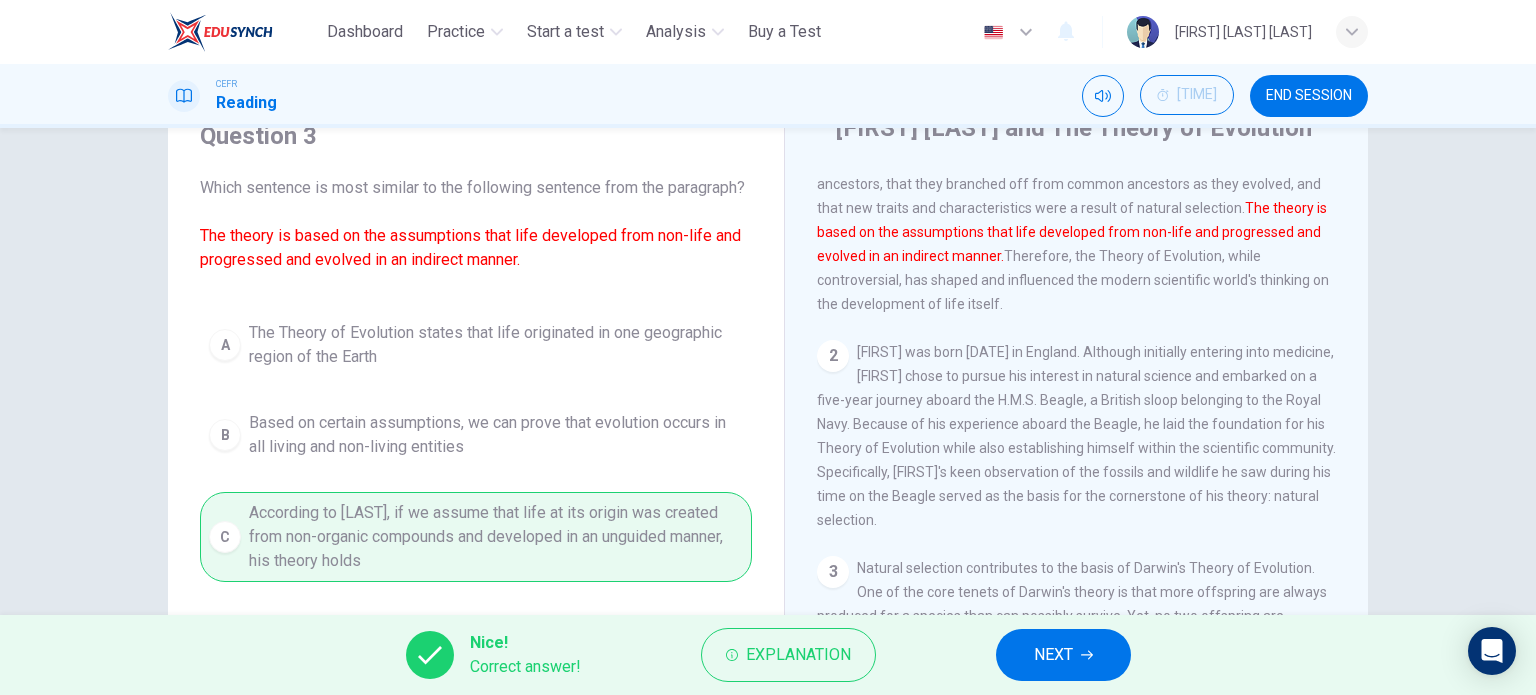 scroll, scrollTop: 100, scrollLeft: 0, axis: vertical 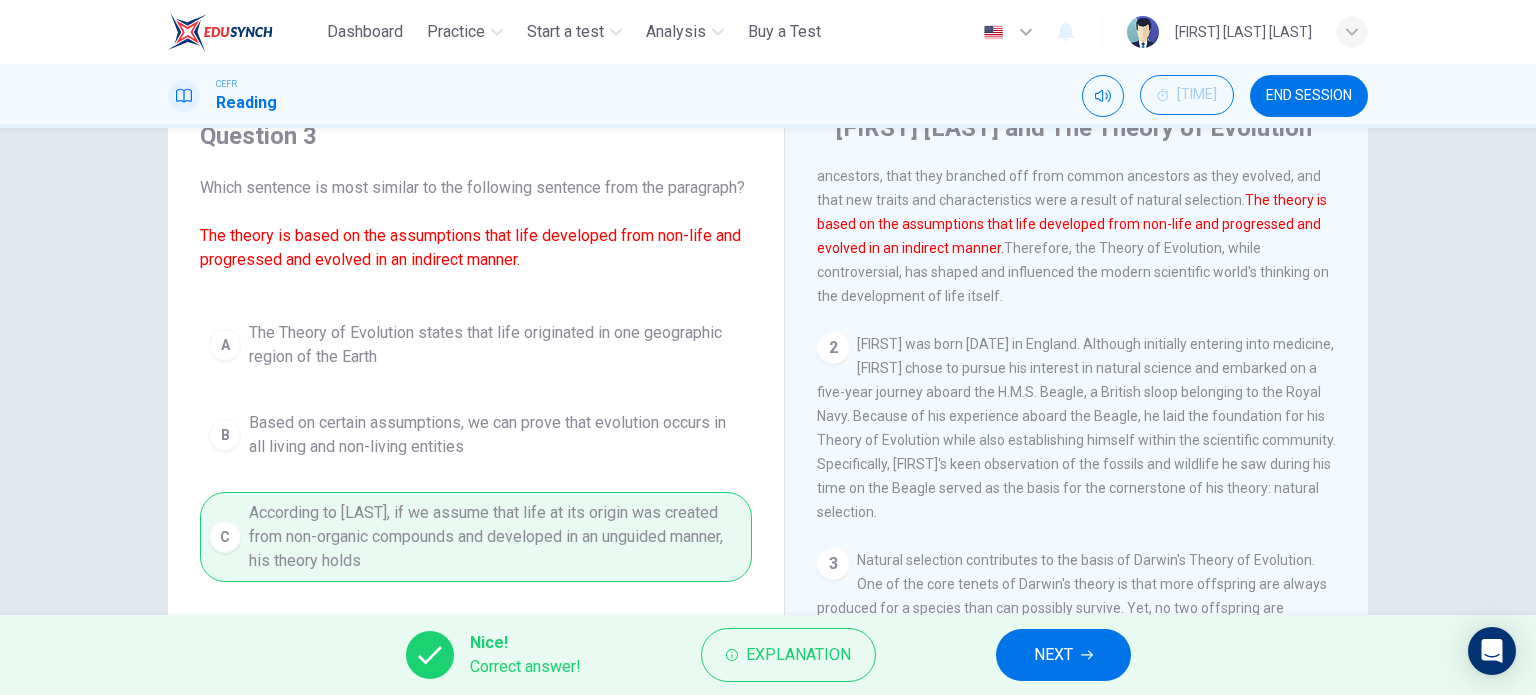 click on "NEXT" at bounding box center [1063, 655] 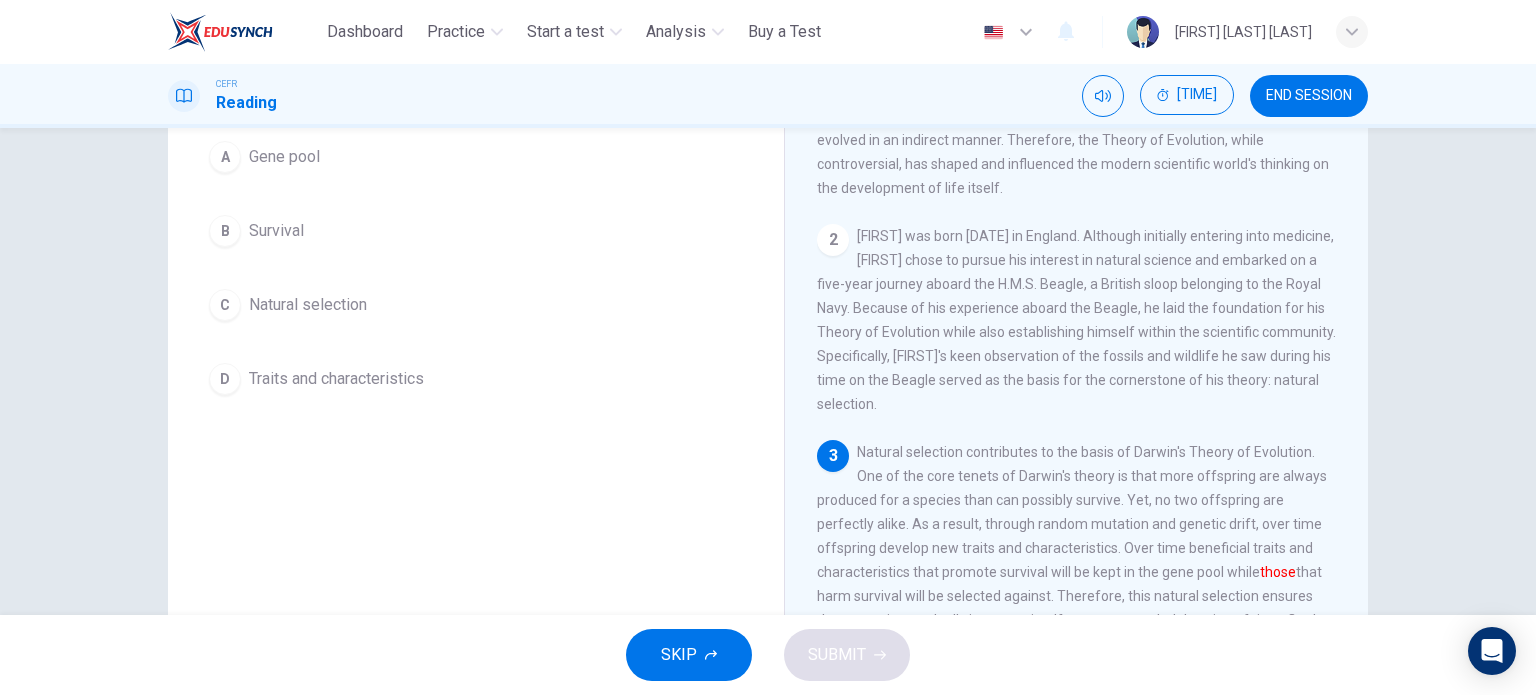scroll, scrollTop: 200, scrollLeft: 0, axis: vertical 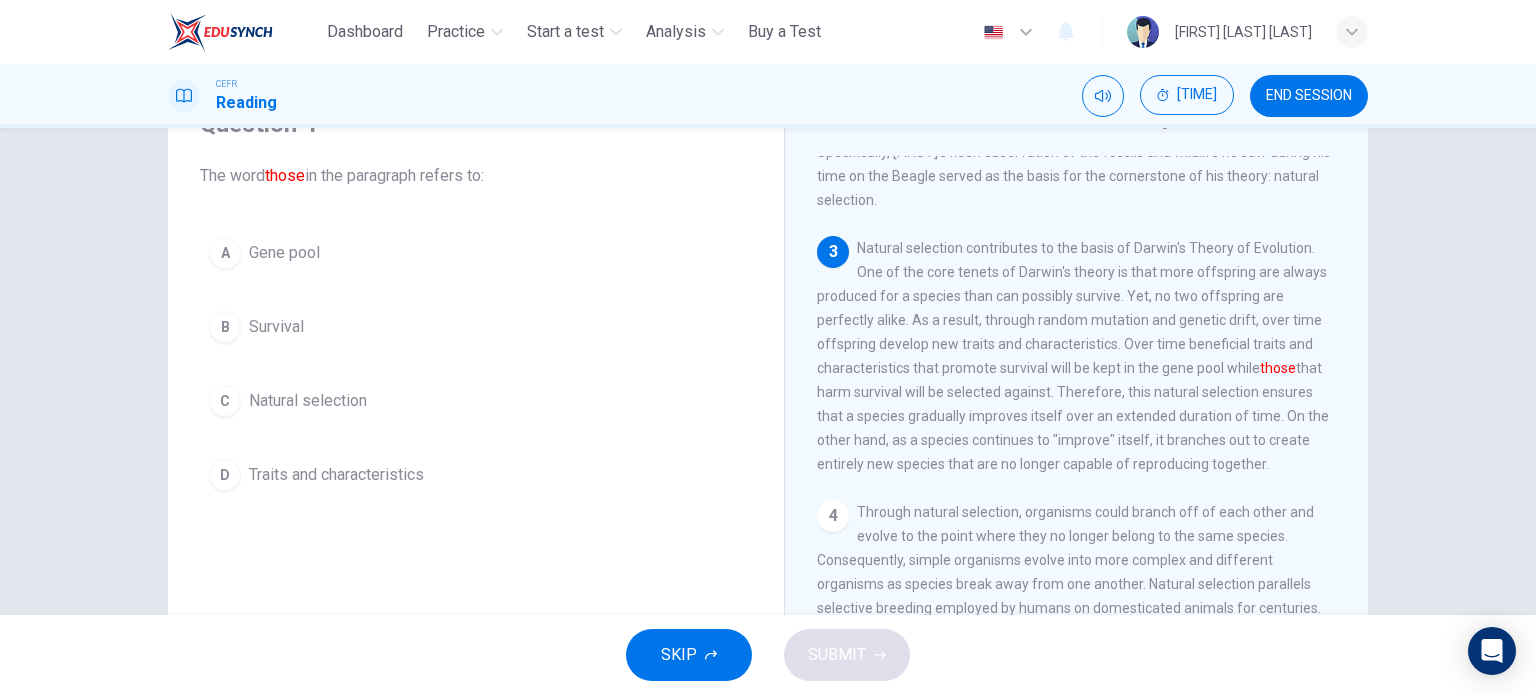 click on "Traits and characteristics" at bounding box center (284, 253) 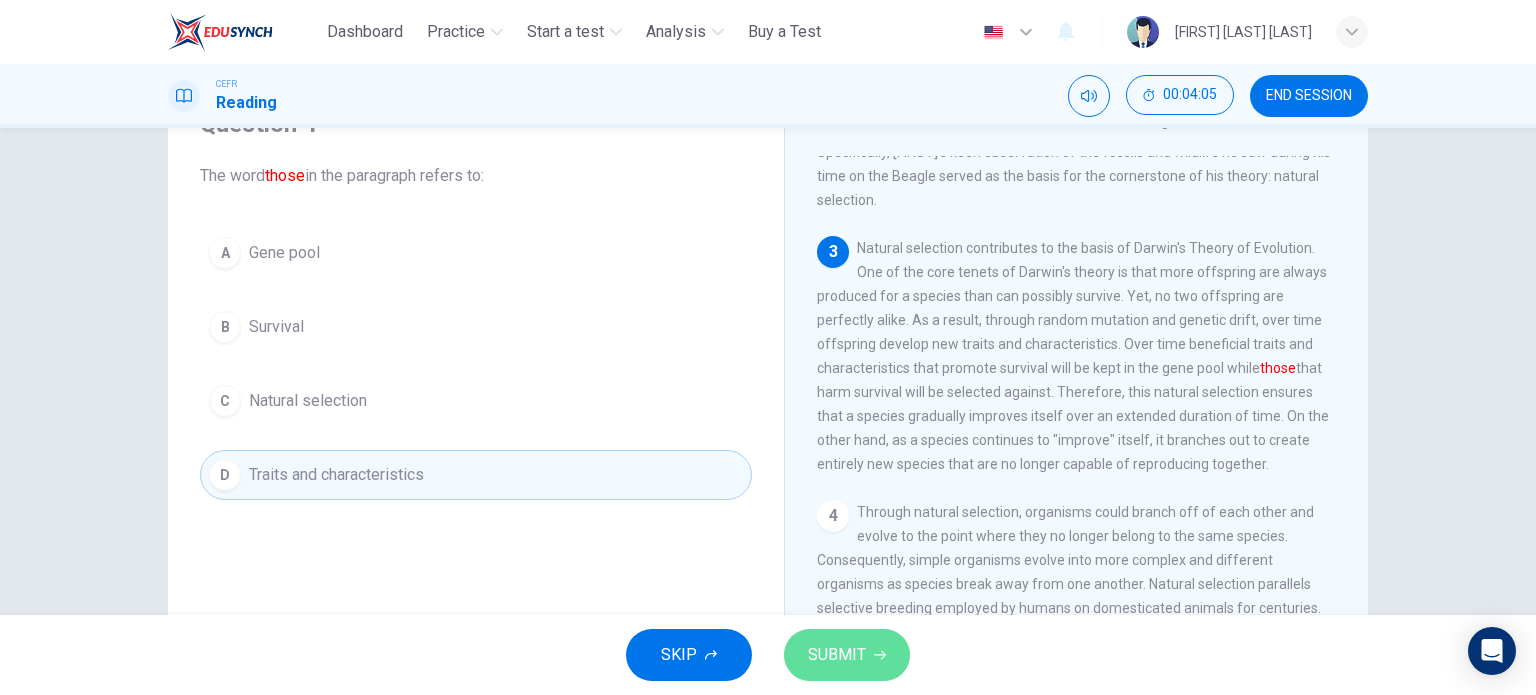 click on "SUBMIT" at bounding box center [837, 655] 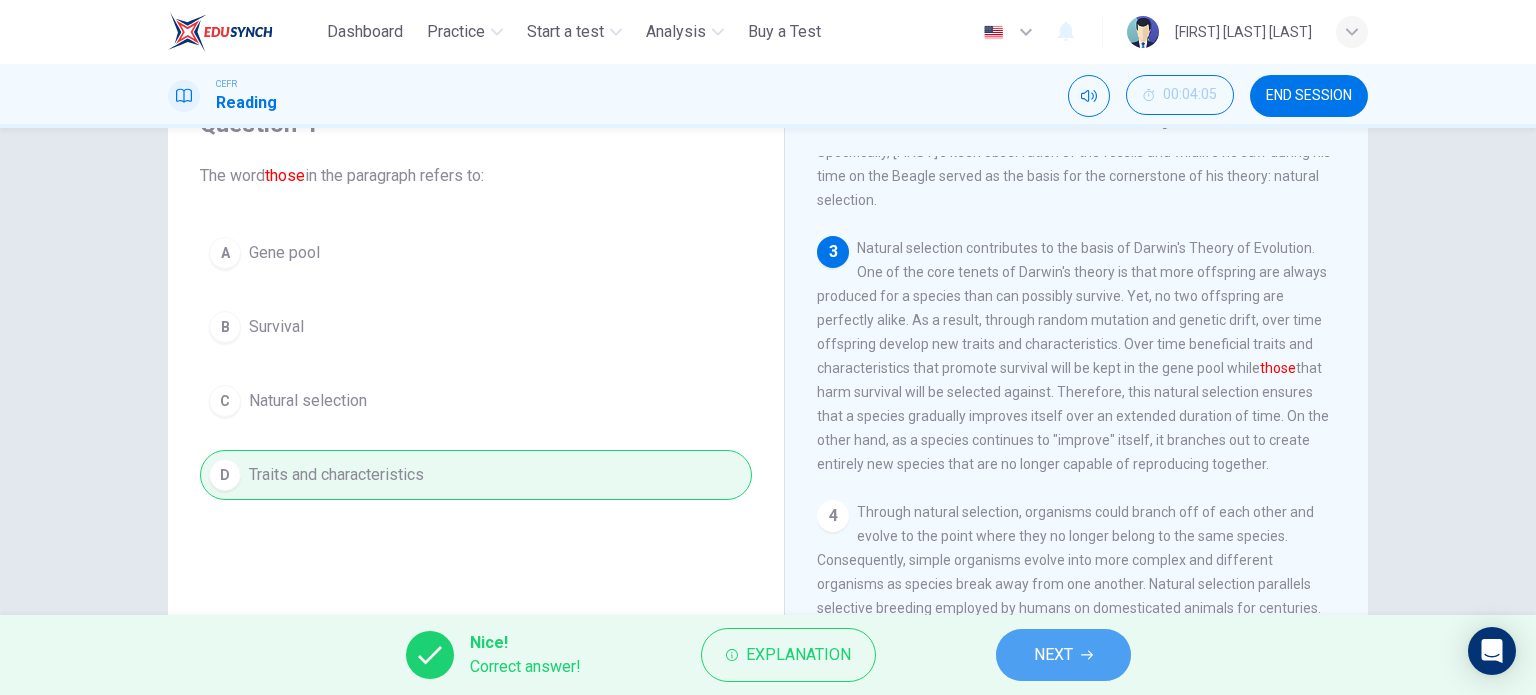 click on "NEXT" at bounding box center (1053, 655) 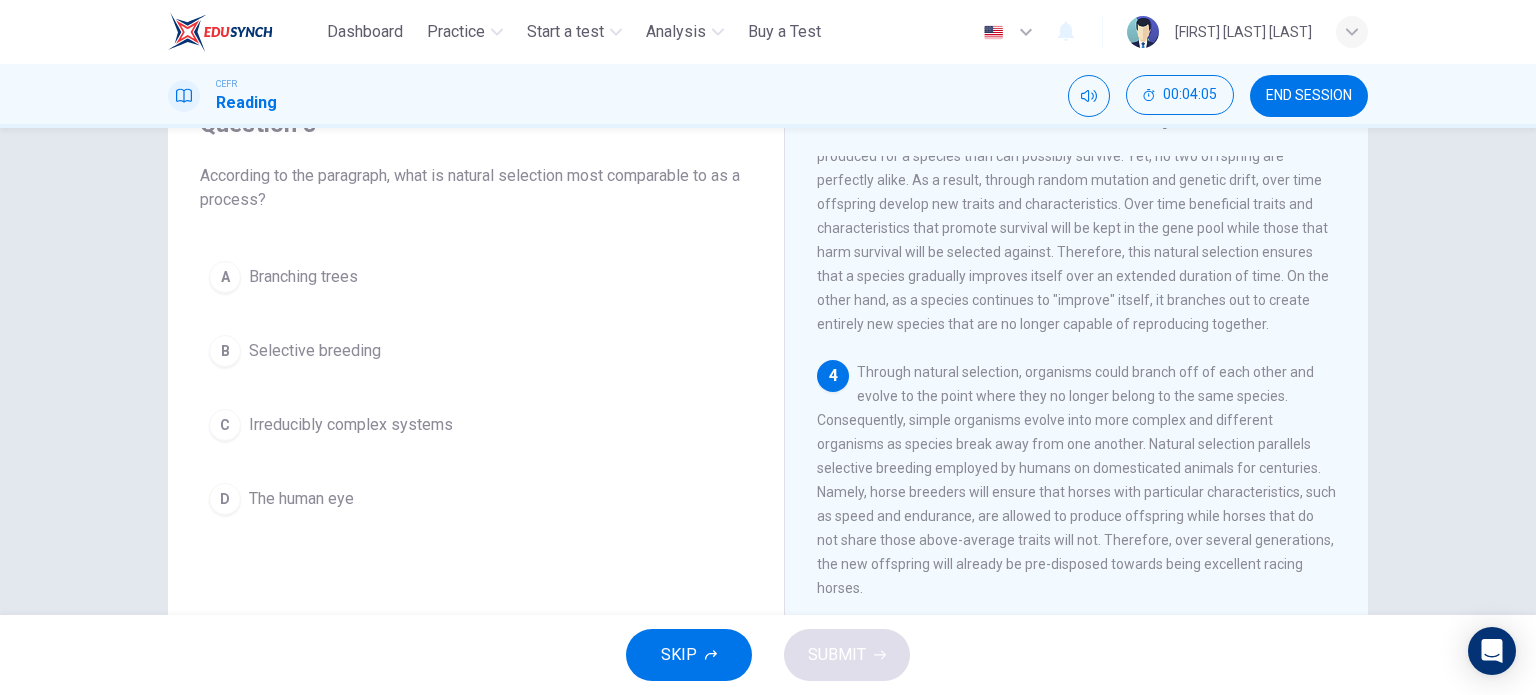 scroll, scrollTop: 700, scrollLeft: 0, axis: vertical 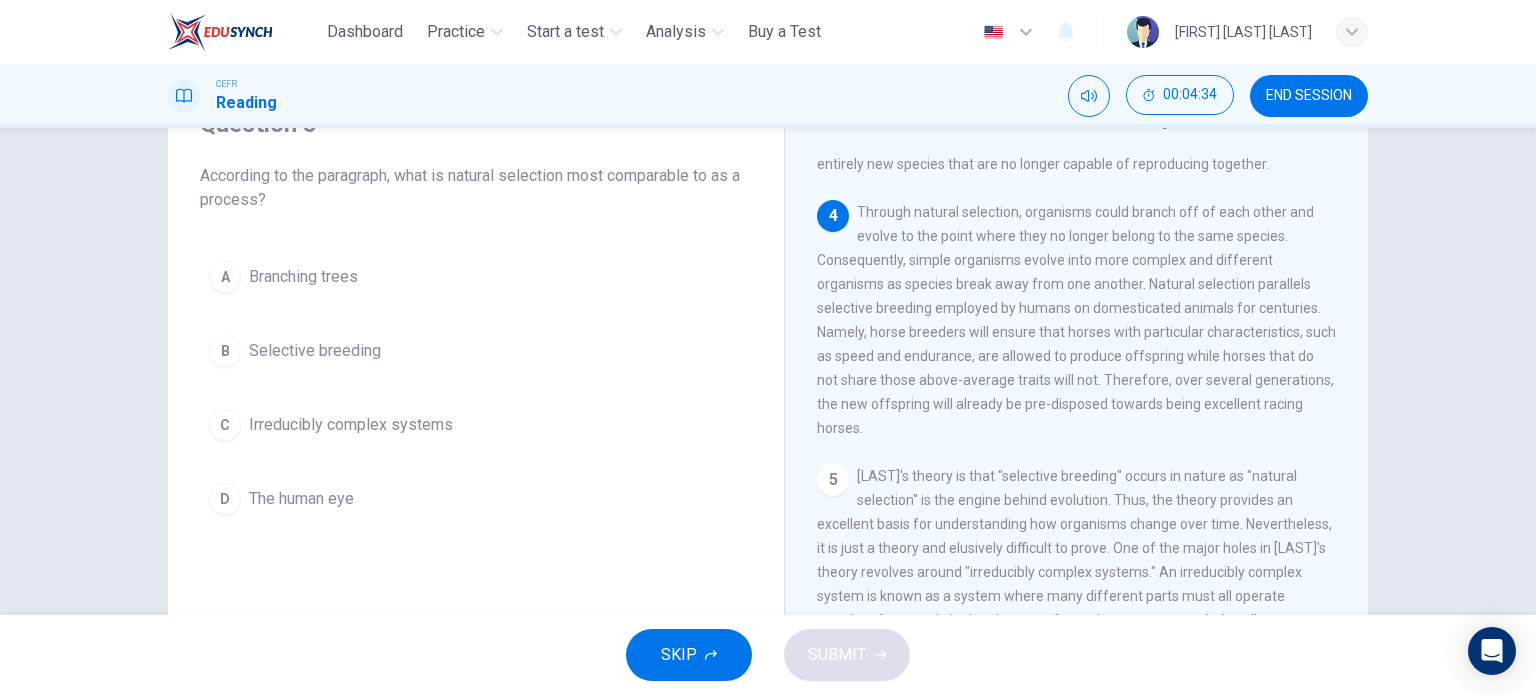click on "Selective breeding" at bounding box center (303, 277) 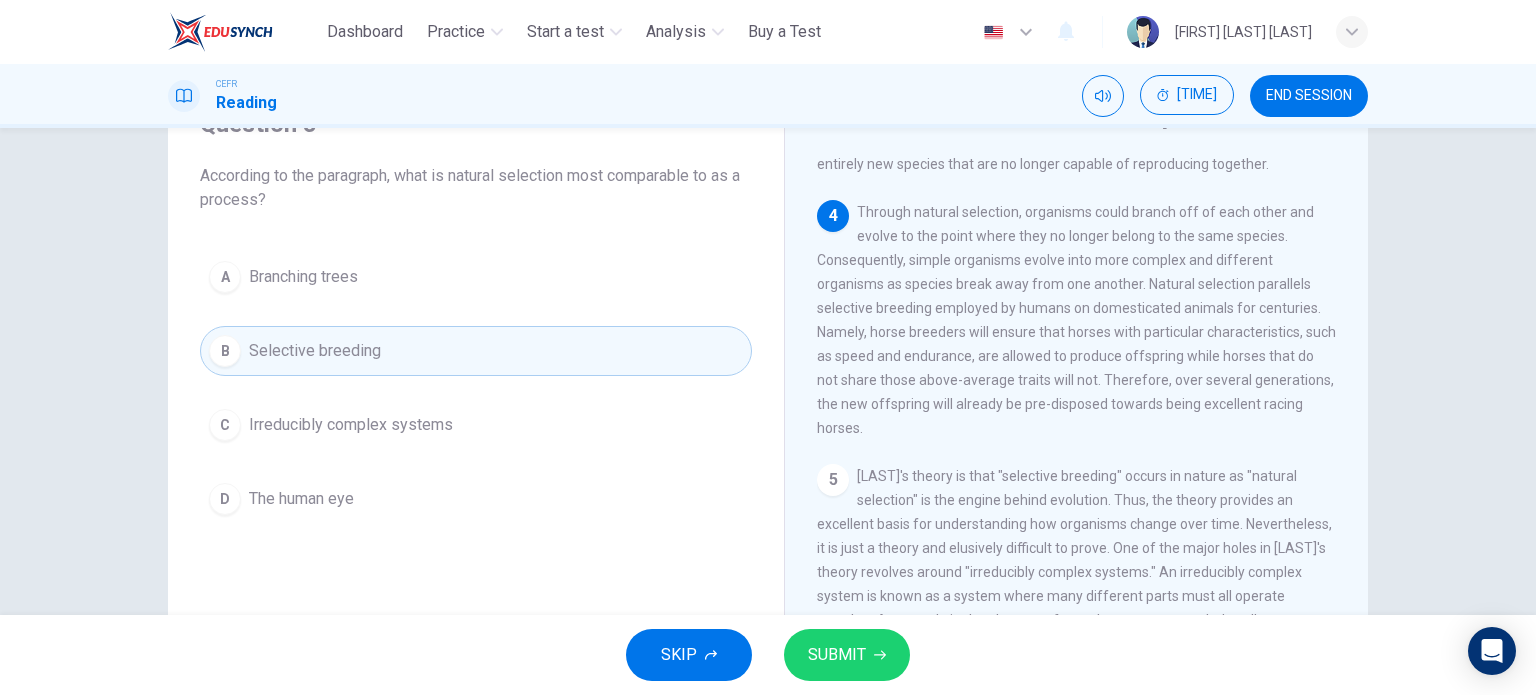click on "SUBMIT" at bounding box center (837, 655) 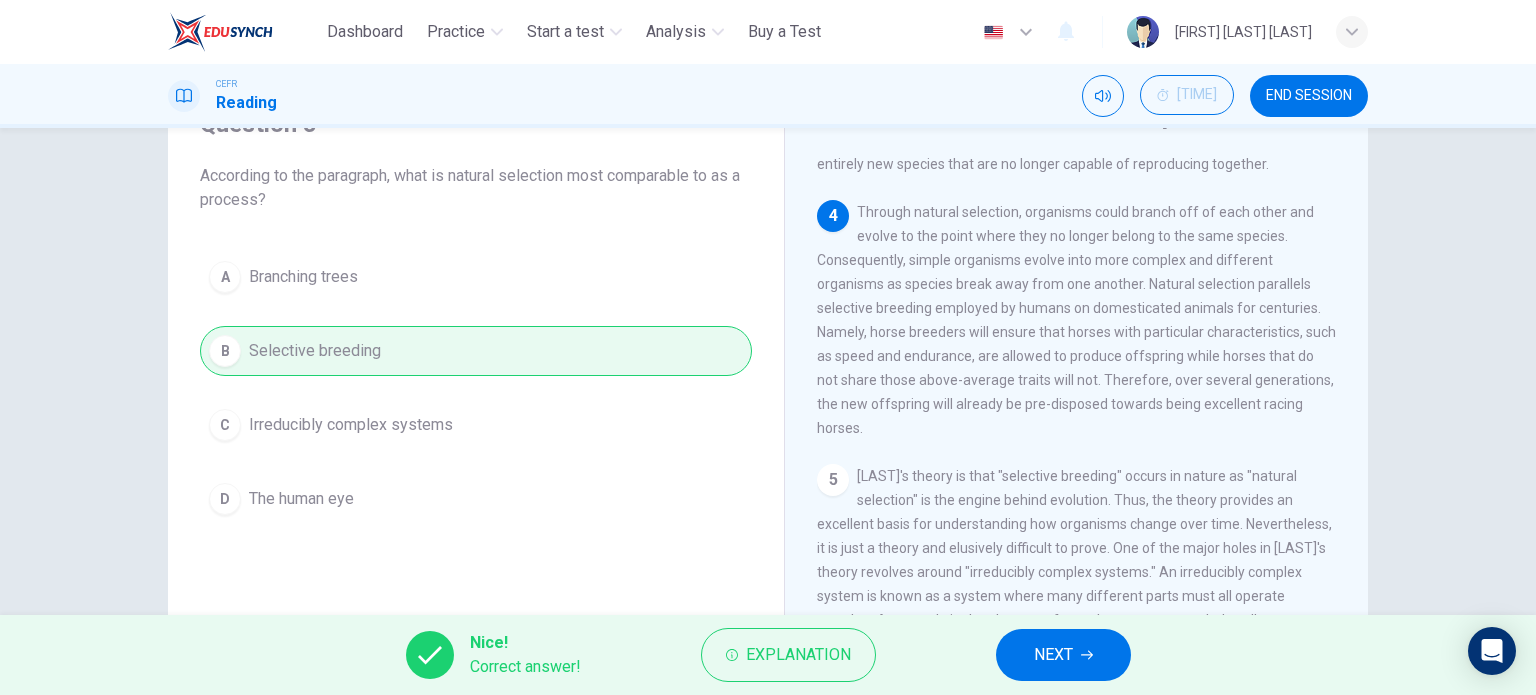click on "NEXT" at bounding box center (1063, 655) 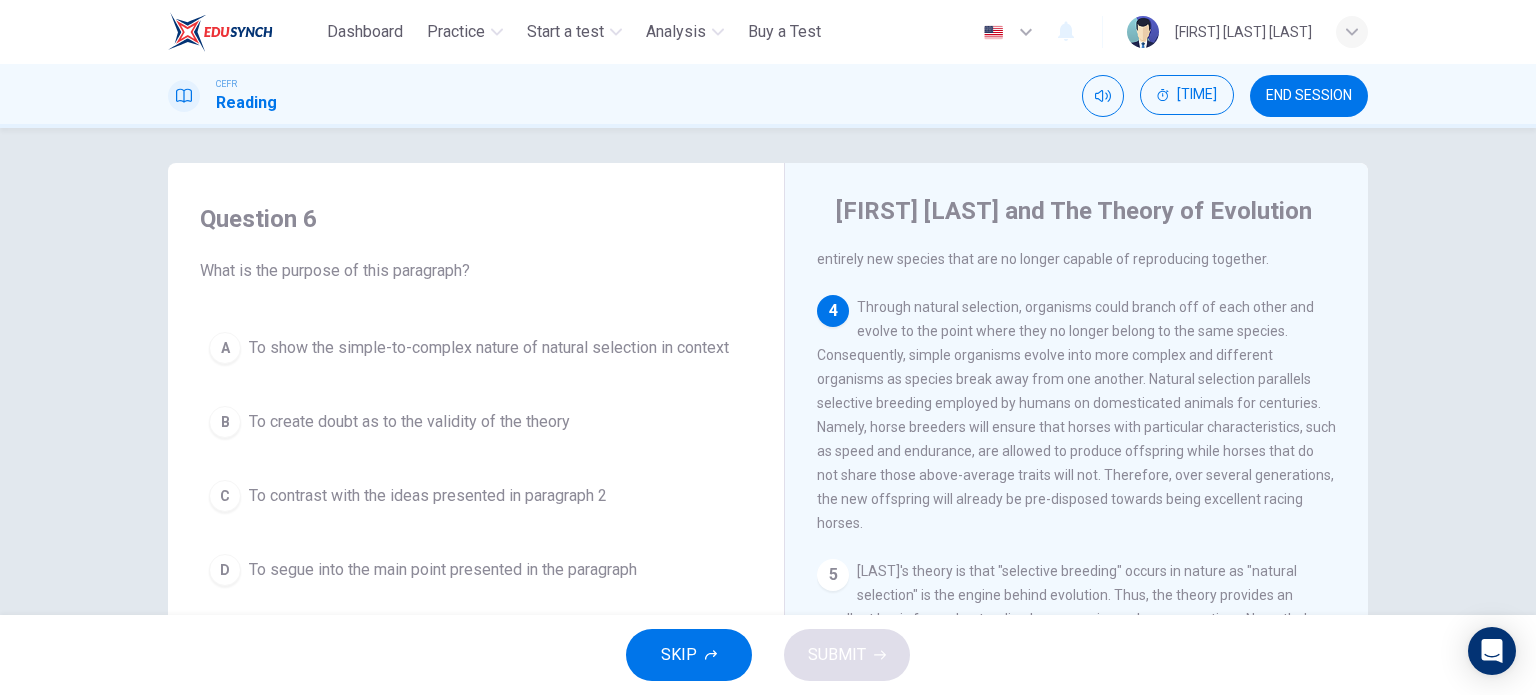 scroll, scrollTop: 0, scrollLeft: 0, axis: both 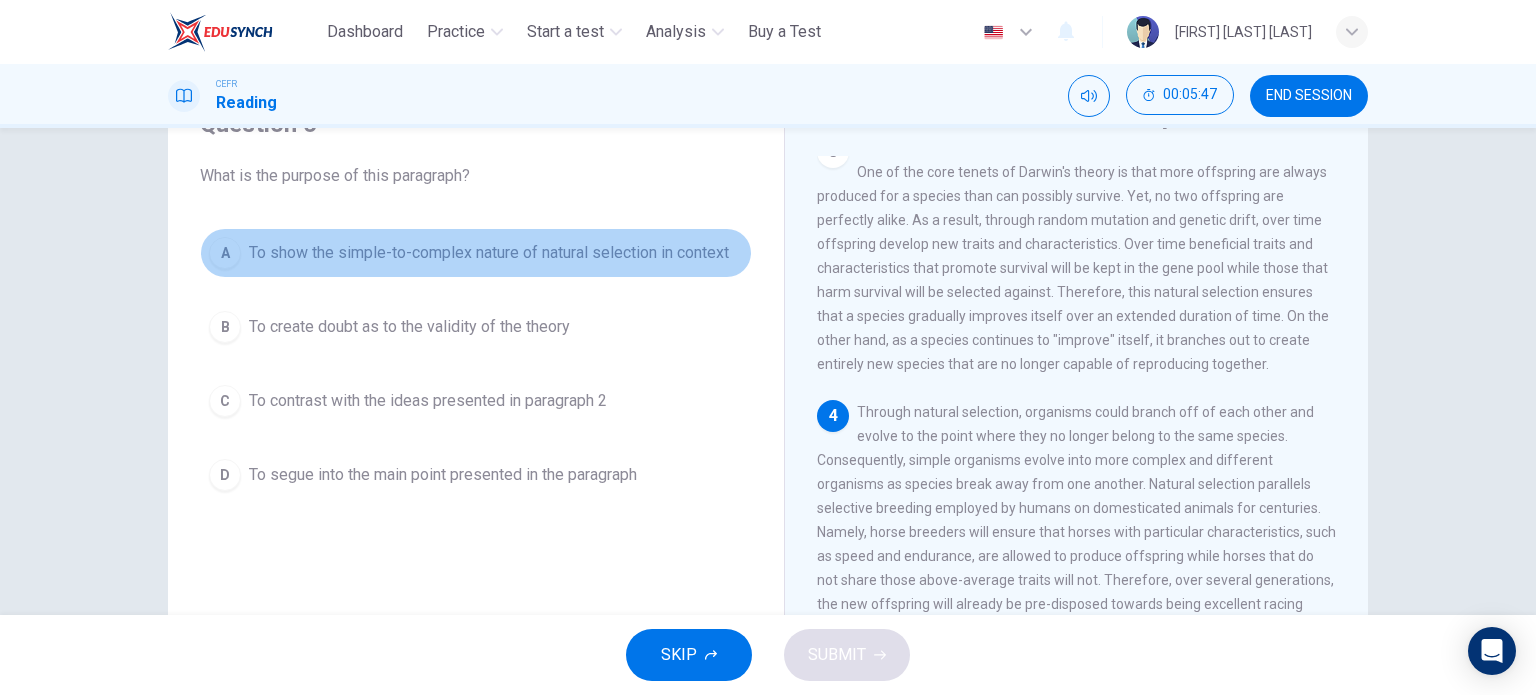 click on "To show the simple-to-complex nature of natural selection in context" at bounding box center [489, 253] 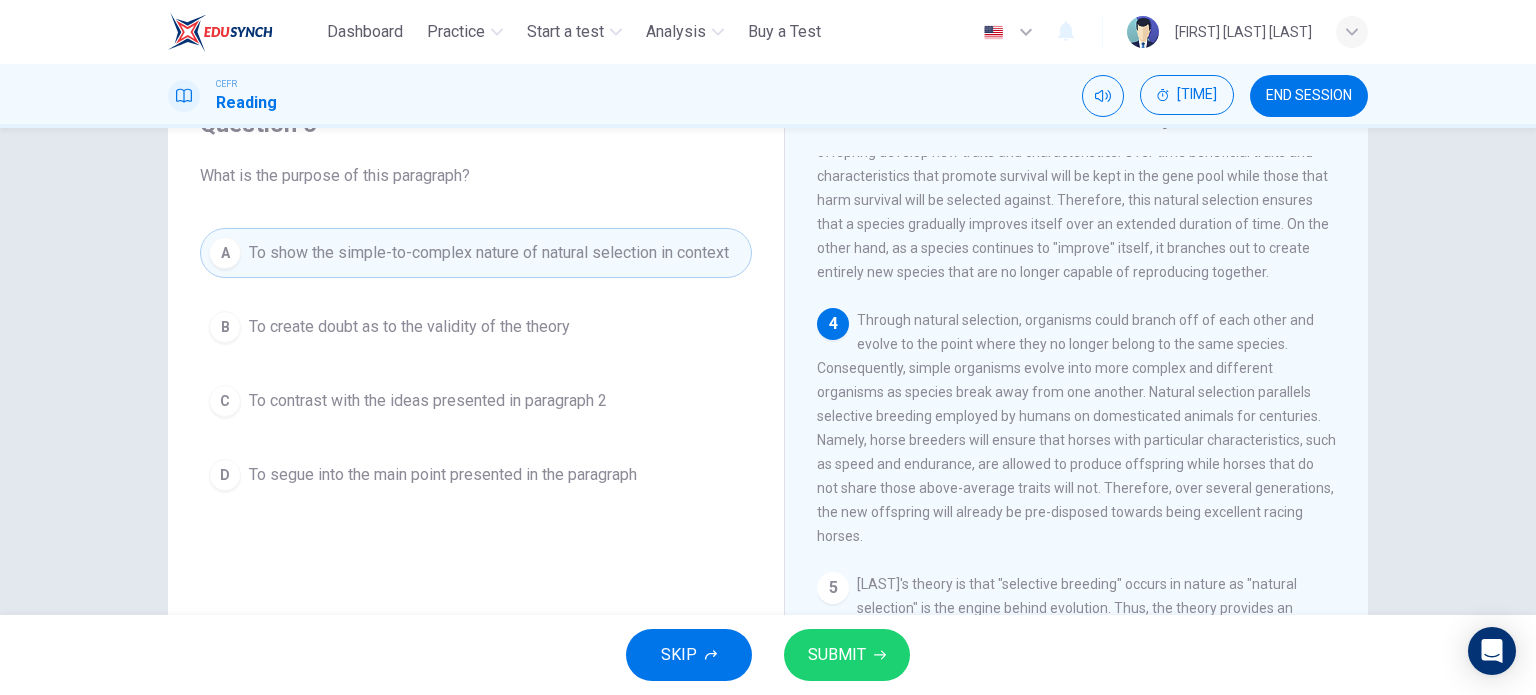 scroll, scrollTop: 600, scrollLeft: 0, axis: vertical 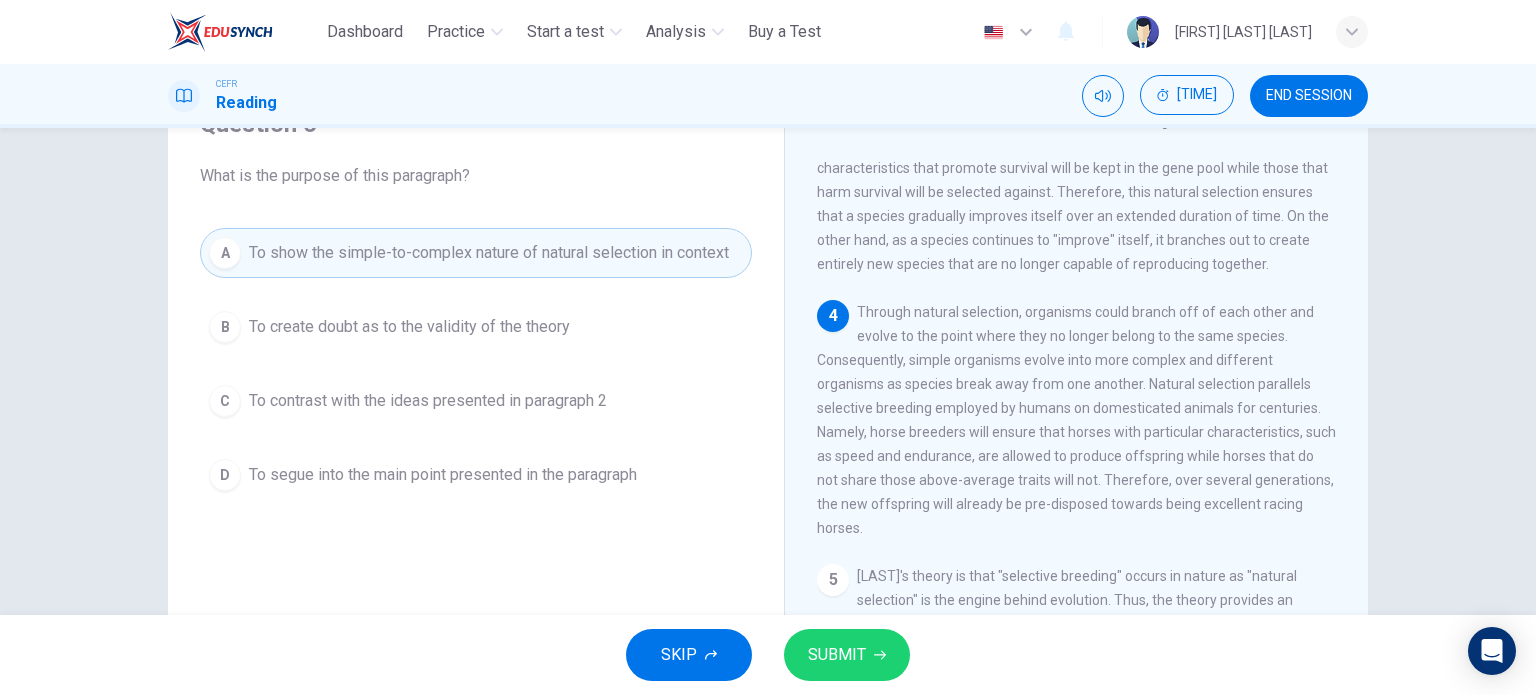 click on "SUBMIT" at bounding box center [837, 655] 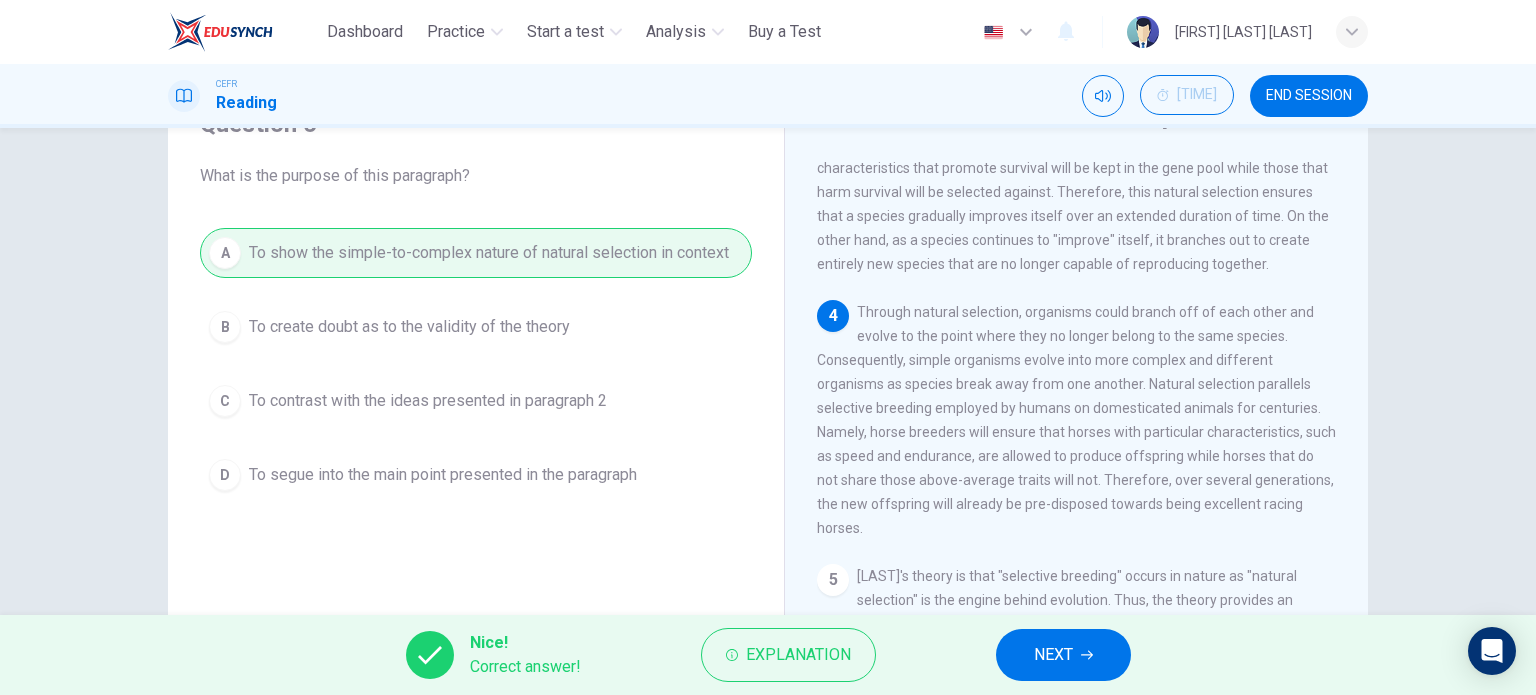 click on "NEXT" at bounding box center (1063, 655) 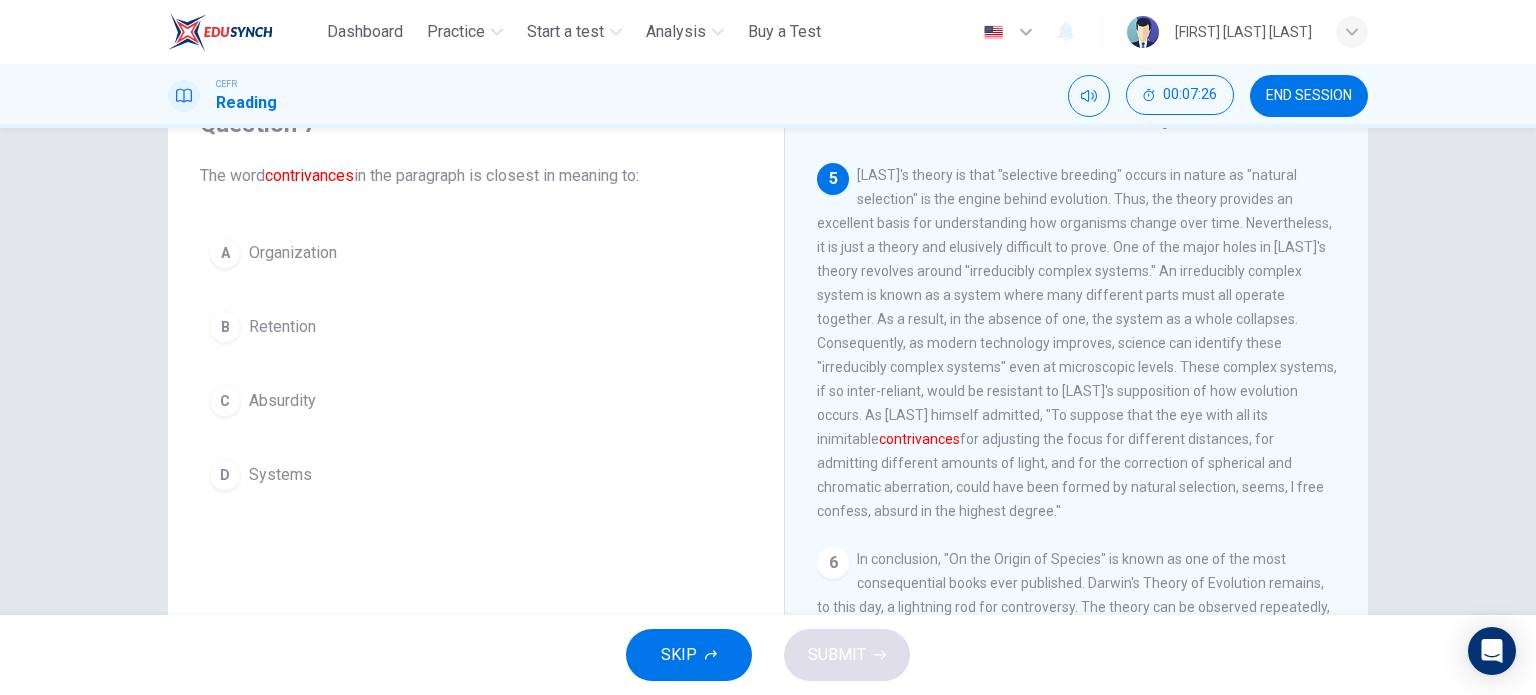 scroll, scrollTop: 1049, scrollLeft: 0, axis: vertical 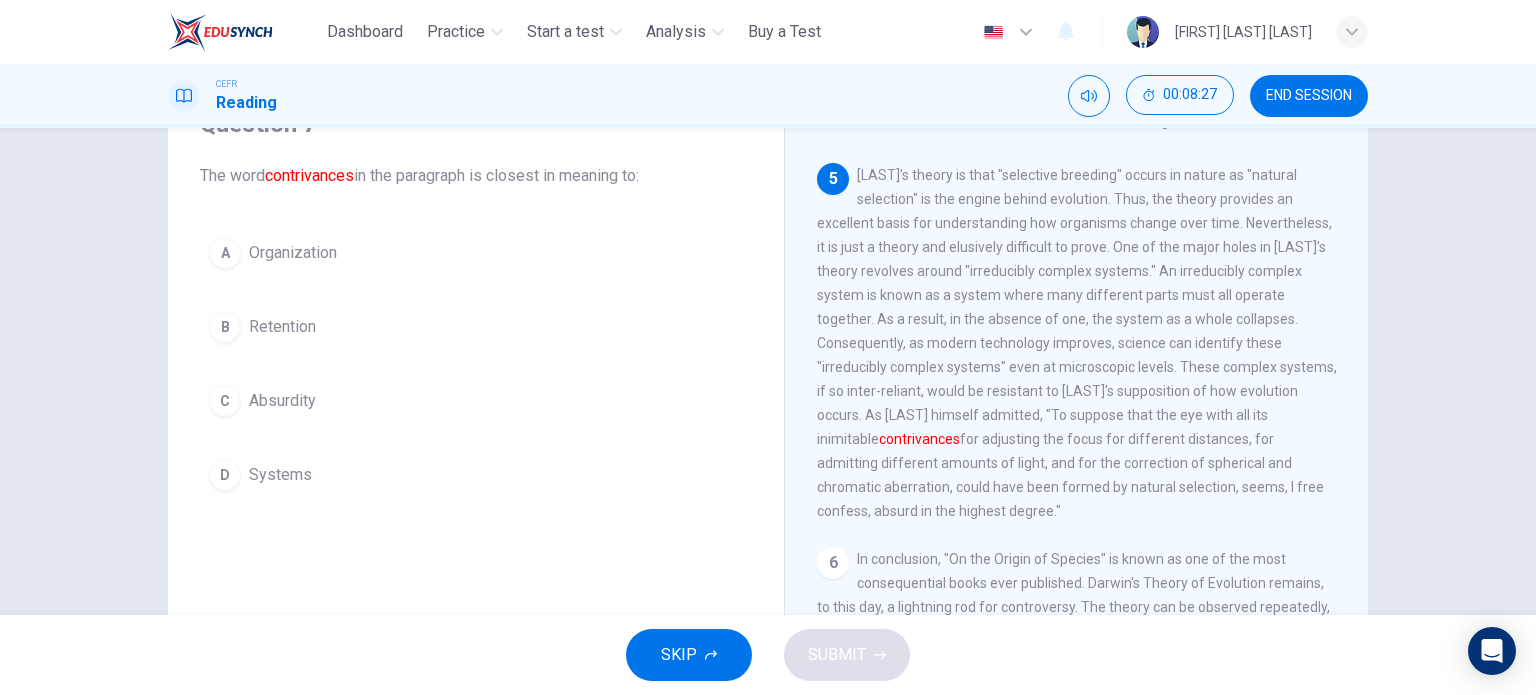 click on "Systems" at bounding box center [293, 253] 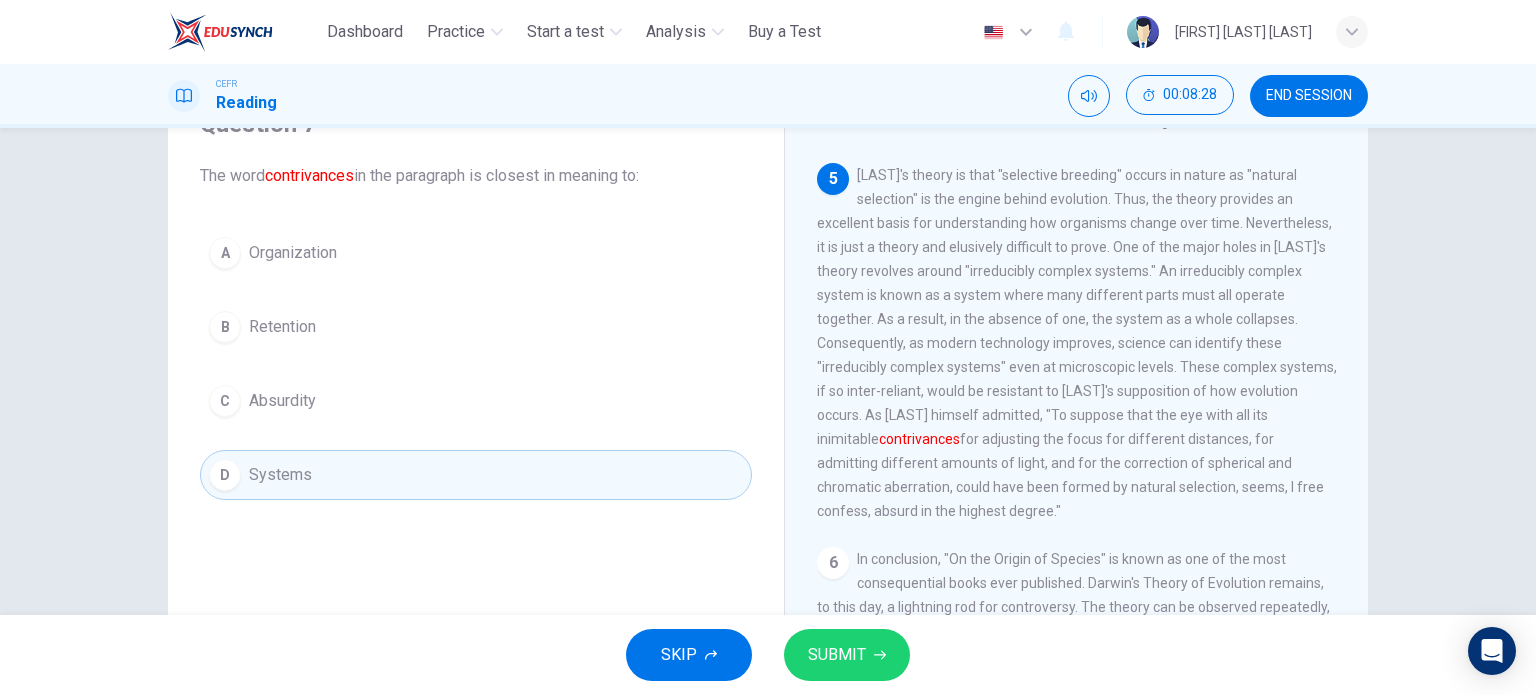 click on "SUBMIT" at bounding box center [847, 655] 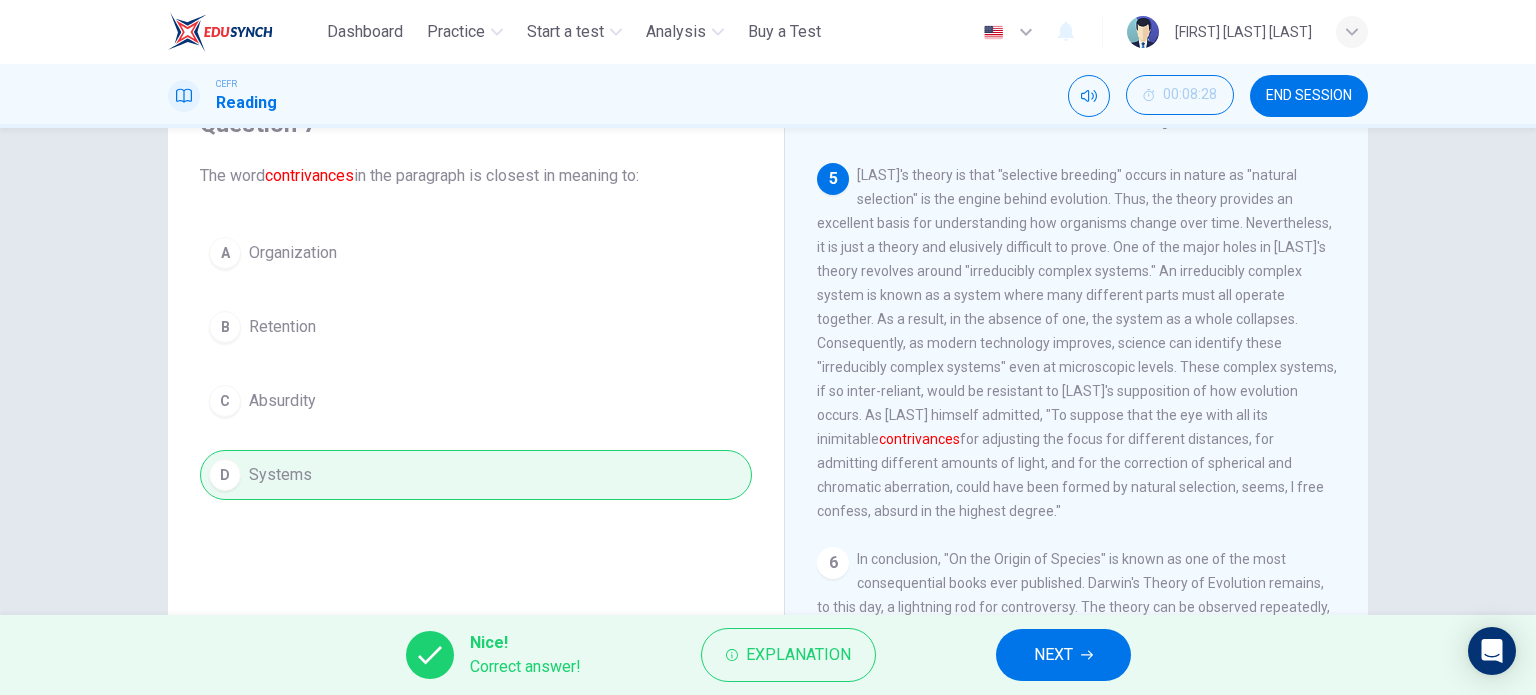 click on "NEXT" at bounding box center (1053, 655) 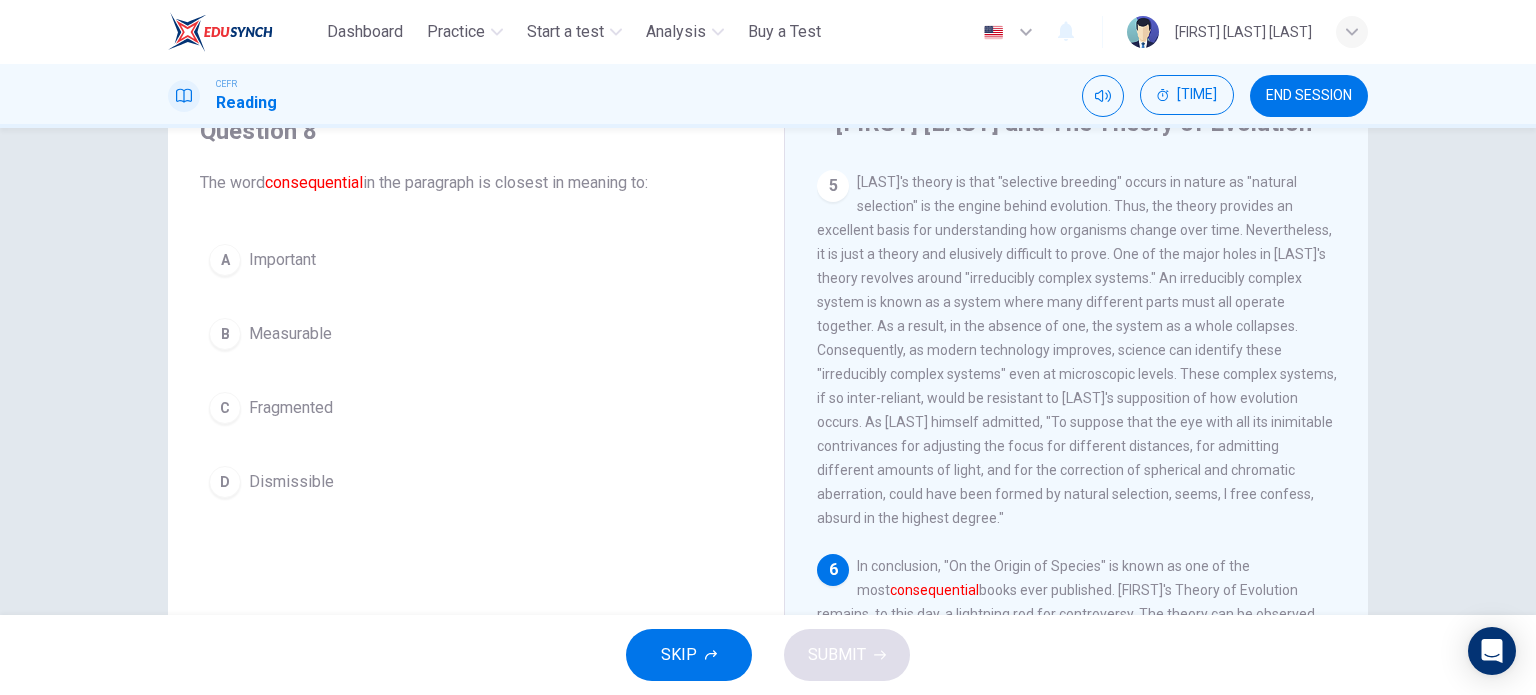 scroll, scrollTop: 100, scrollLeft: 0, axis: vertical 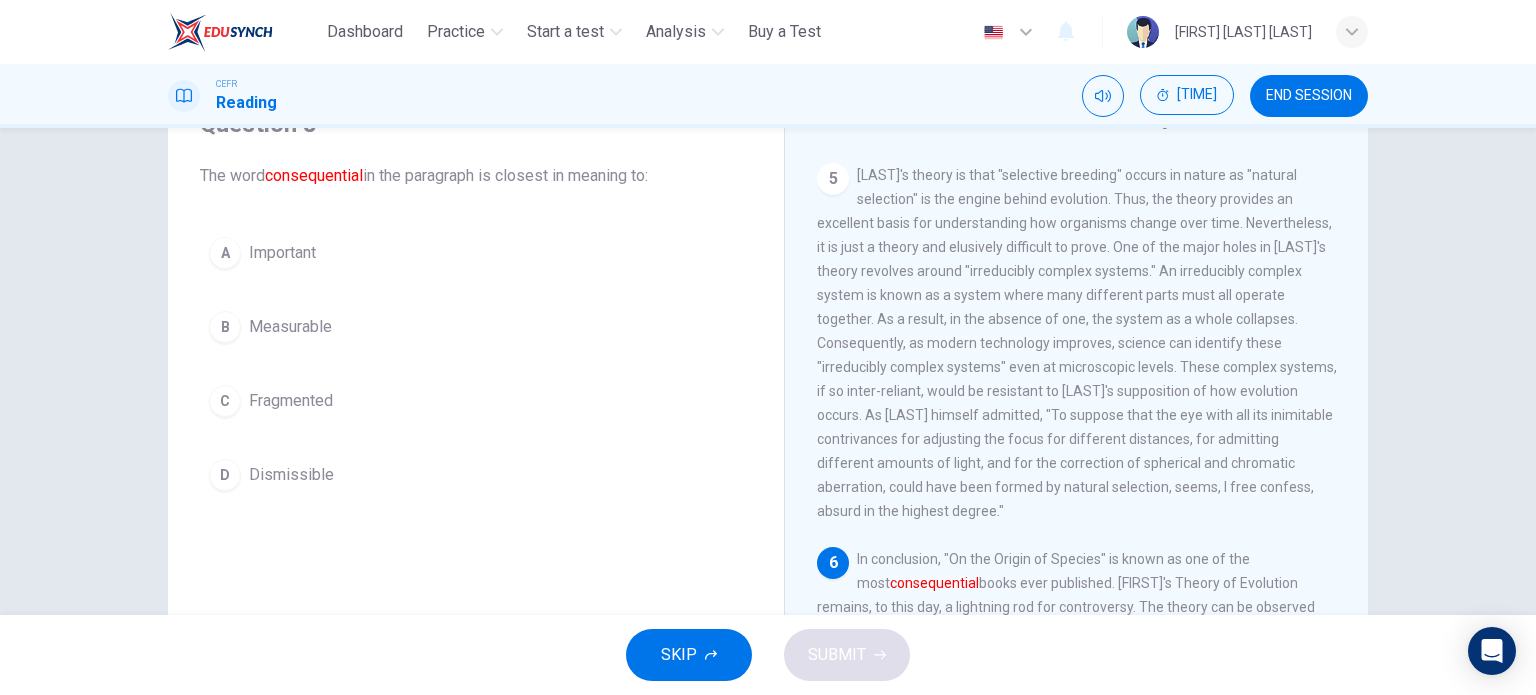 click on "A Important" at bounding box center [476, 253] 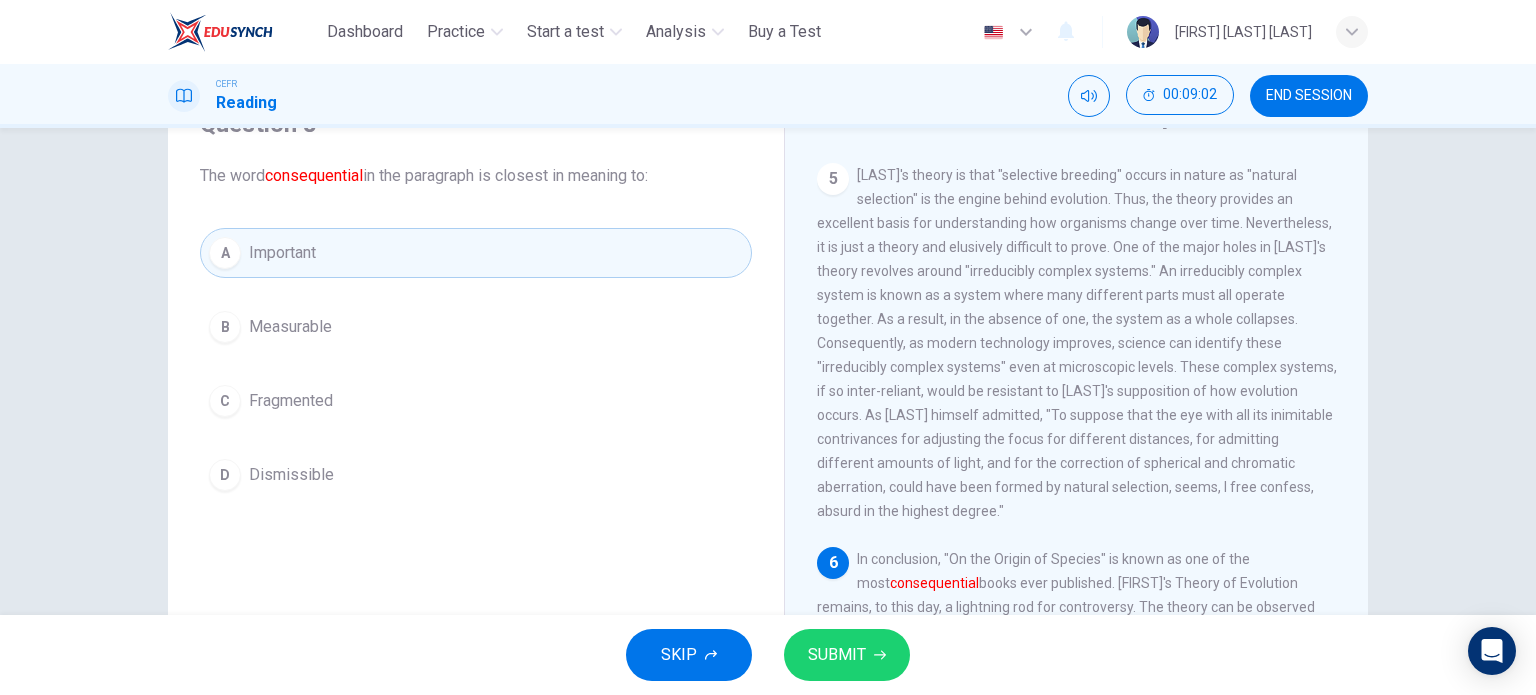 click on "SUBMIT" at bounding box center [847, 655] 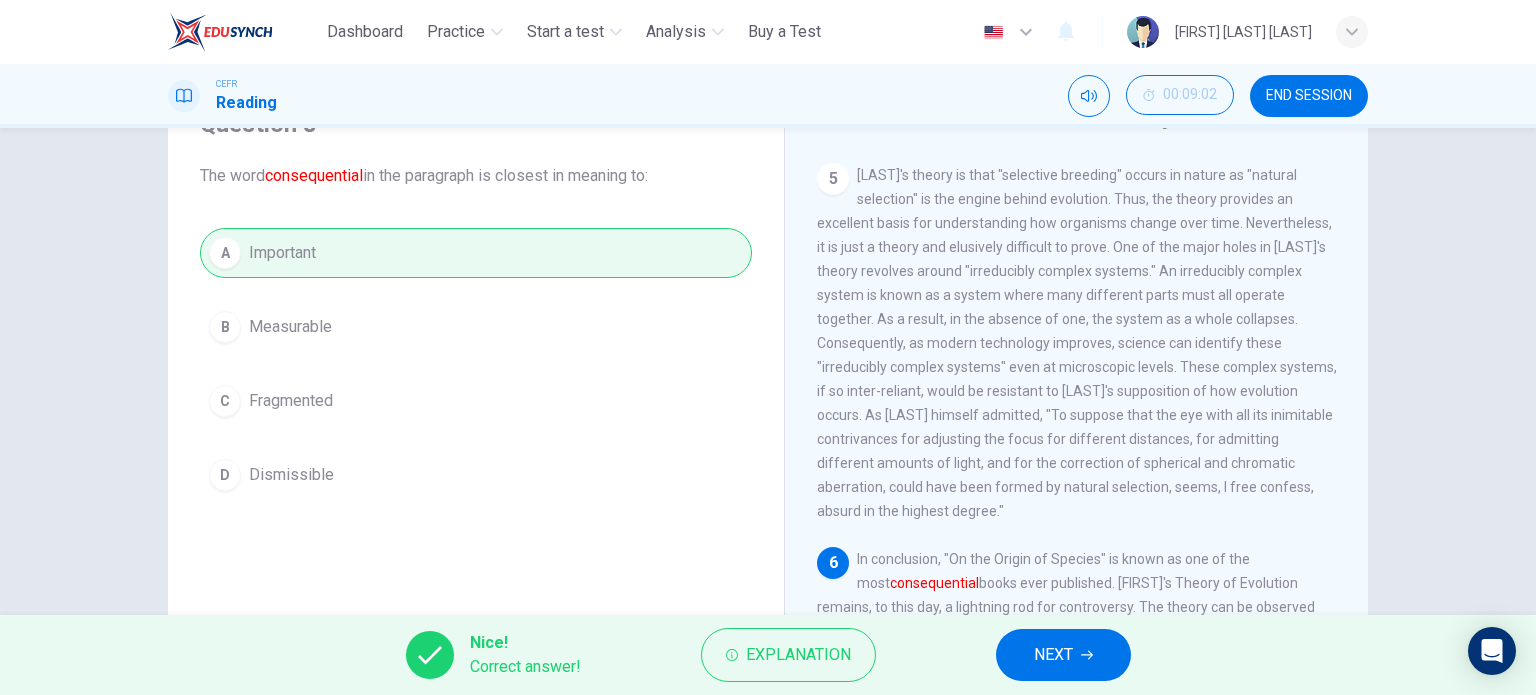 click on "NEXT" at bounding box center [1063, 655] 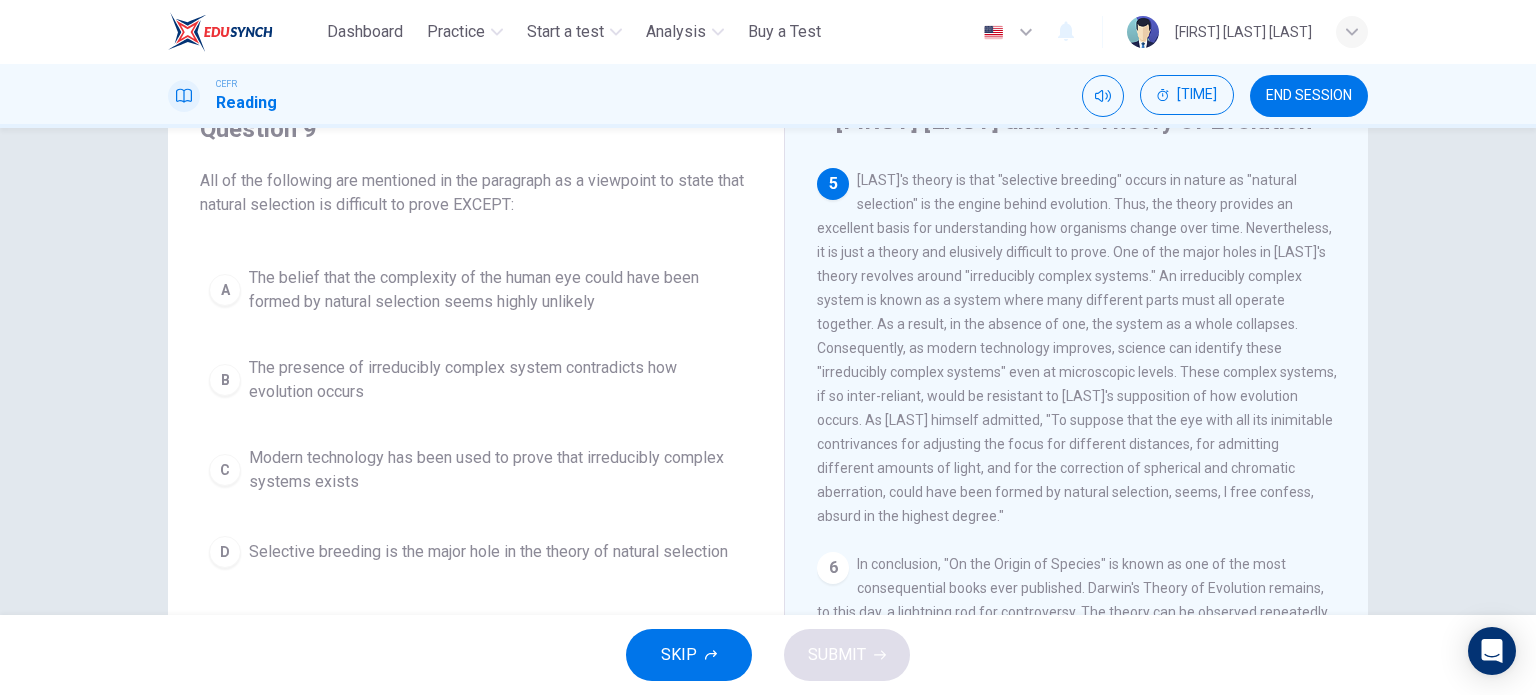 scroll, scrollTop: 100, scrollLeft: 0, axis: vertical 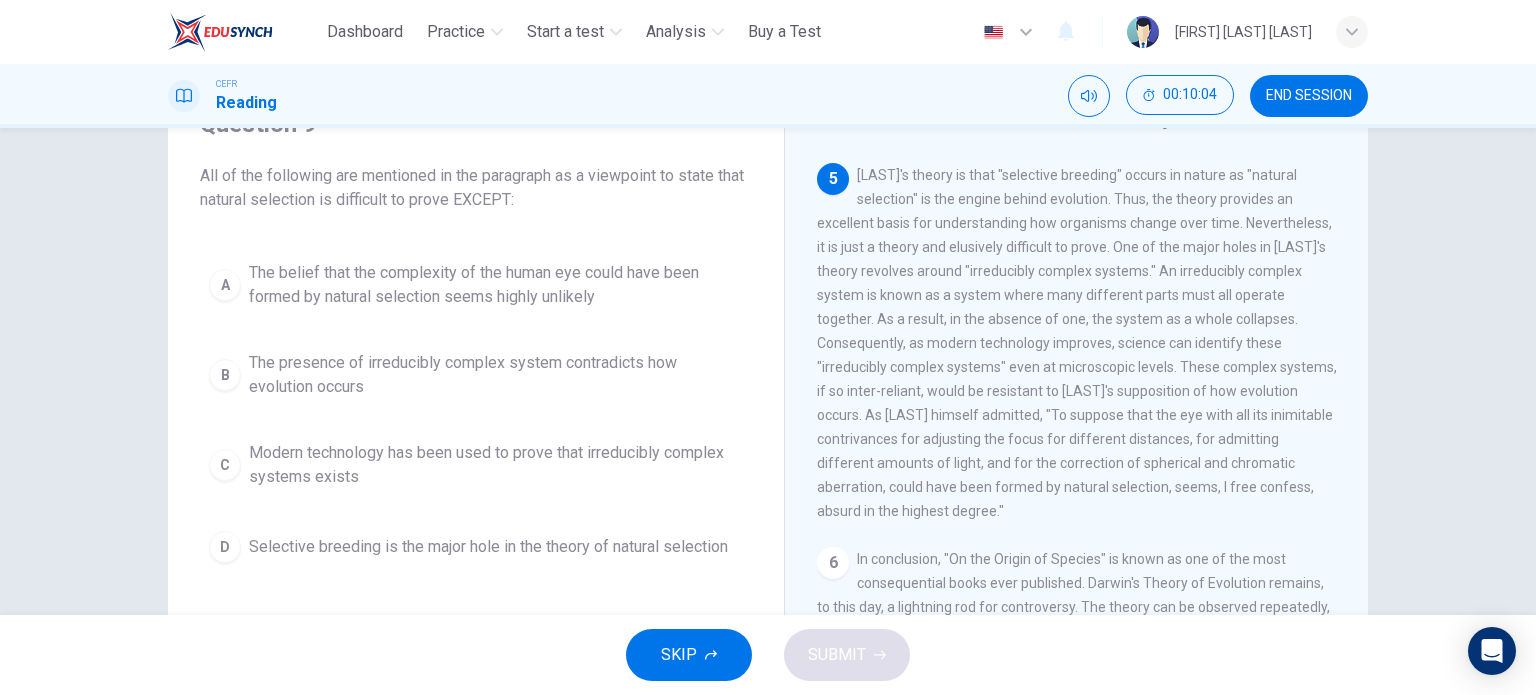 click on "Selective breeding is the major hole in the theory of natural selection" at bounding box center (496, 285) 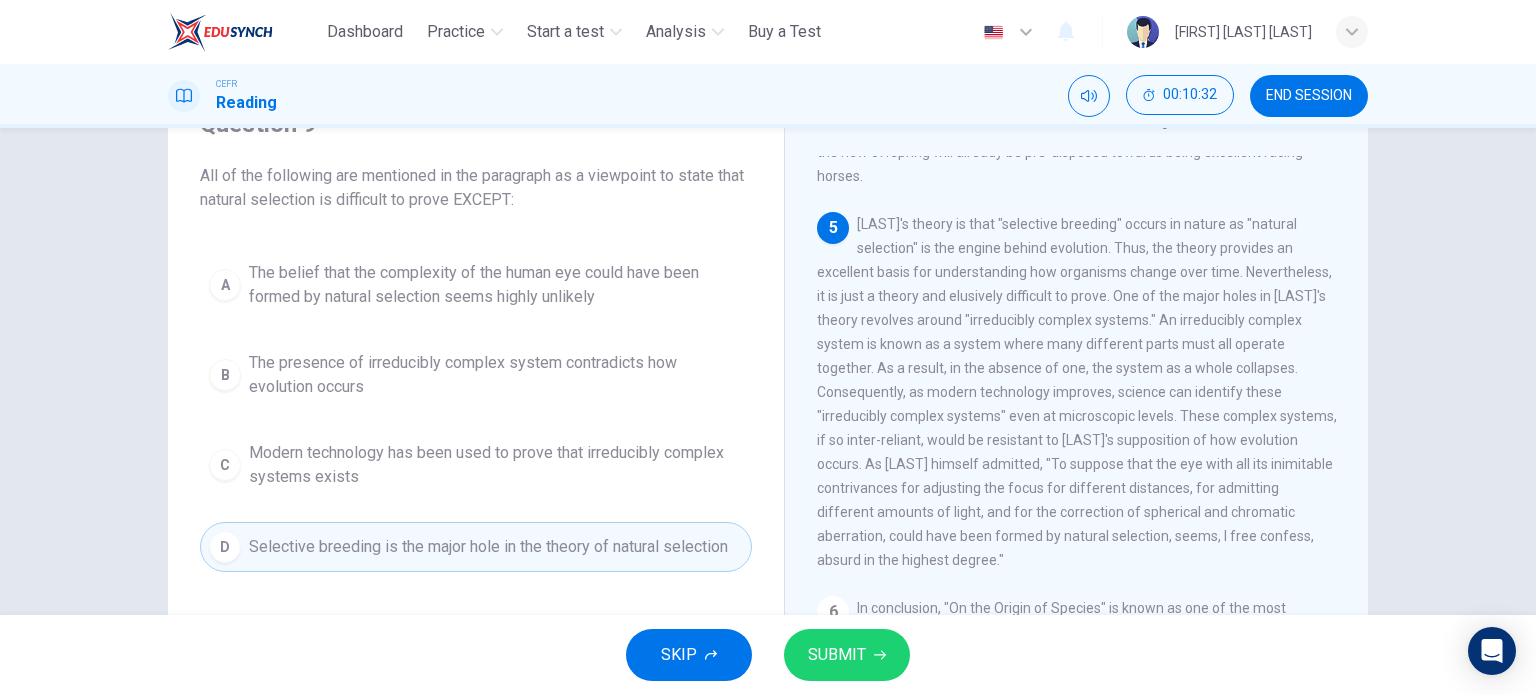 scroll, scrollTop: 949, scrollLeft: 0, axis: vertical 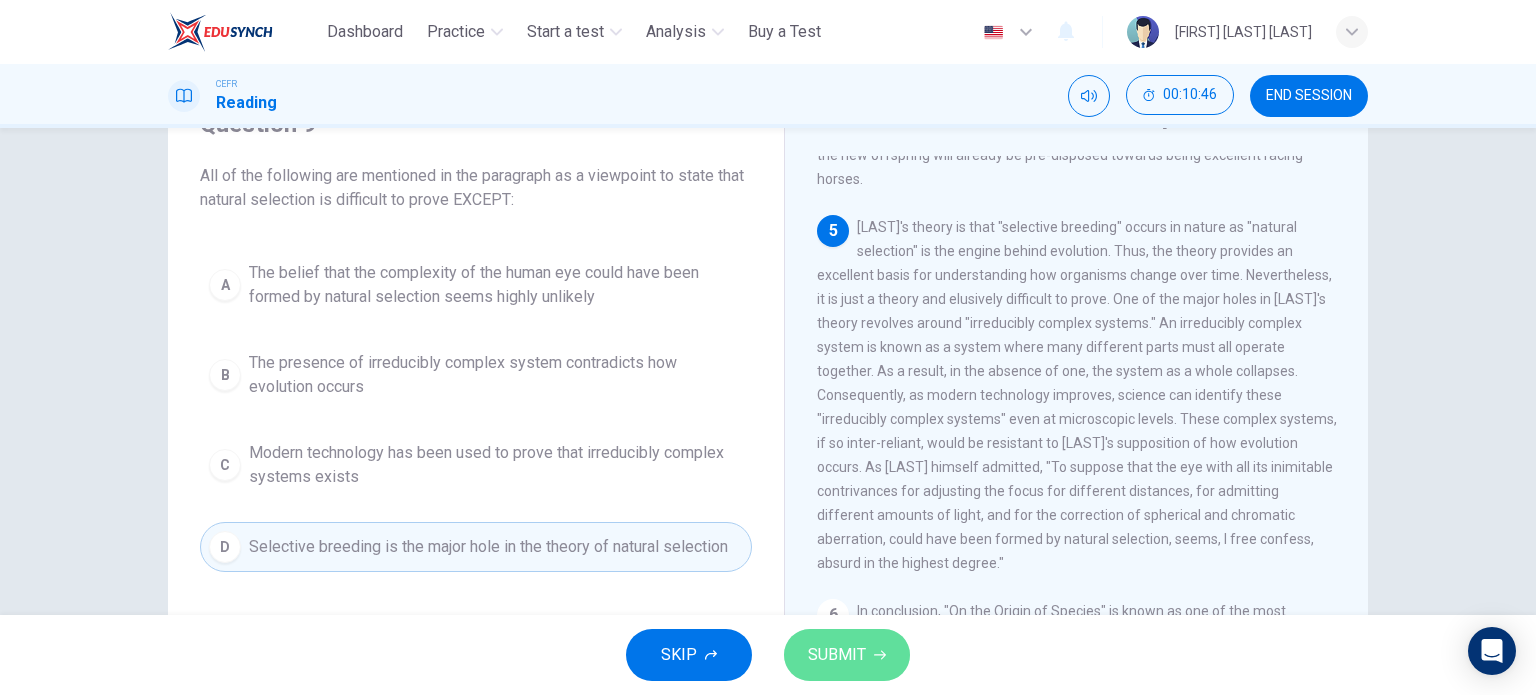 click at bounding box center (880, 655) 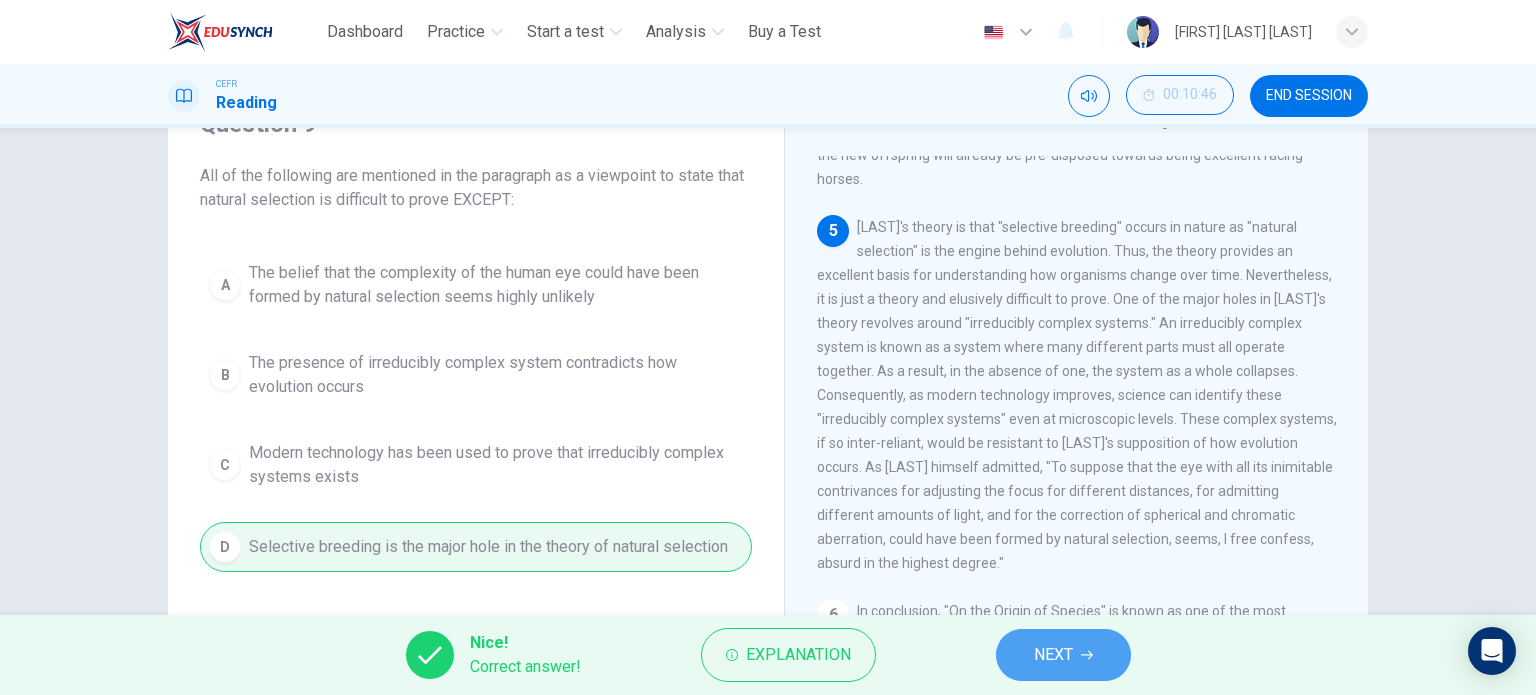 click on "NEXT" at bounding box center [1053, 655] 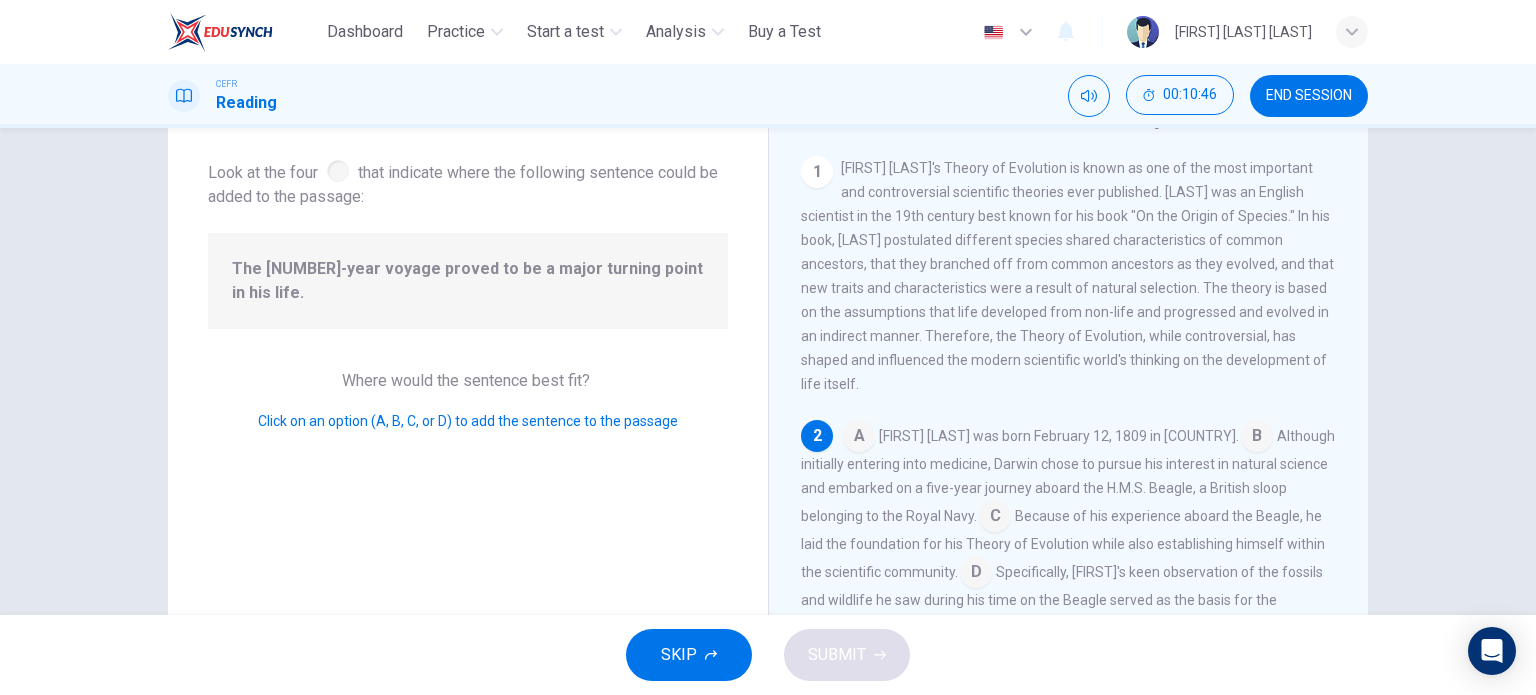 scroll, scrollTop: 112, scrollLeft: 0, axis: vertical 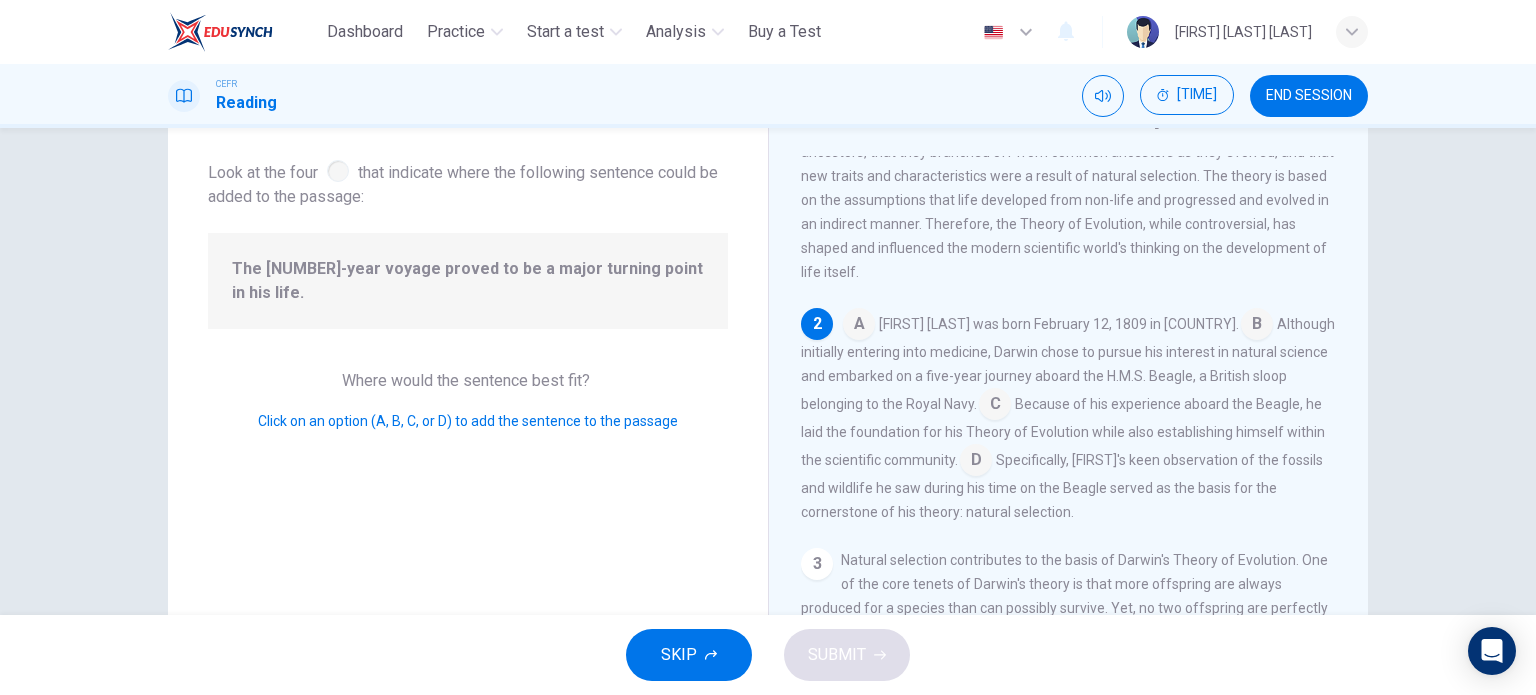 click at bounding box center (859, 326) 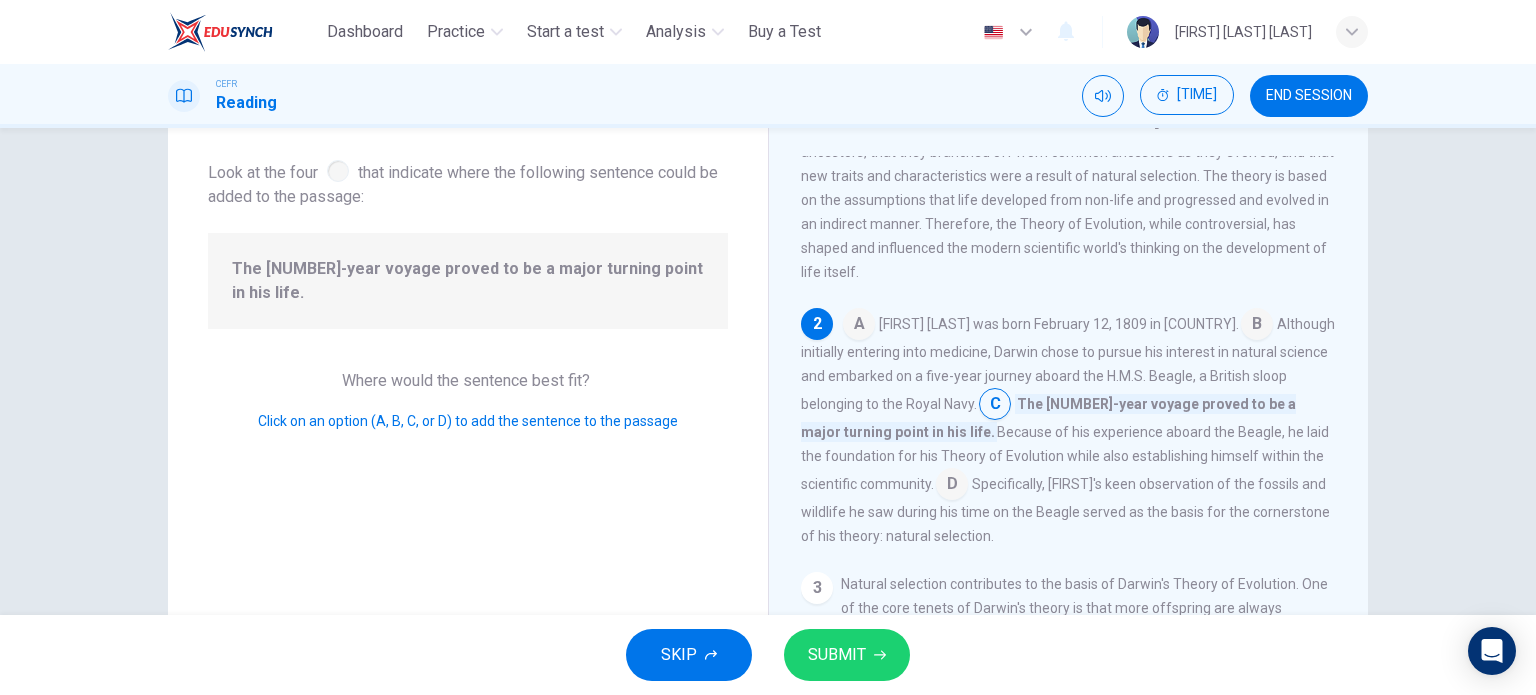 click on "SUBMIT" at bounding box center (837, 655) 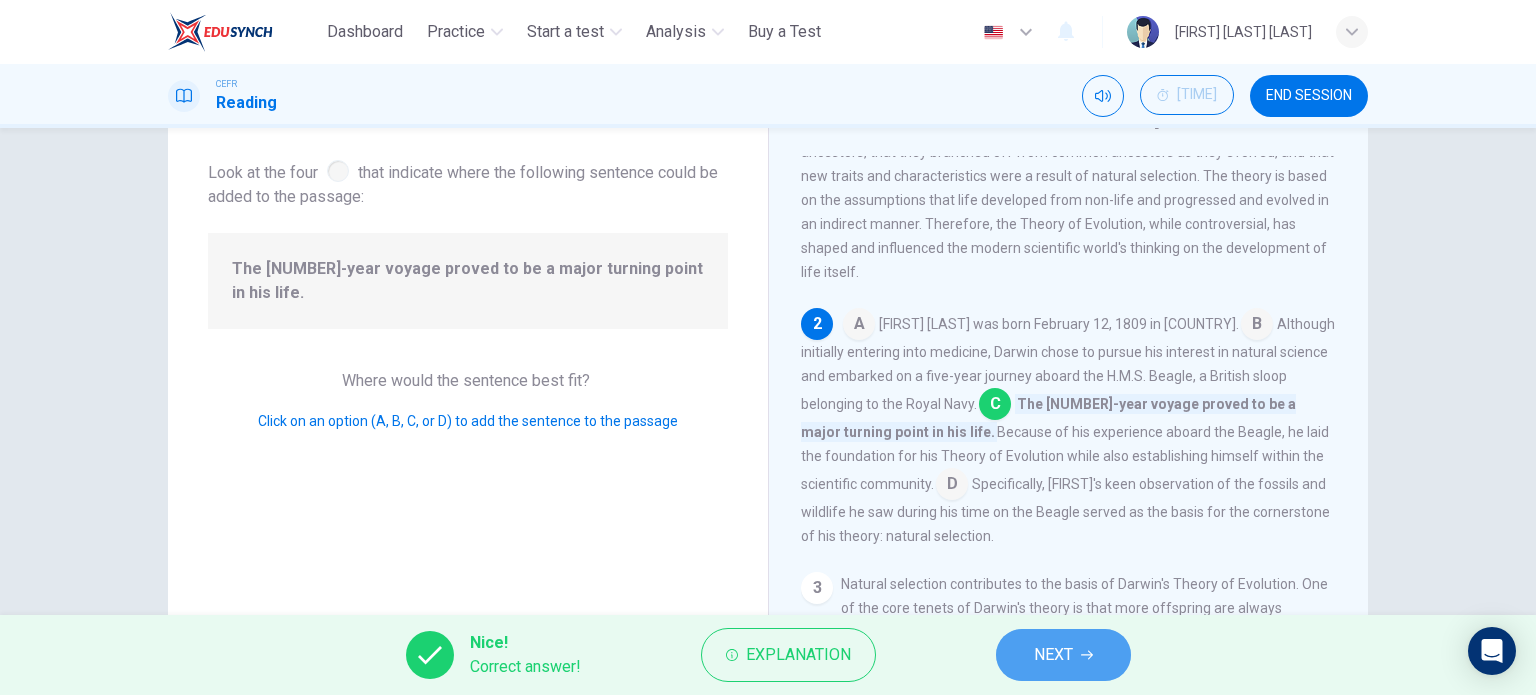 click on "NEXT" at bounding box center (1053, 655) 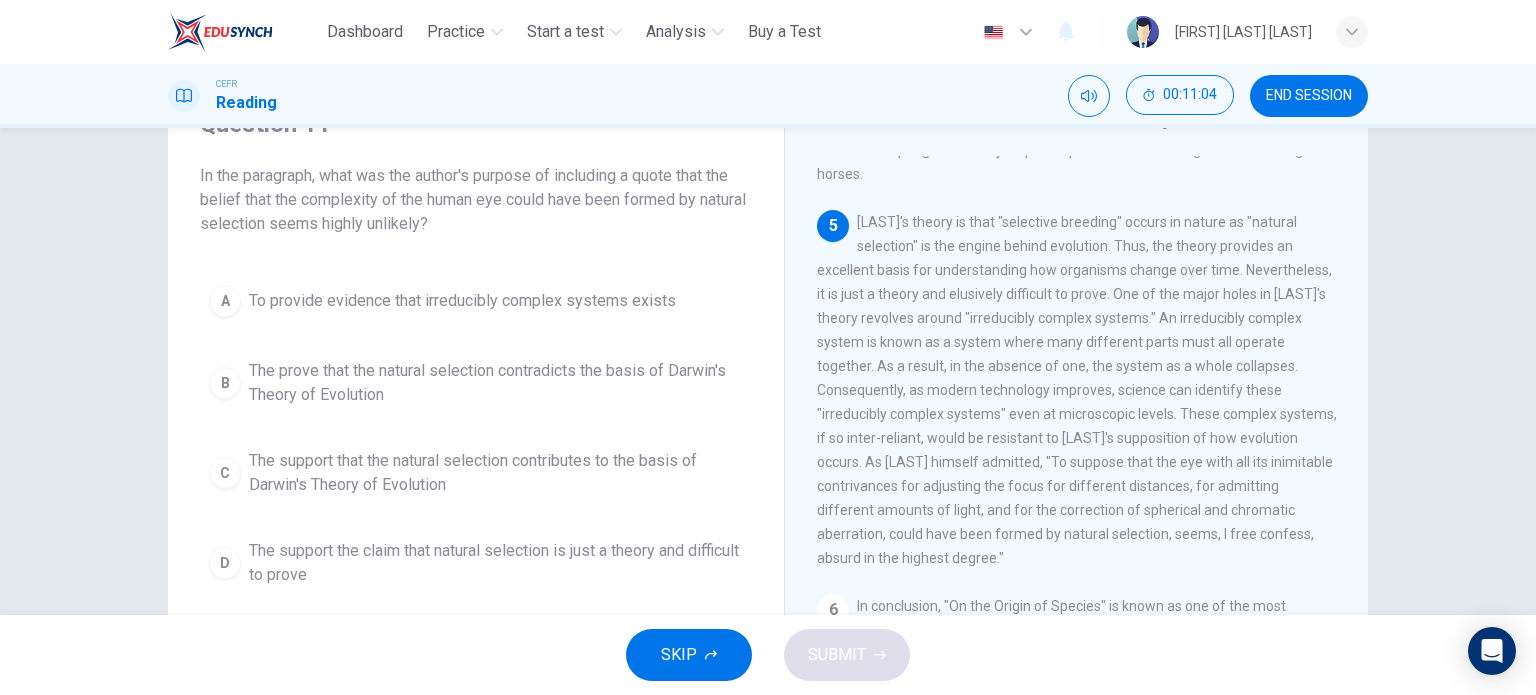 scroll, scrollTop: 949, scrollLeft: 0, axis: vertical 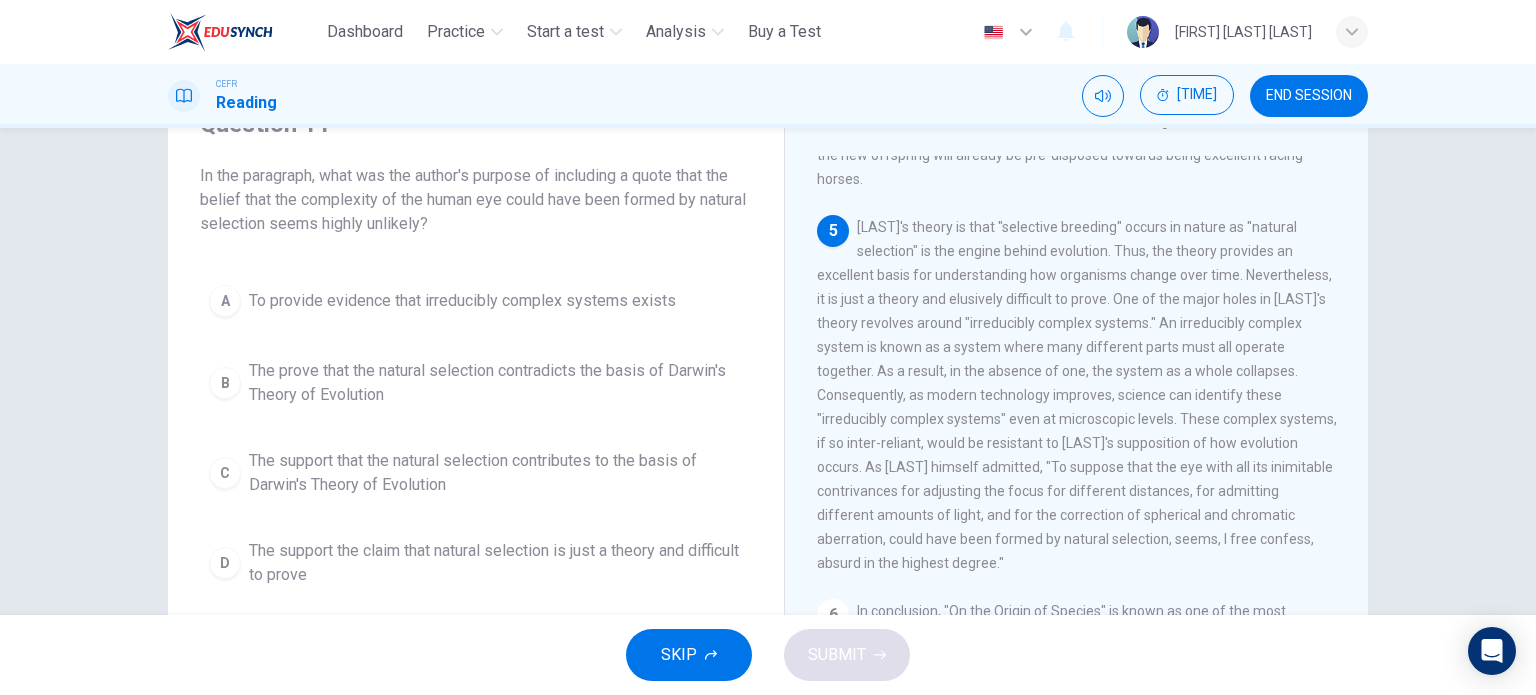 click on "A To provide evidence that irreducibly complex systems exists" at bounding box center [476, 301] 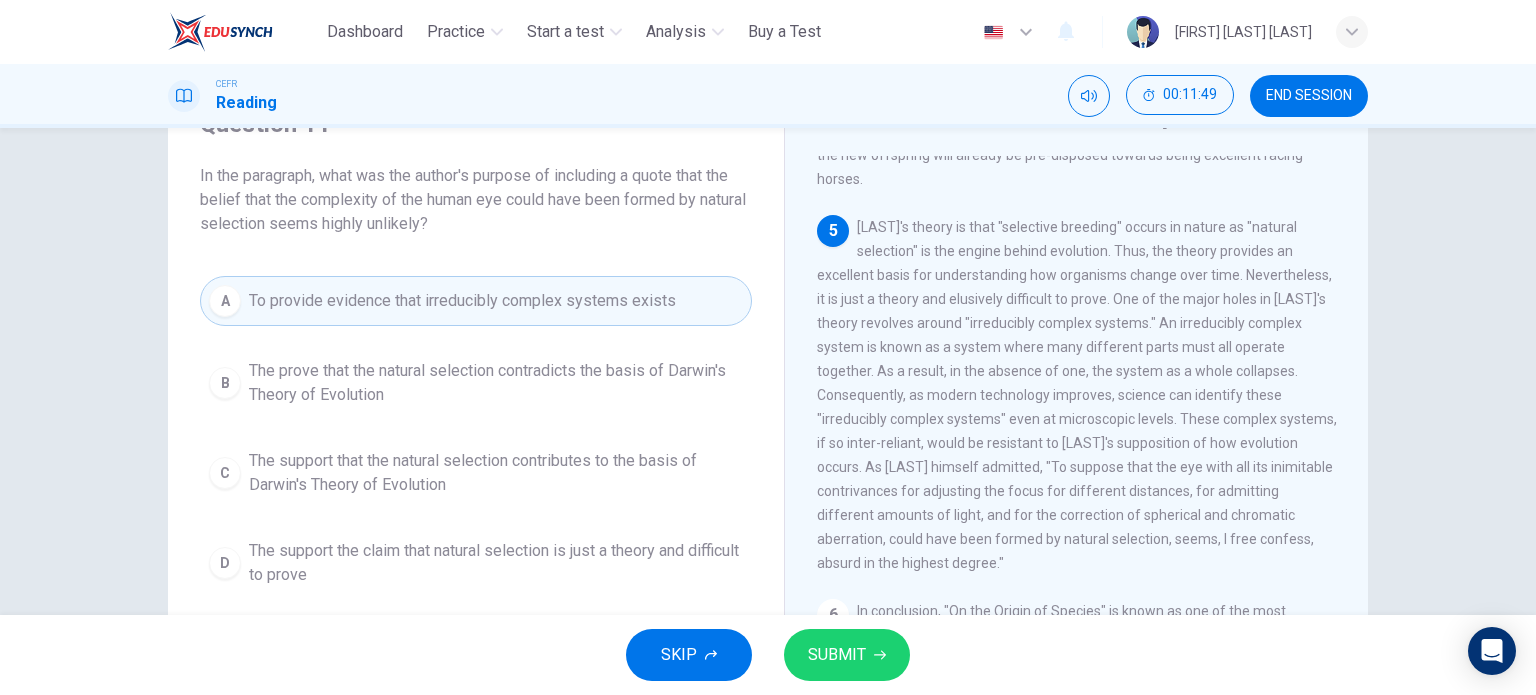 click on "SUBMIT" at bounding box center (837, 655) 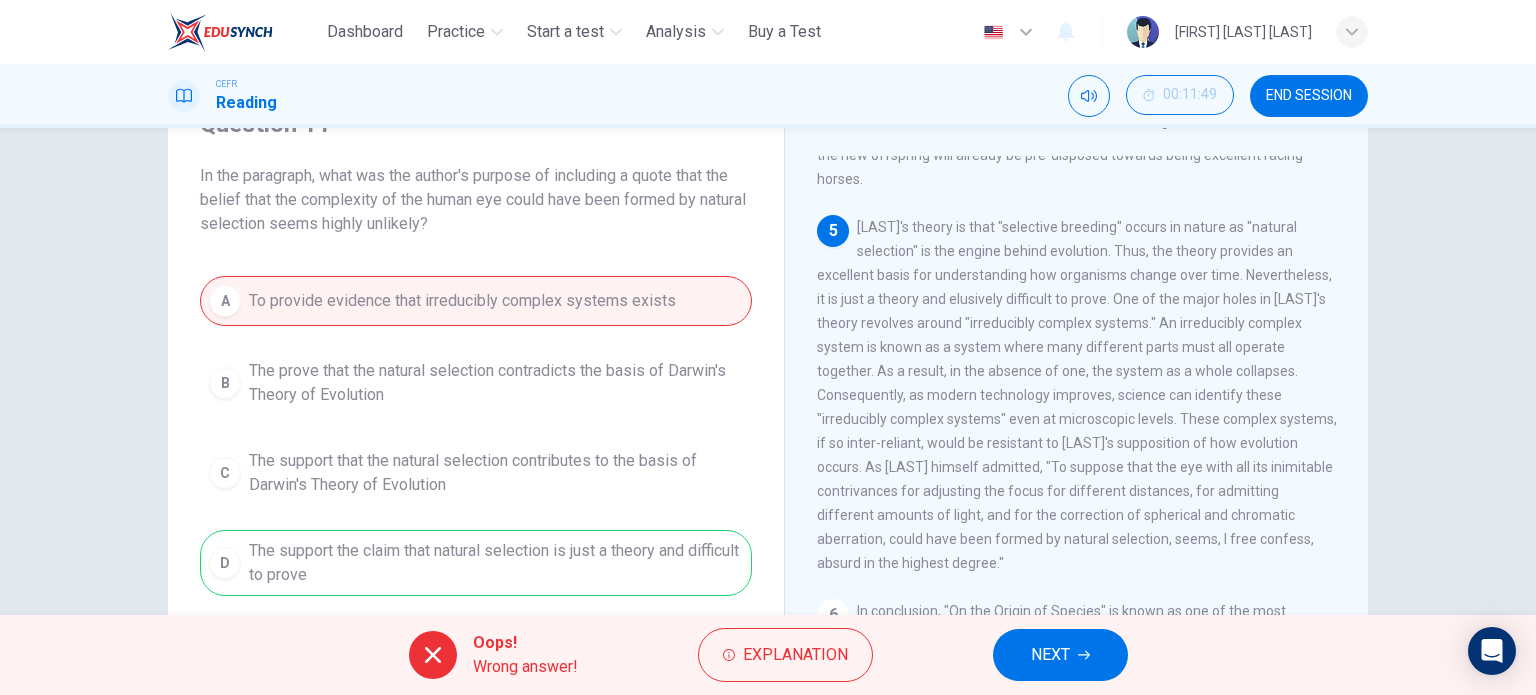 click on "NEXT" at bounding box center (1060, 655) 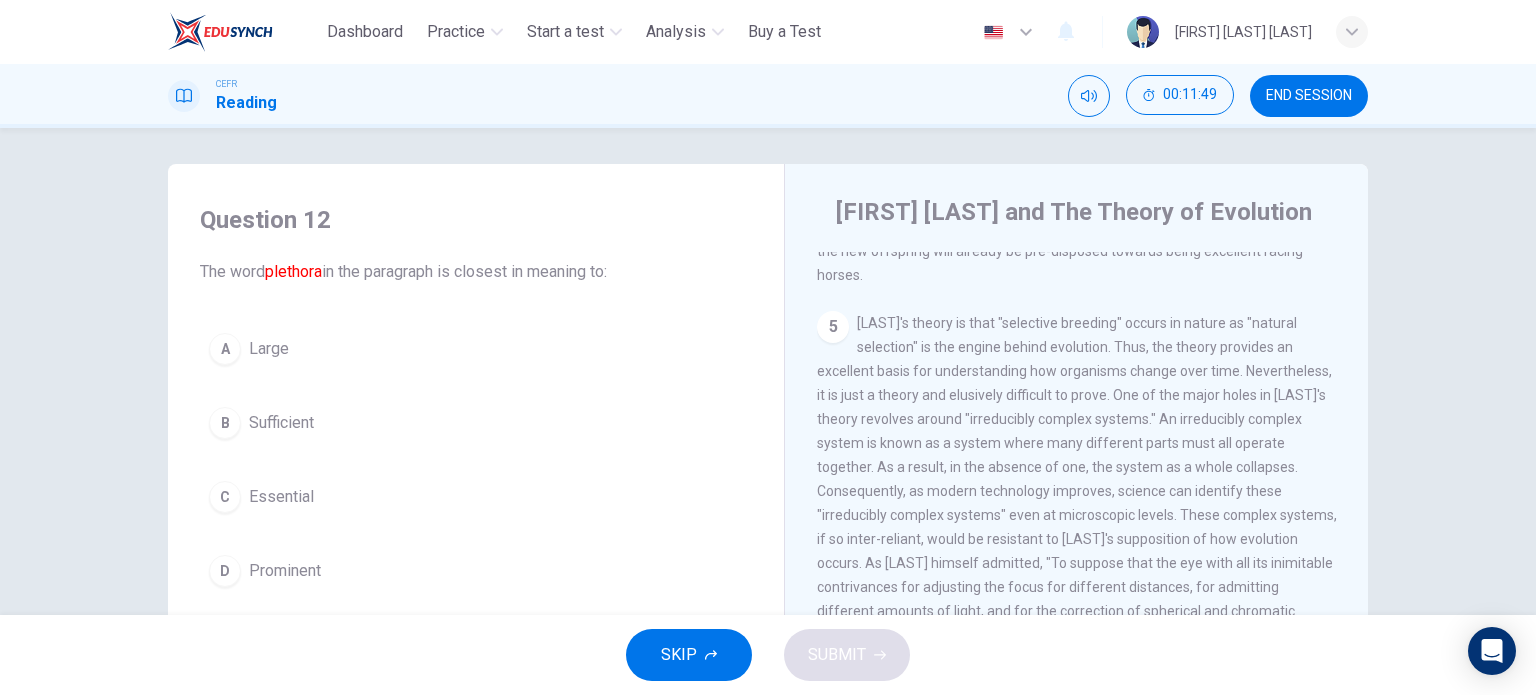 scroll, scrollTop: 0, scrollLeft: 0, axis: both 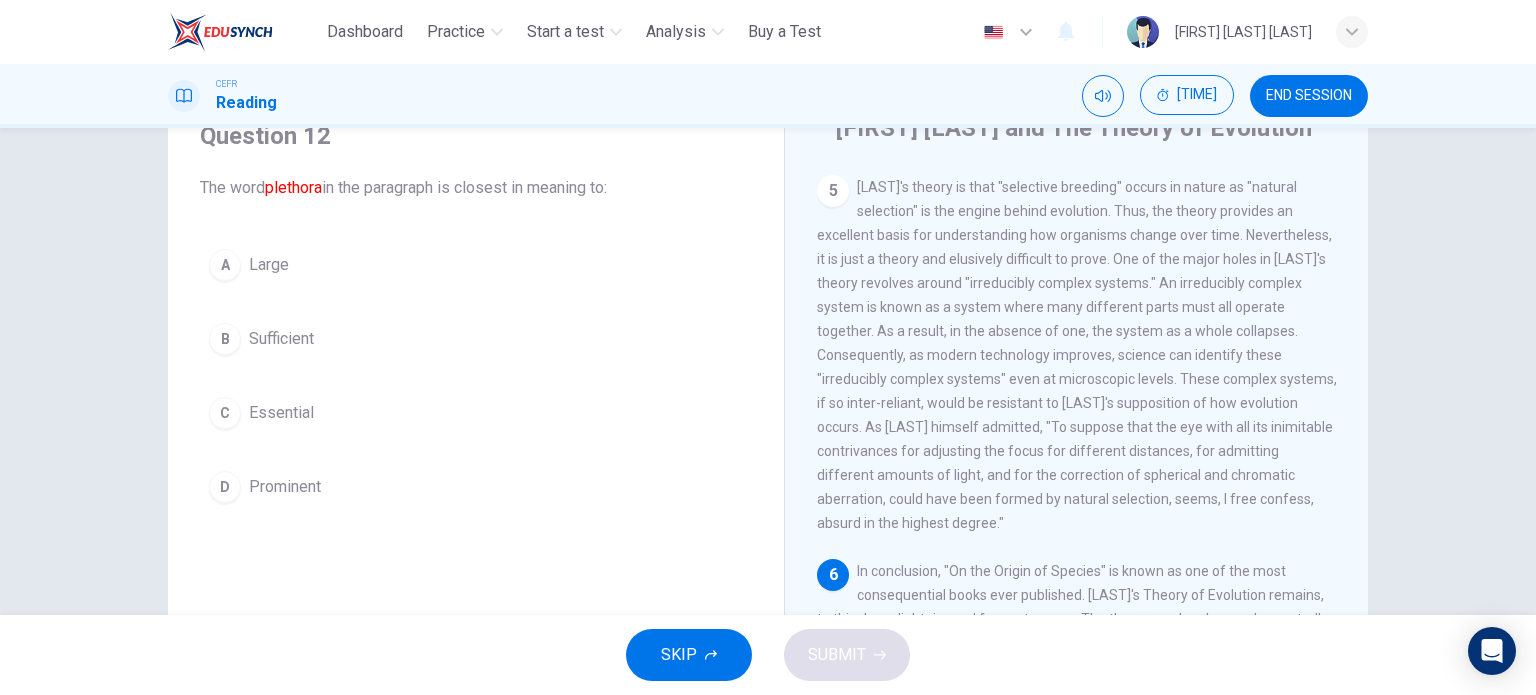 click on "A Large" at bounding box center (476, 265) 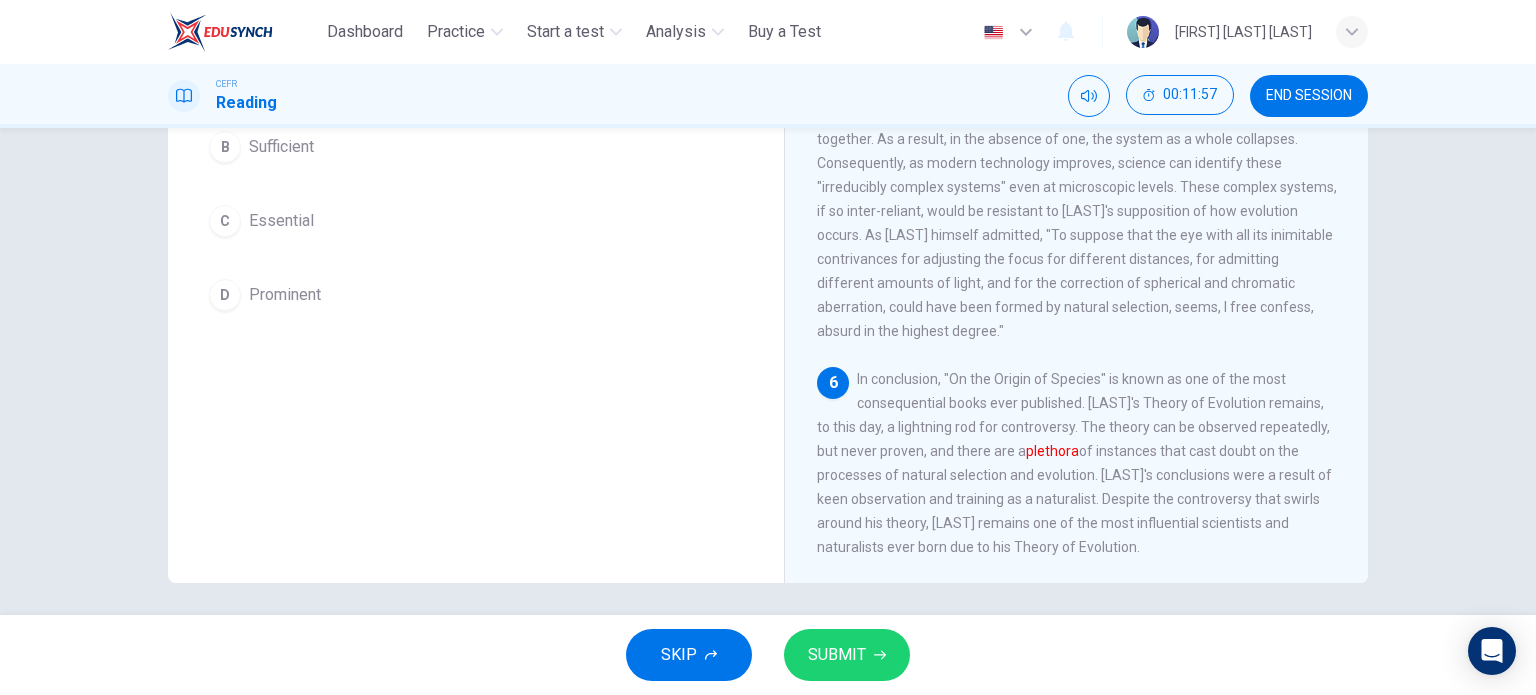 scroll, scrollTop: 288, scrollLeft: 0, axis: vertical 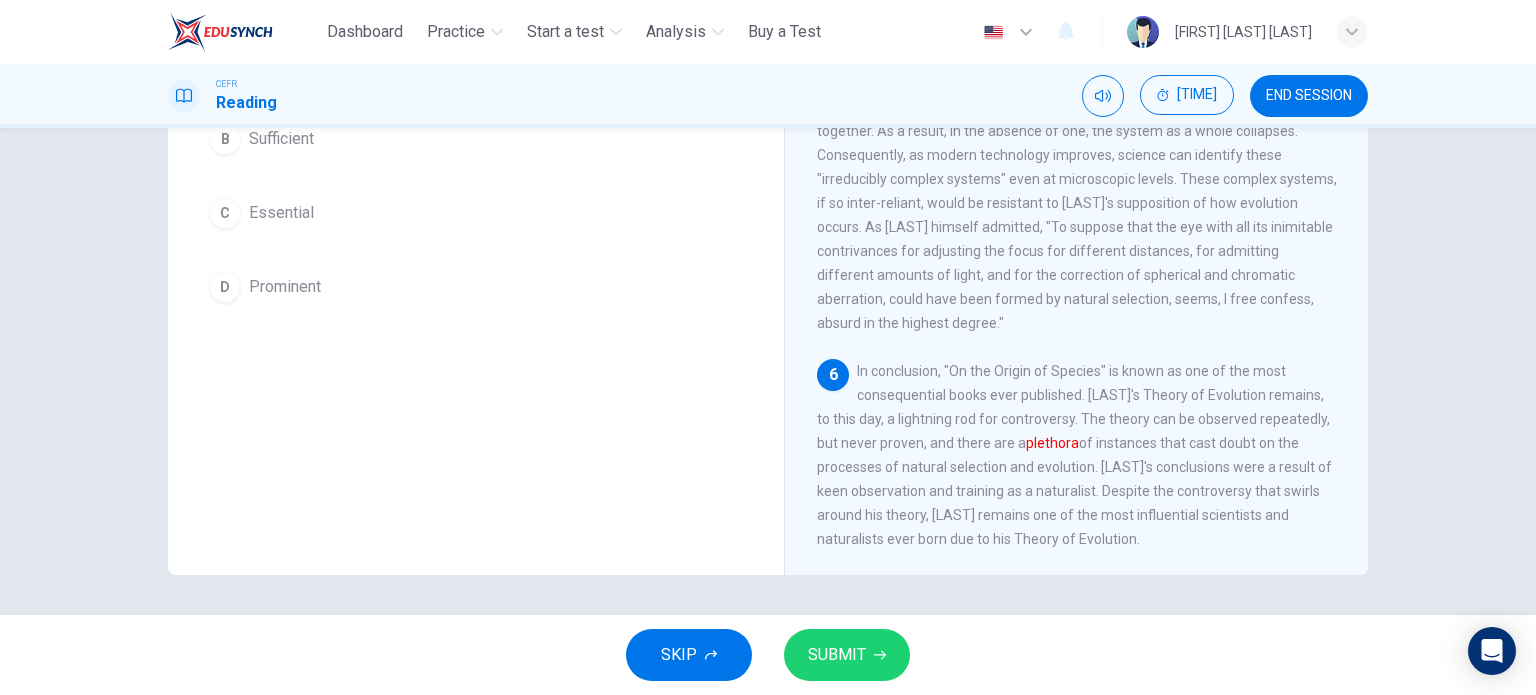 click on "SUBMIT" at bounding box center [837, 655] 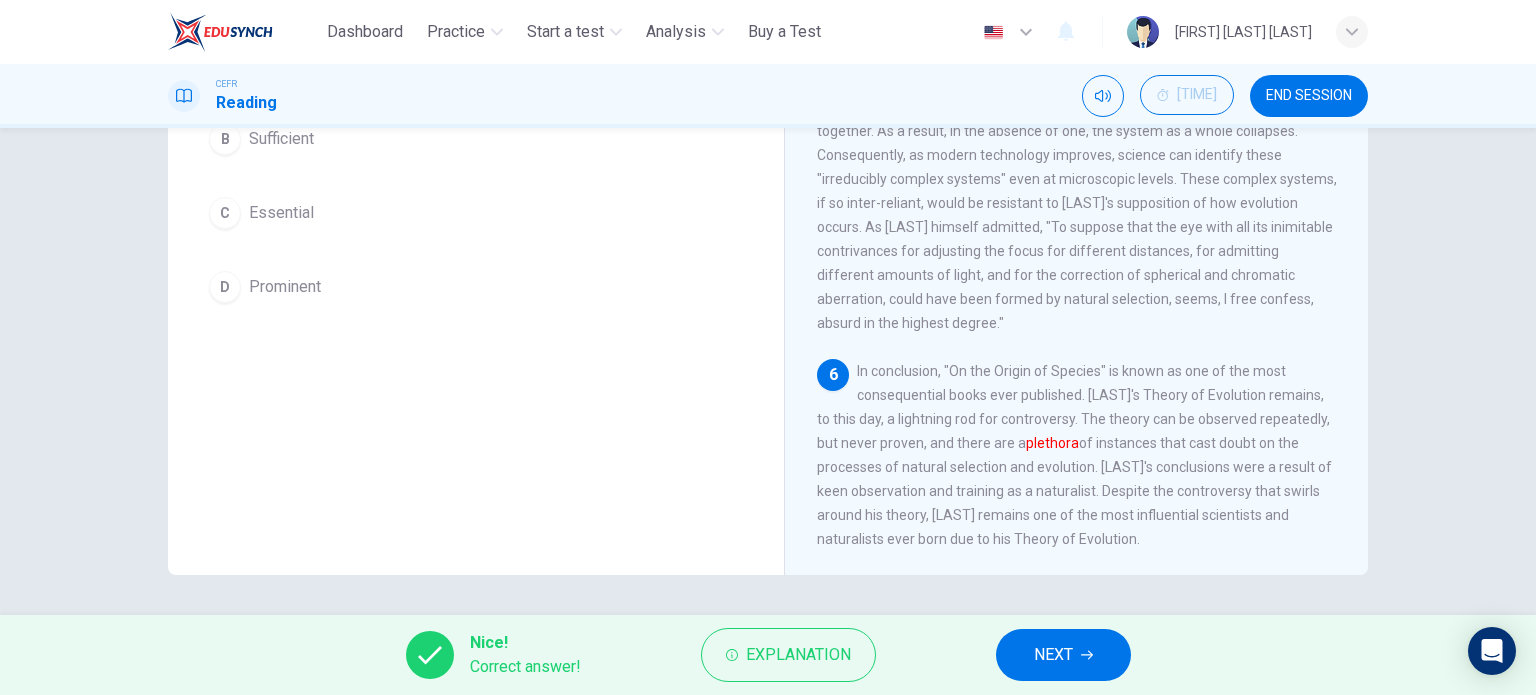 click on "NEXT" at bounding box center (1053, 655) 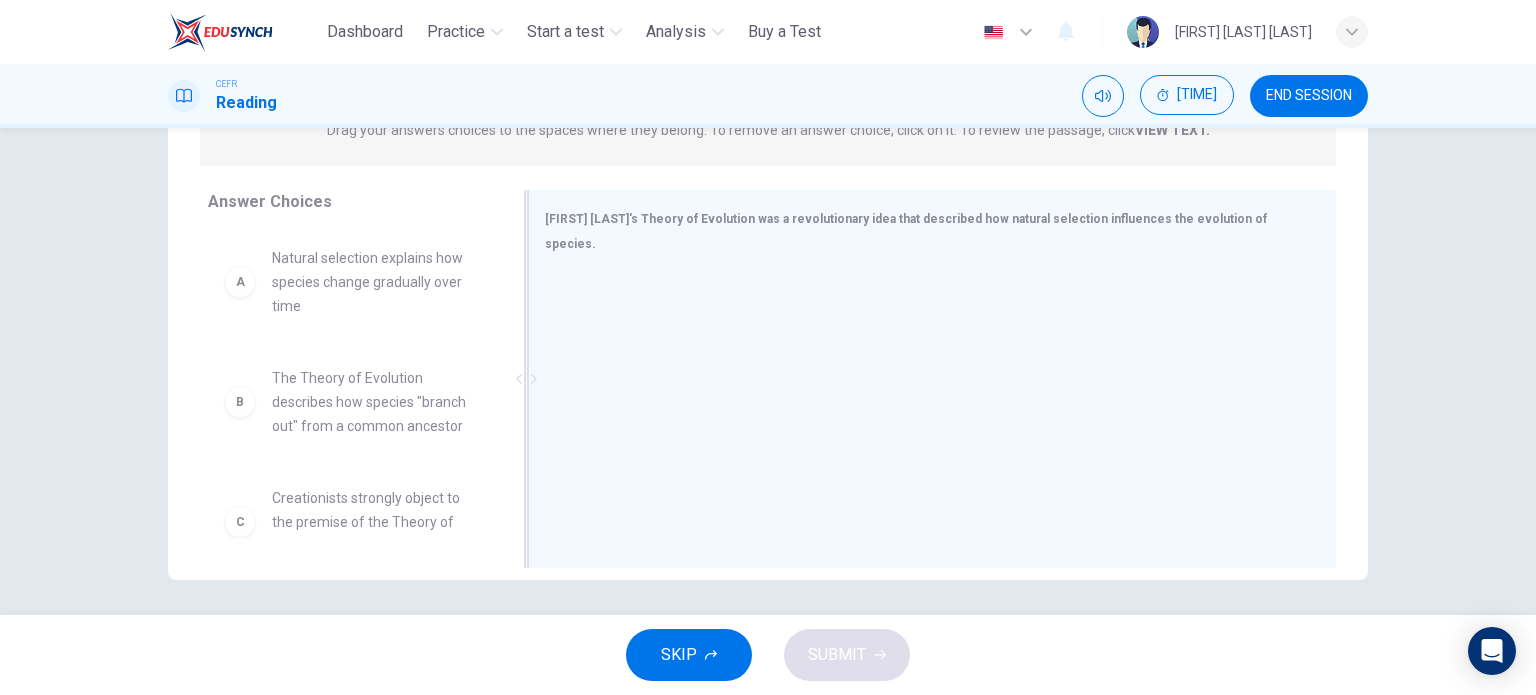 scroll, scrollTop: 288, scrollLeft: 0, axis: vertical 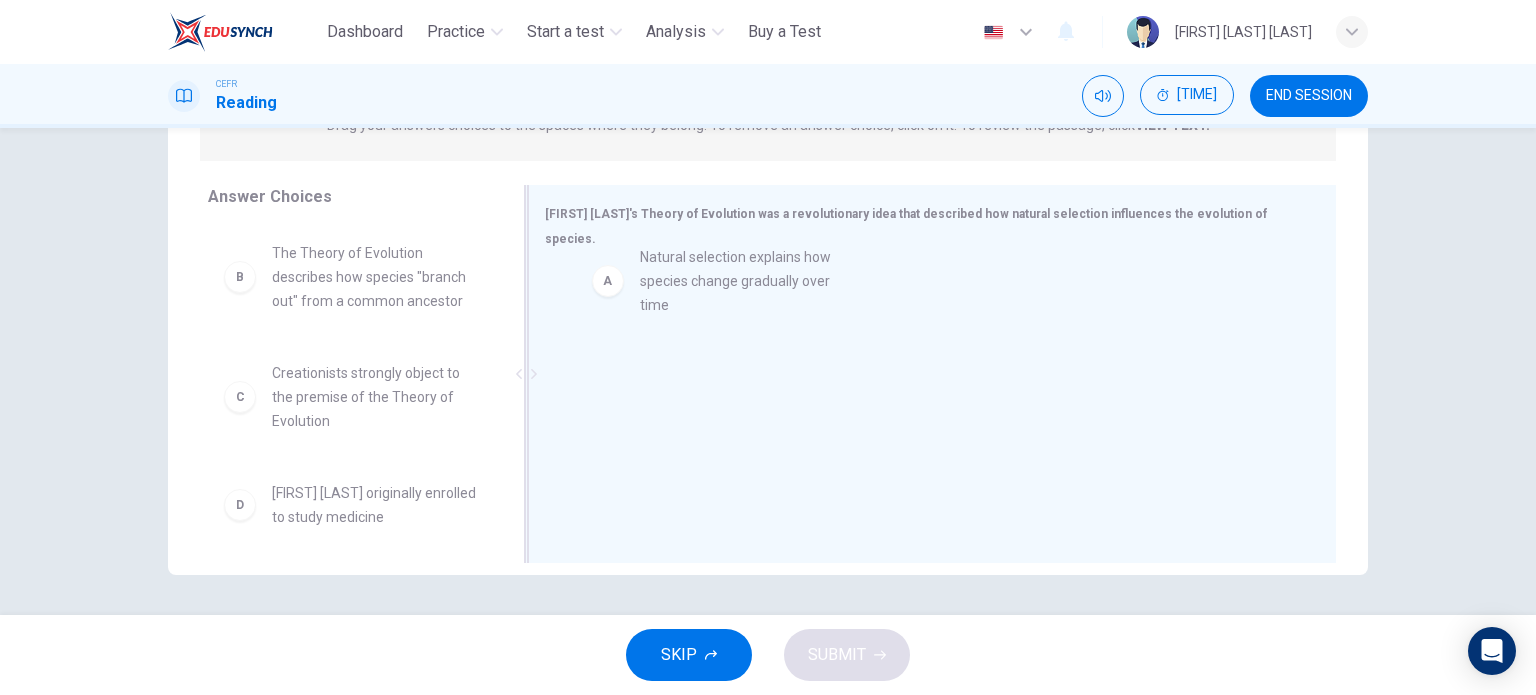 drag, startPoint x: 423, startPoint y: 284, endPoint x: 802, endPoint y: 288, distance: 379.02112 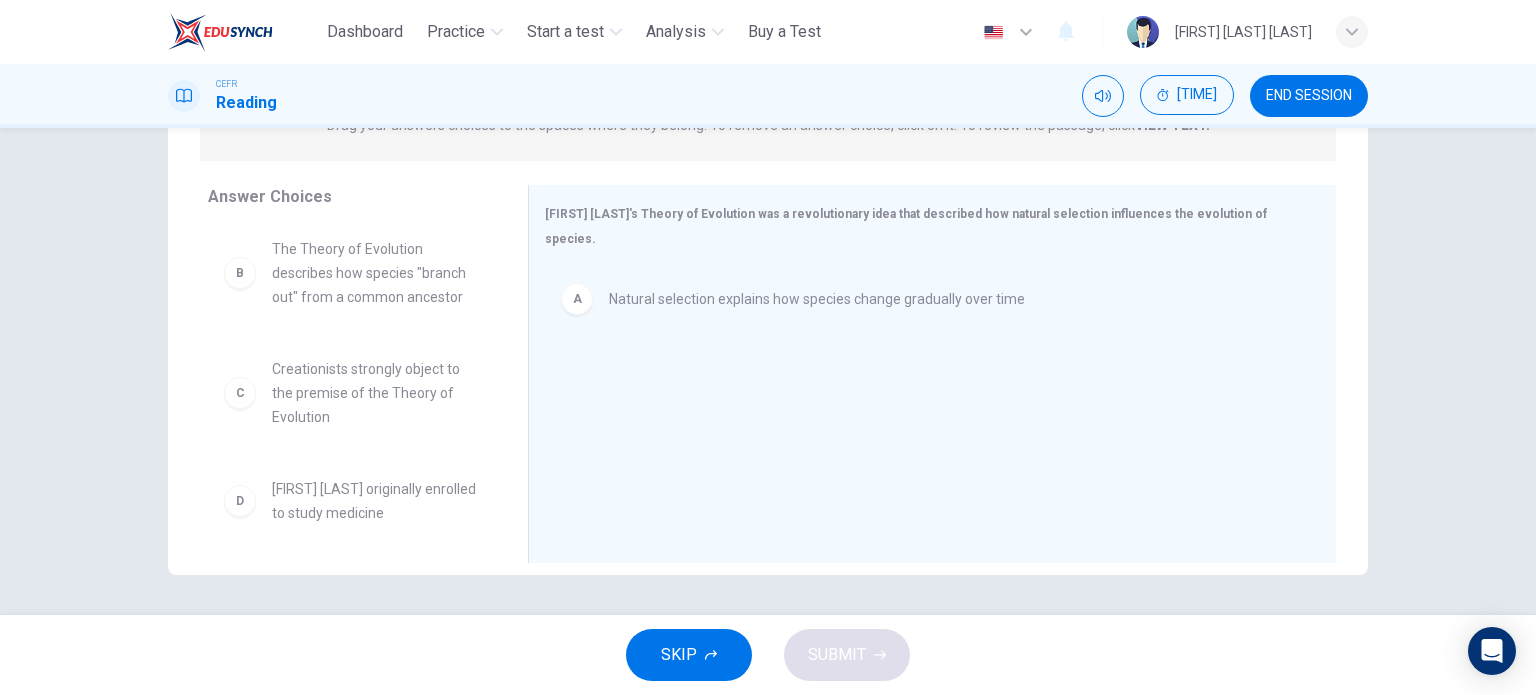 scroll, scrollTop: 0, scrollLeft: 0, axis: both 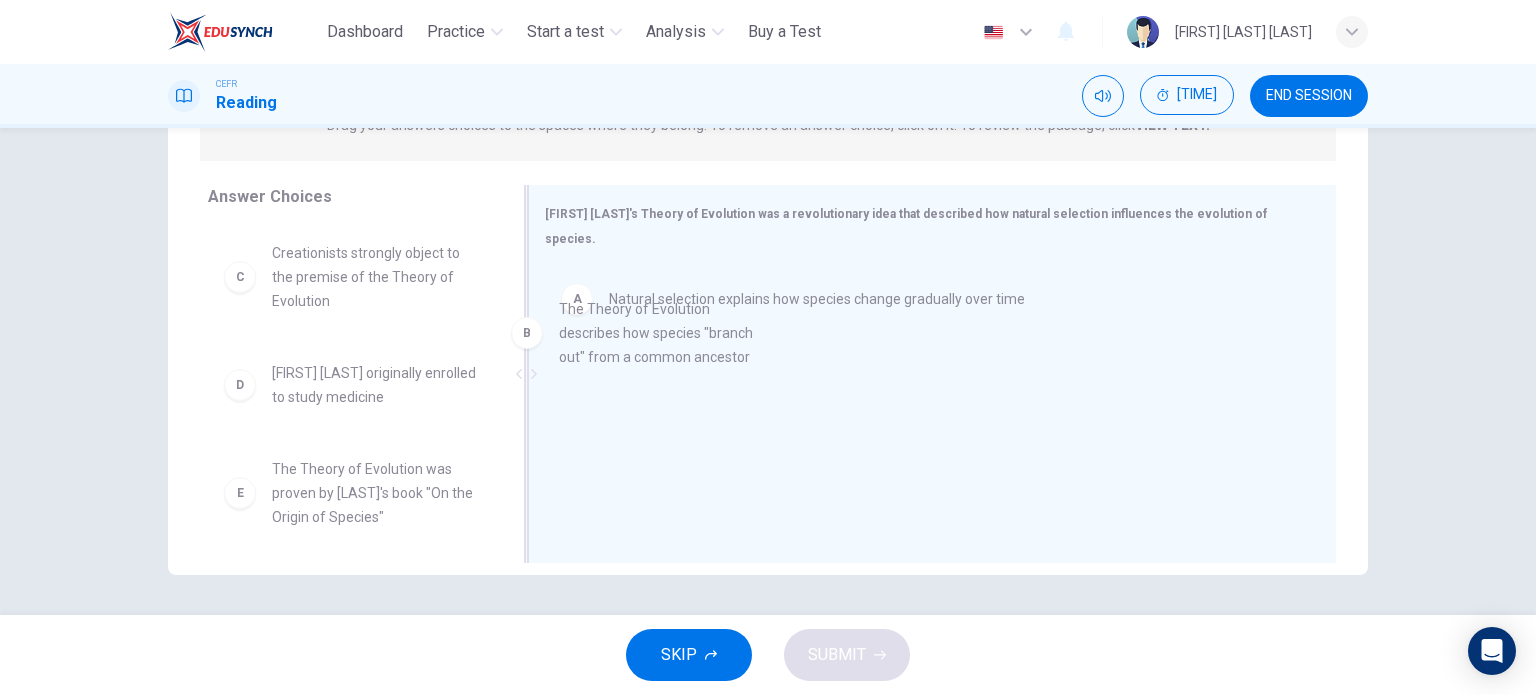 drag, startPoint x: 403, startPoint y: 291, endPoint x: 702, endPoint y: 346, distance: 304.01645 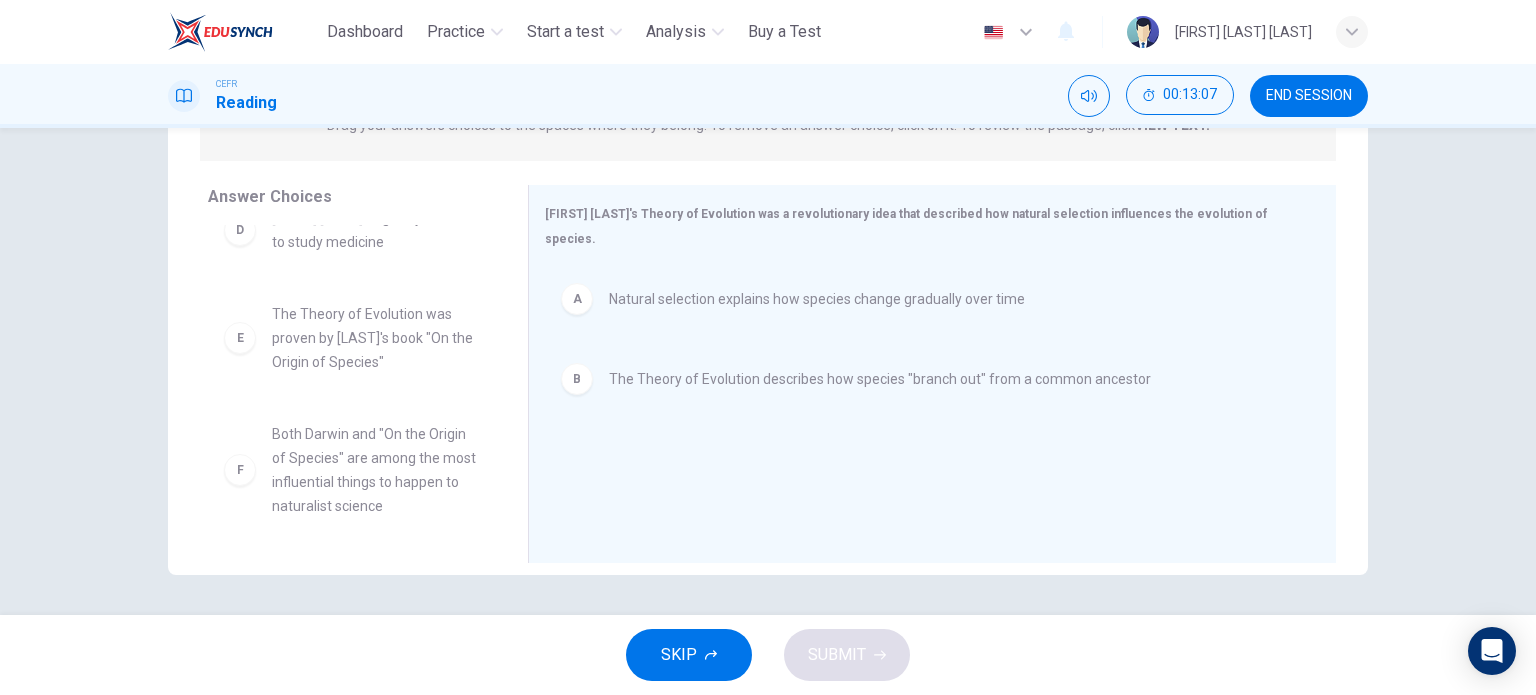 scroll, scrollTop: 156, scrollLeft: 0, axis: vertical 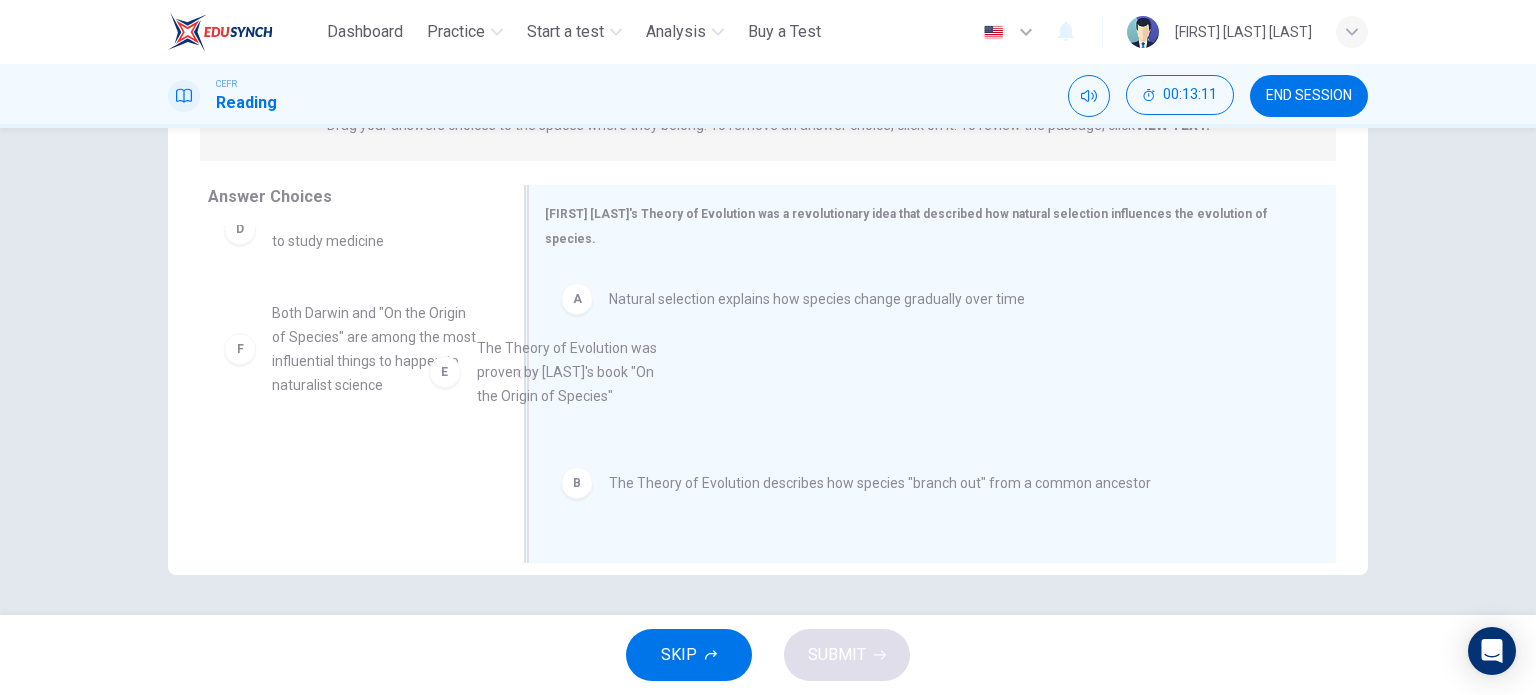 drag, startPoint x: 396, startPoint y: 358, endPoint x: 633, endPoint y: 397, distance: 240.18742 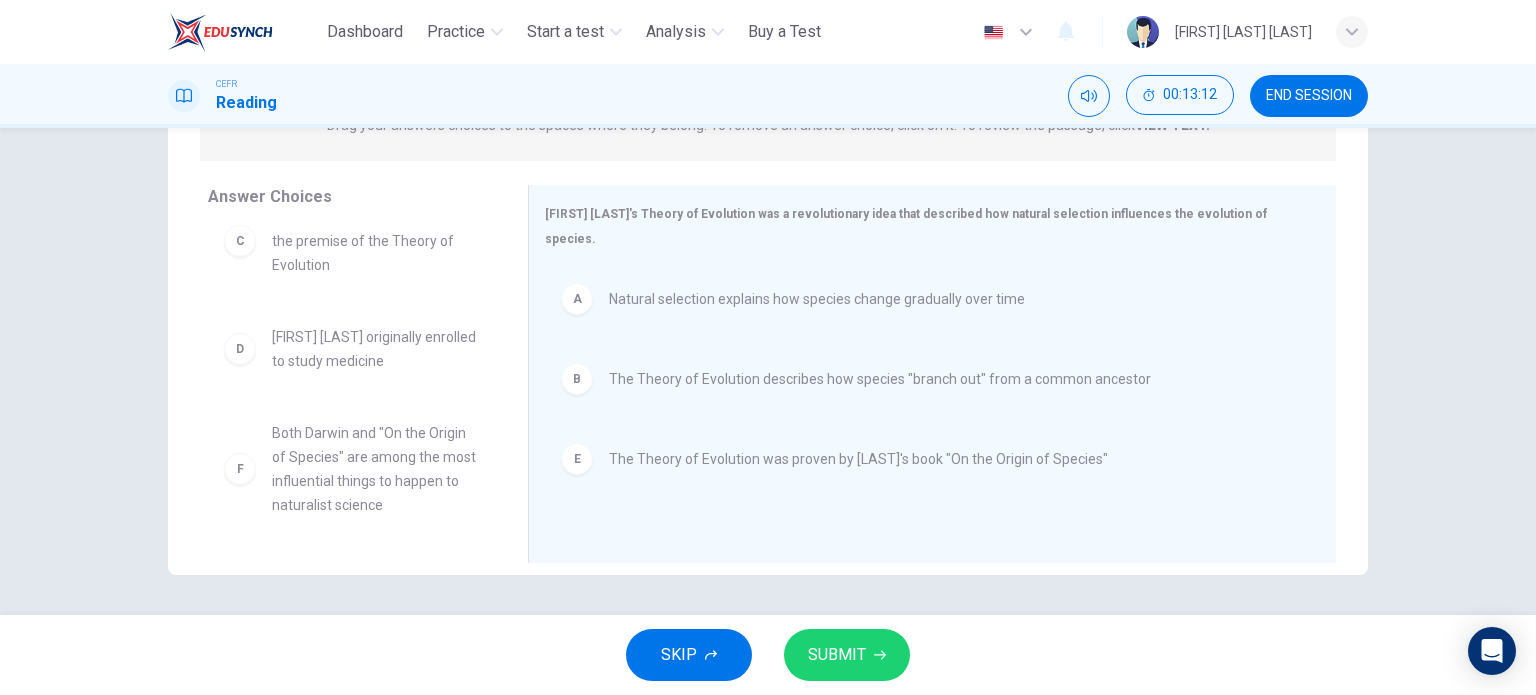 scroll, scrollTop: 36, scrollLeft: 0, axis: vertical 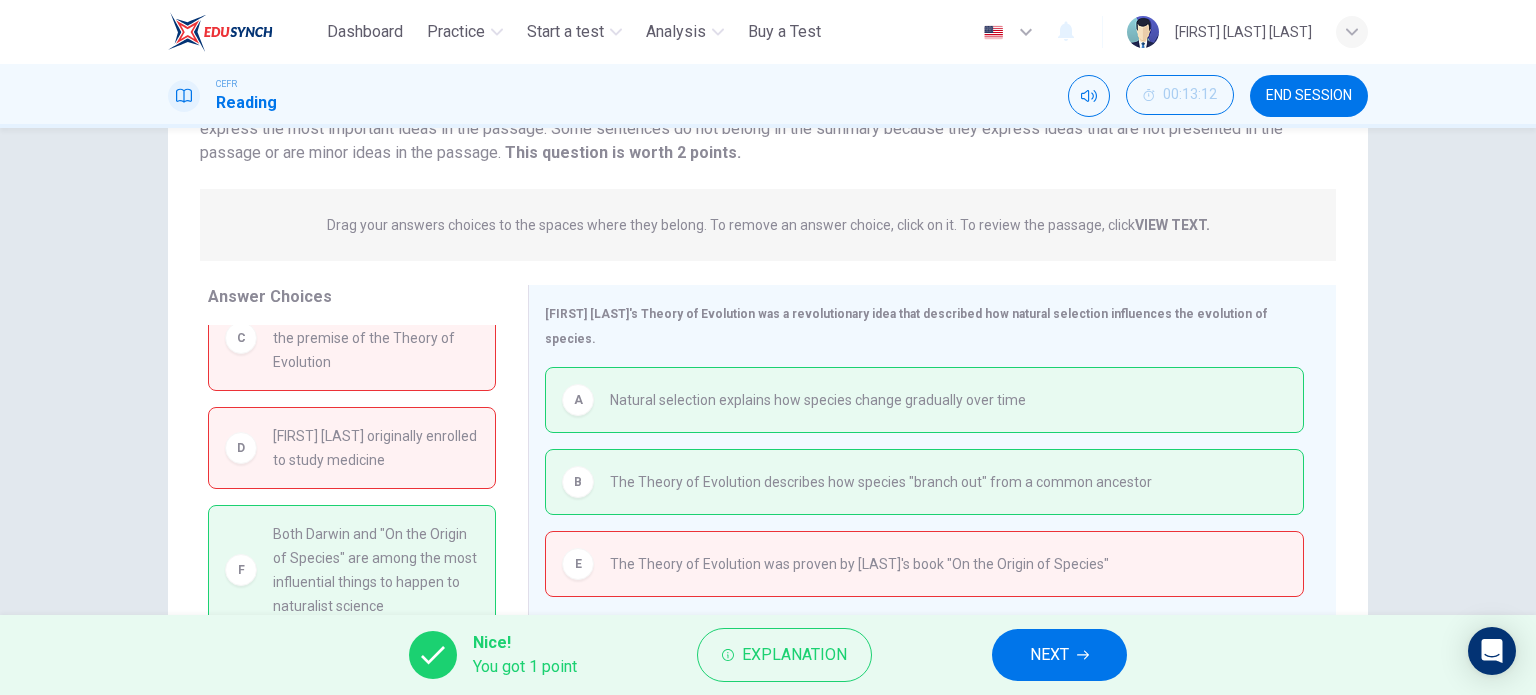 click on "NEXT" at bounding box center (1049, 655) 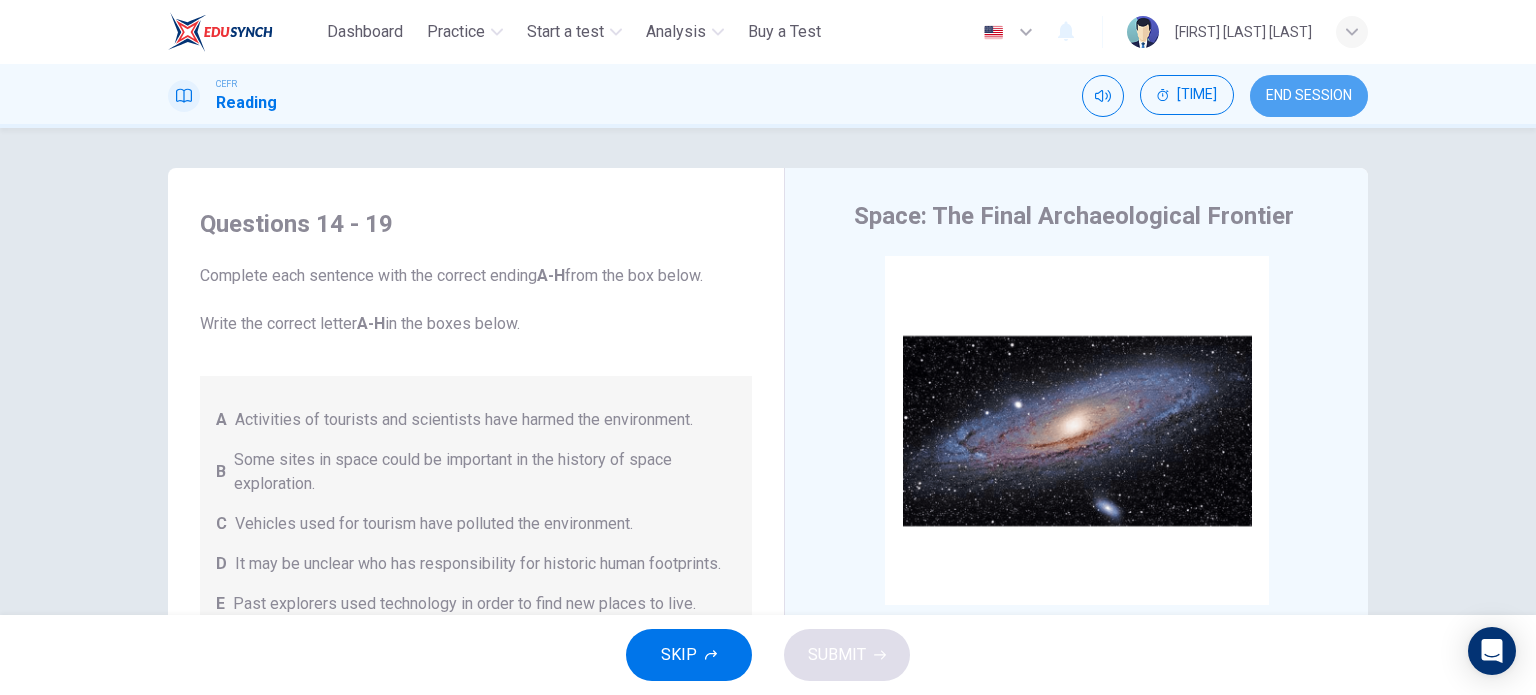 click on "END SESSION" at bounding box center (1309, 96) 